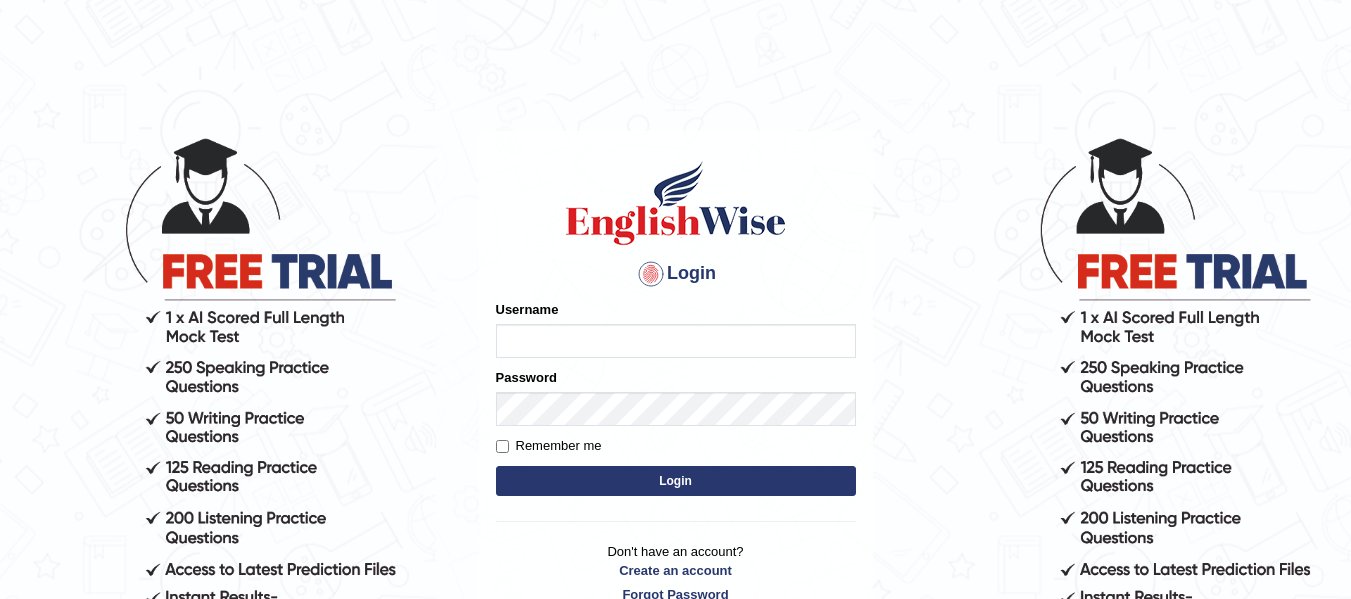 scroll, scrollTop: 0, scrollLeft: 0, axis: both 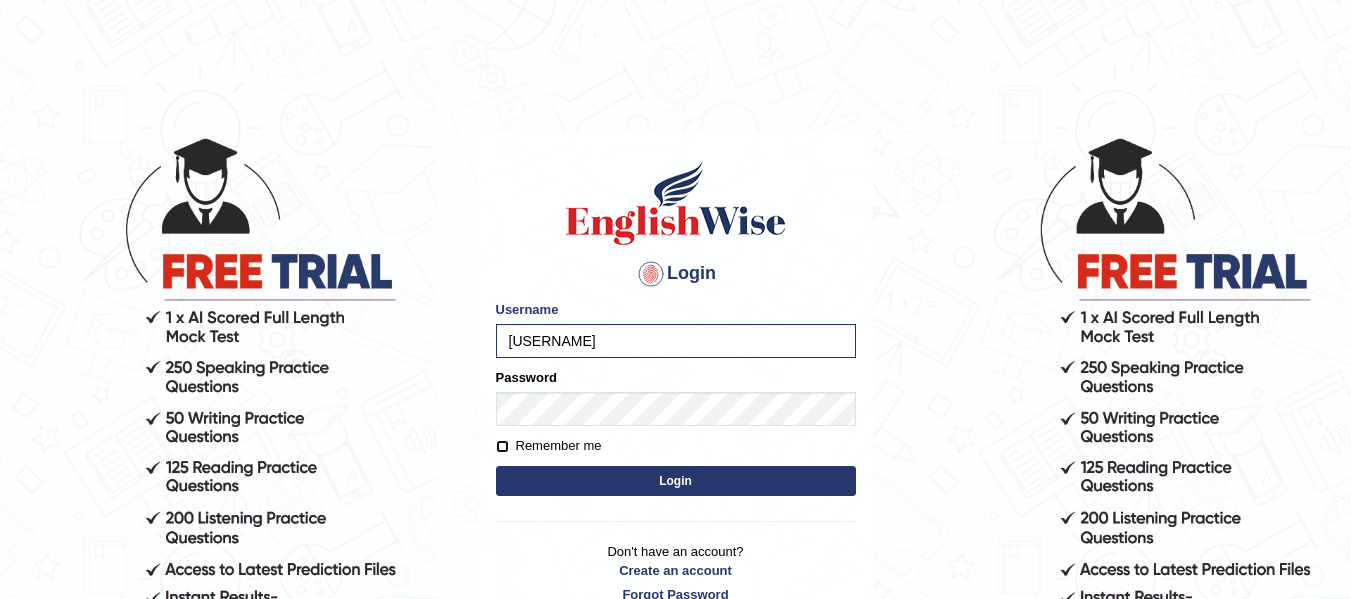 click on "Remember me" at bounding box center [502, 446] 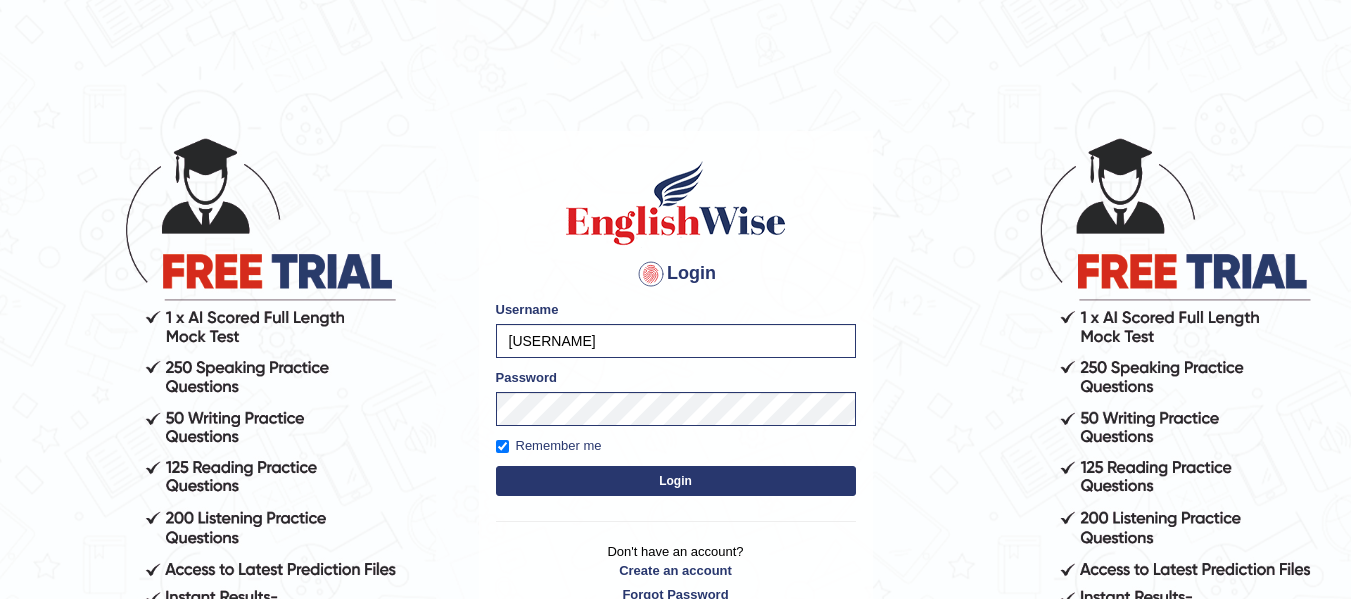 click on "Login" at bounding box center (676, 481) 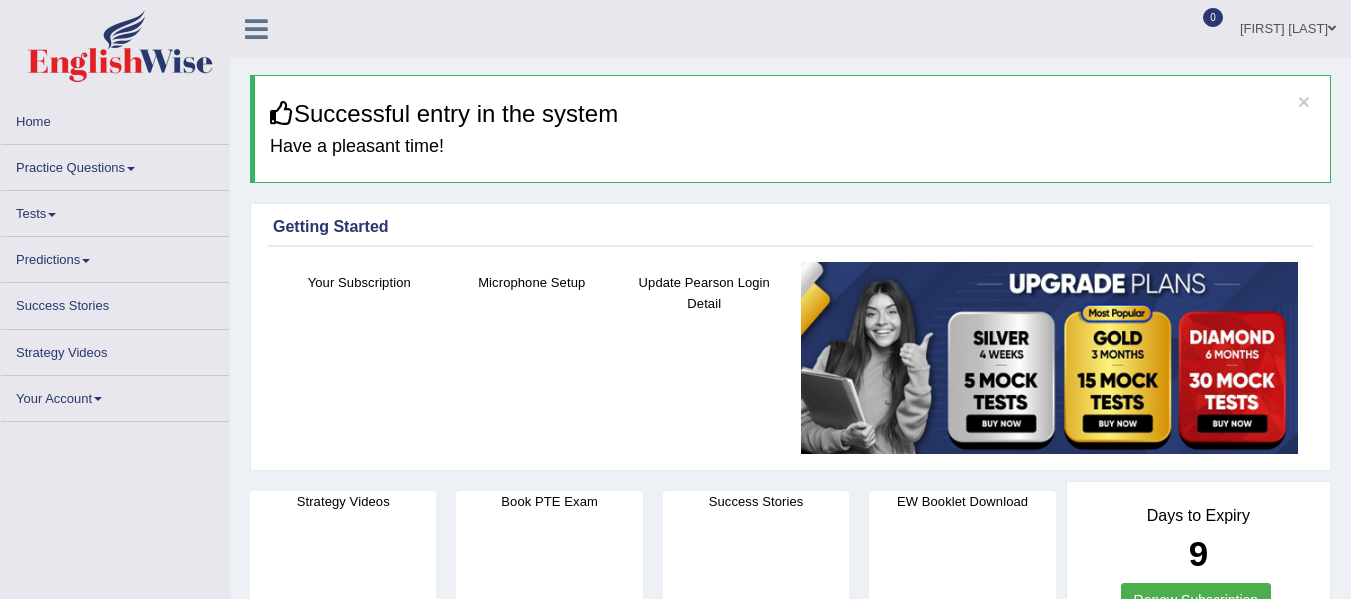 scroll, scrollTop: 0, scrollLeft: 0, axis: both 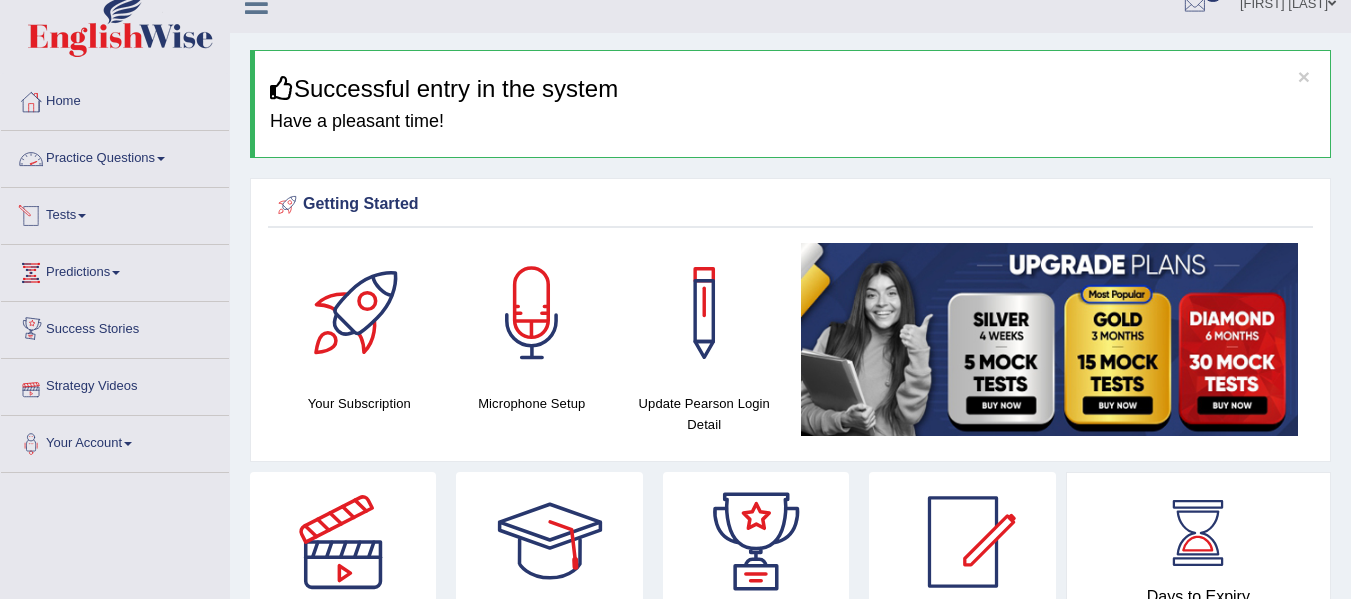 click on "Practice Questions" at bounding box center [115, 156] 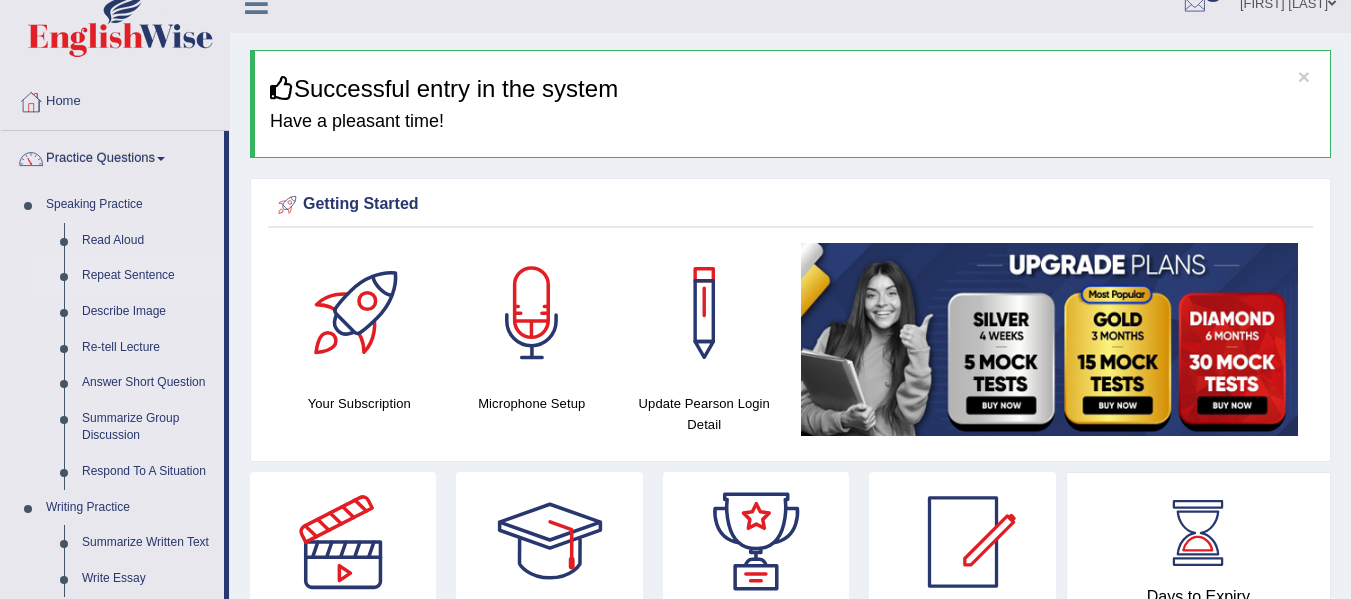 click on "Repeat Sentence" at bounding box center (148, 276) 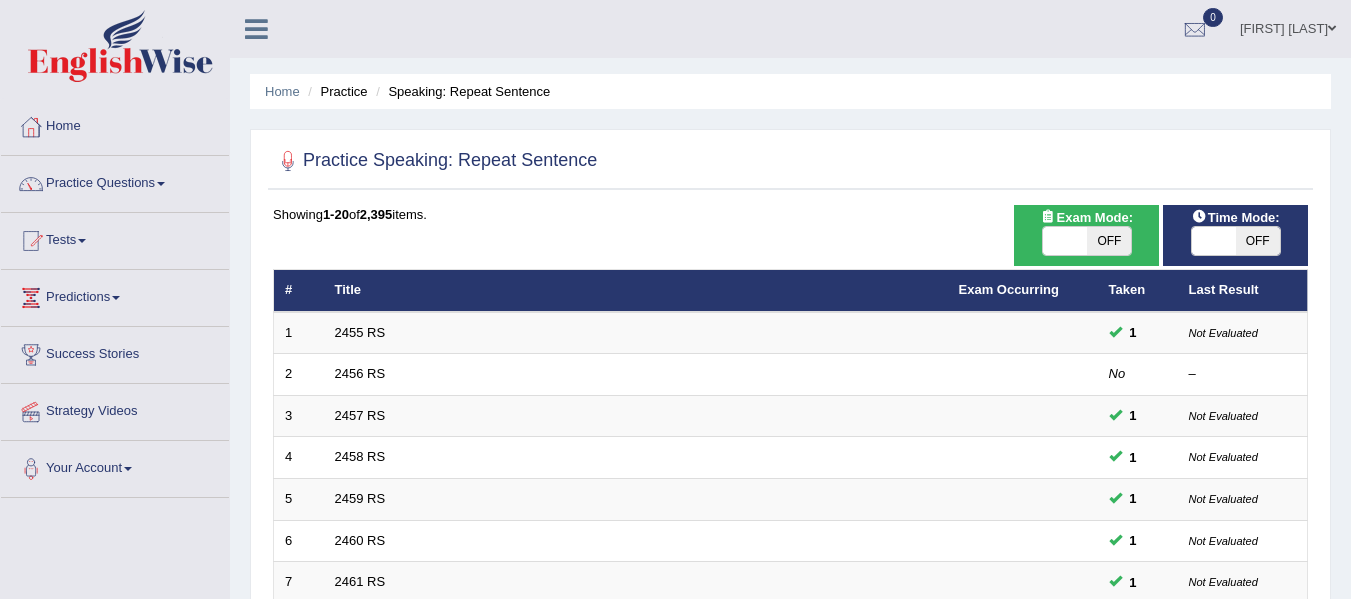 scroll, scrollTop: 0, scrollLeft: 0, axis: both 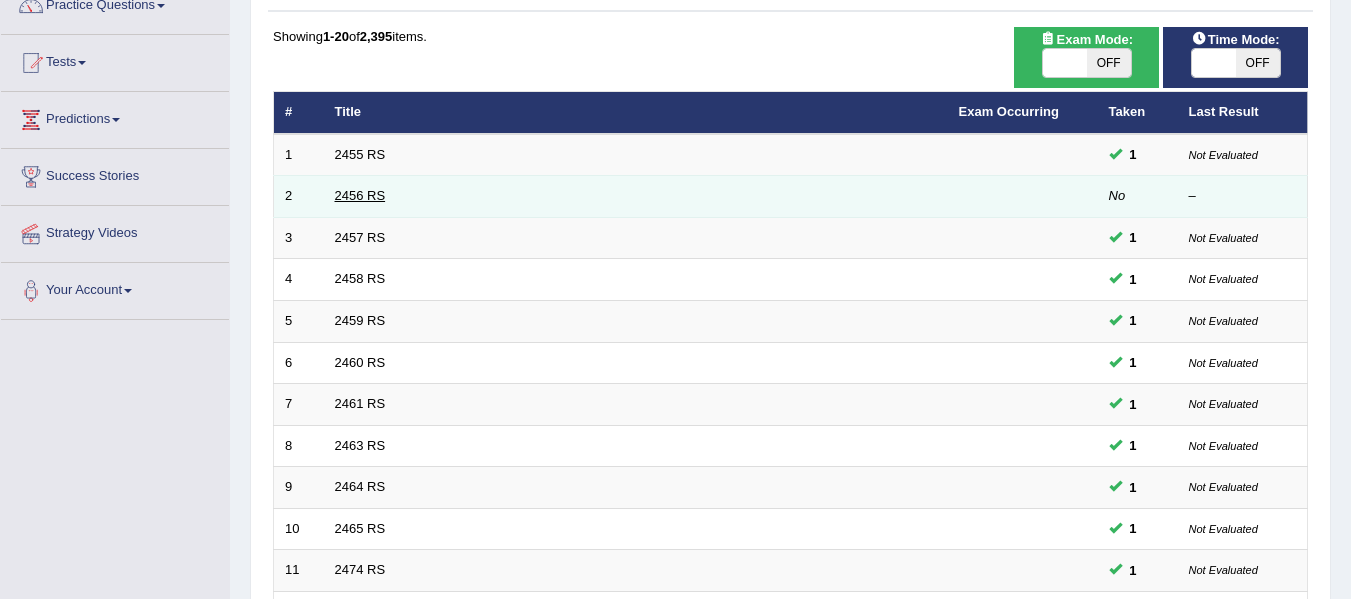 click on "2456 RS" at bounding box center (360, 195) 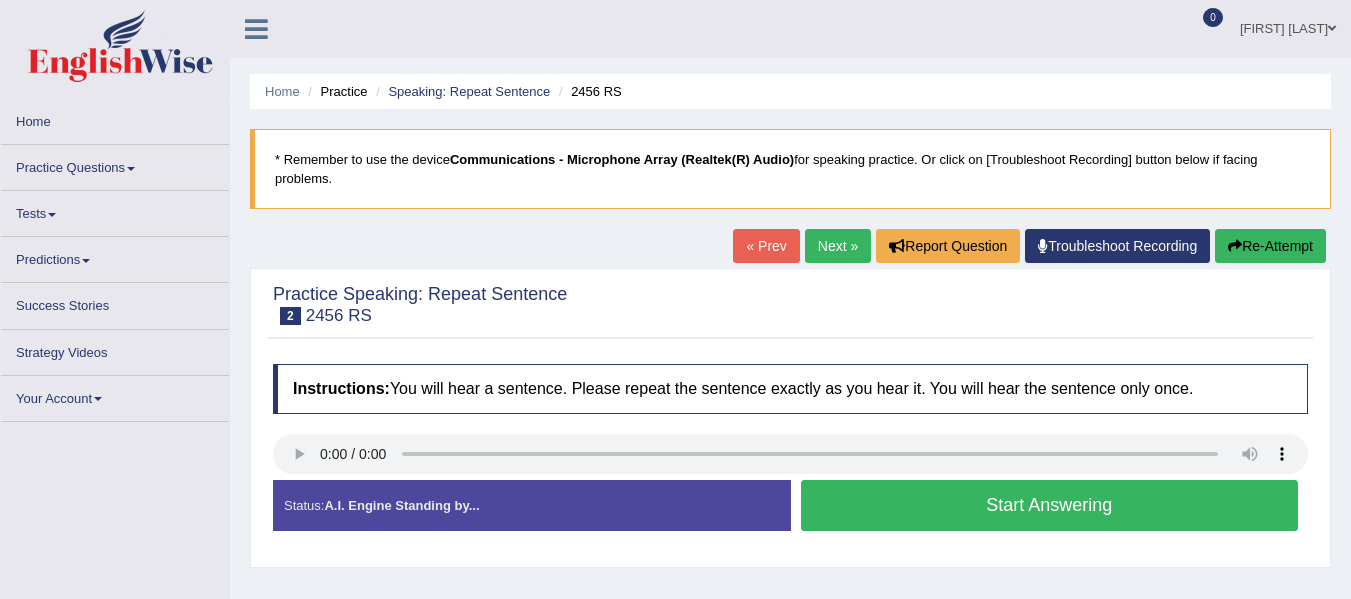 scroll, scrollTop: 0, scrollLeft: 0, axis: both 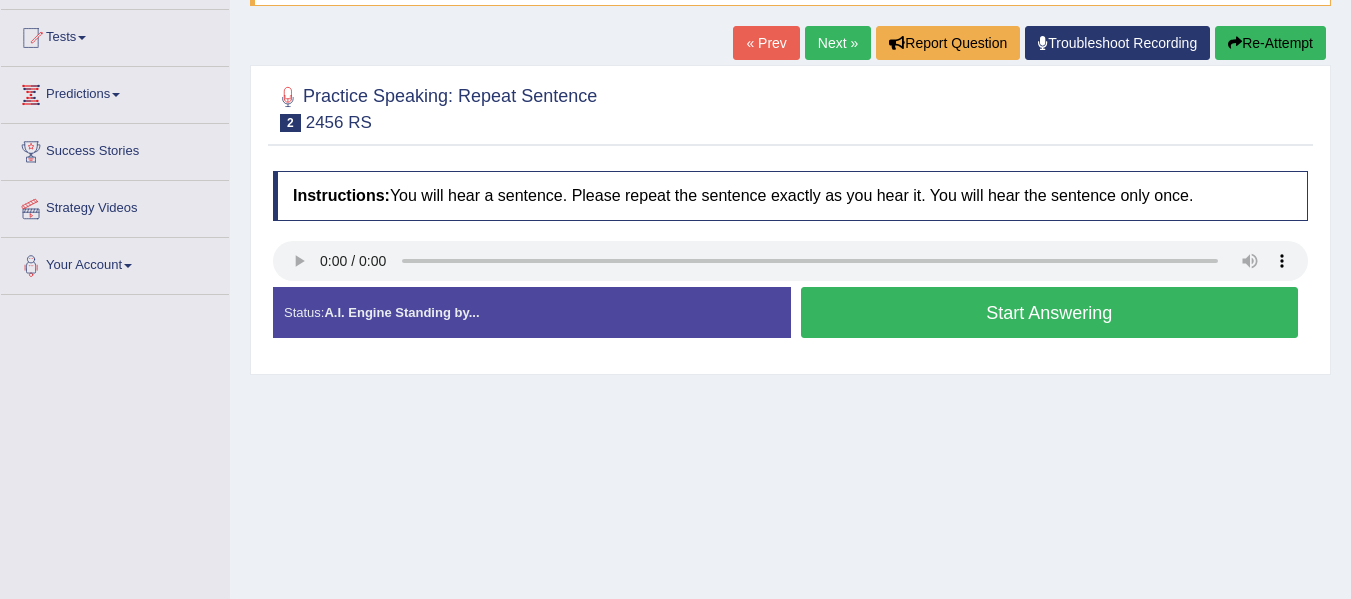 click on "Troubleshoot Recording" at bounding box center [1117, 43] 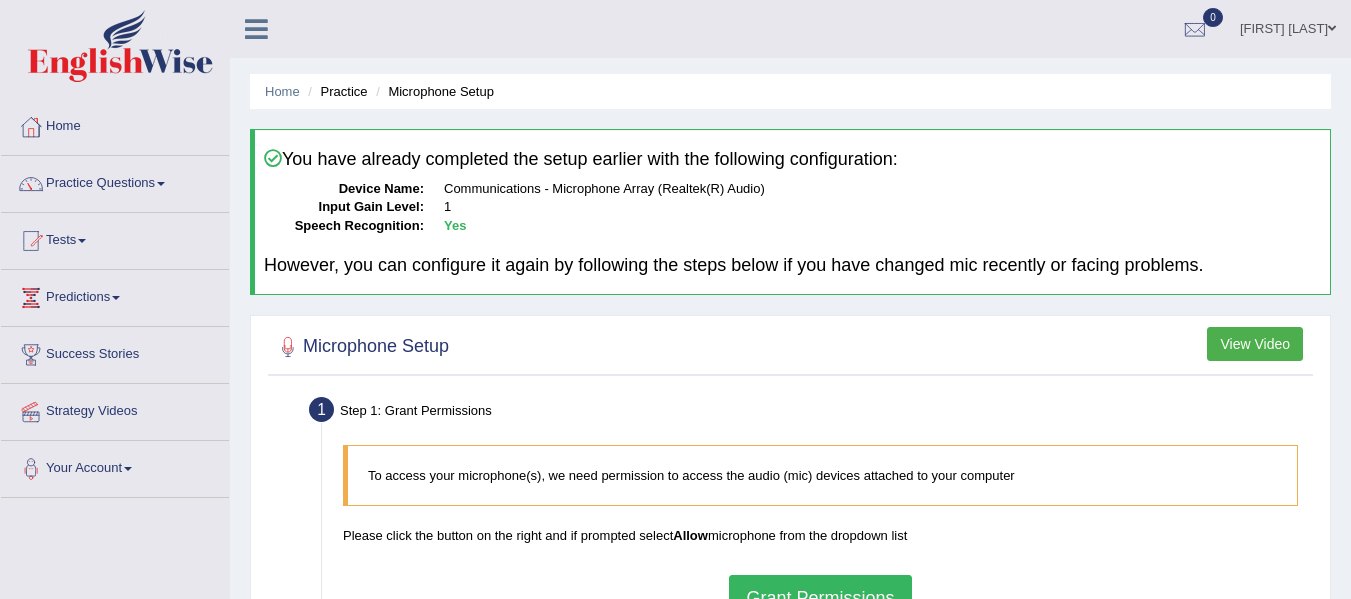 scroll, scrollTop: 0, scrollLeft: 0, axis: both 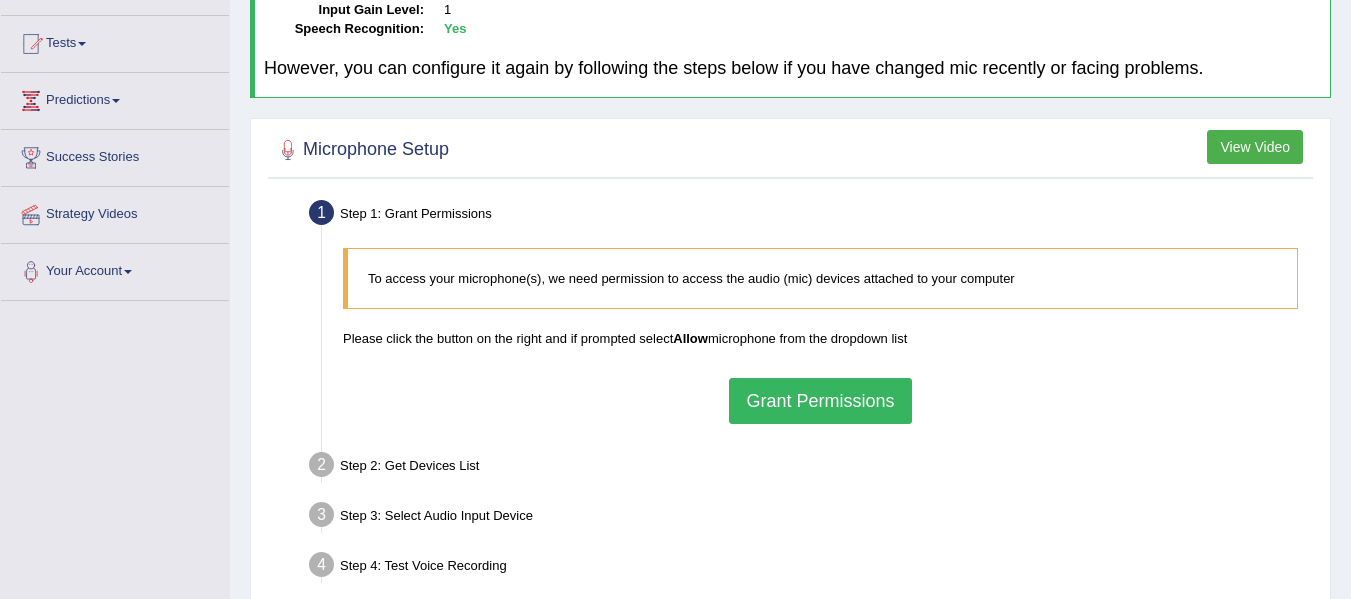 click on "Grant Permissions" at bounding box center [820, 401] 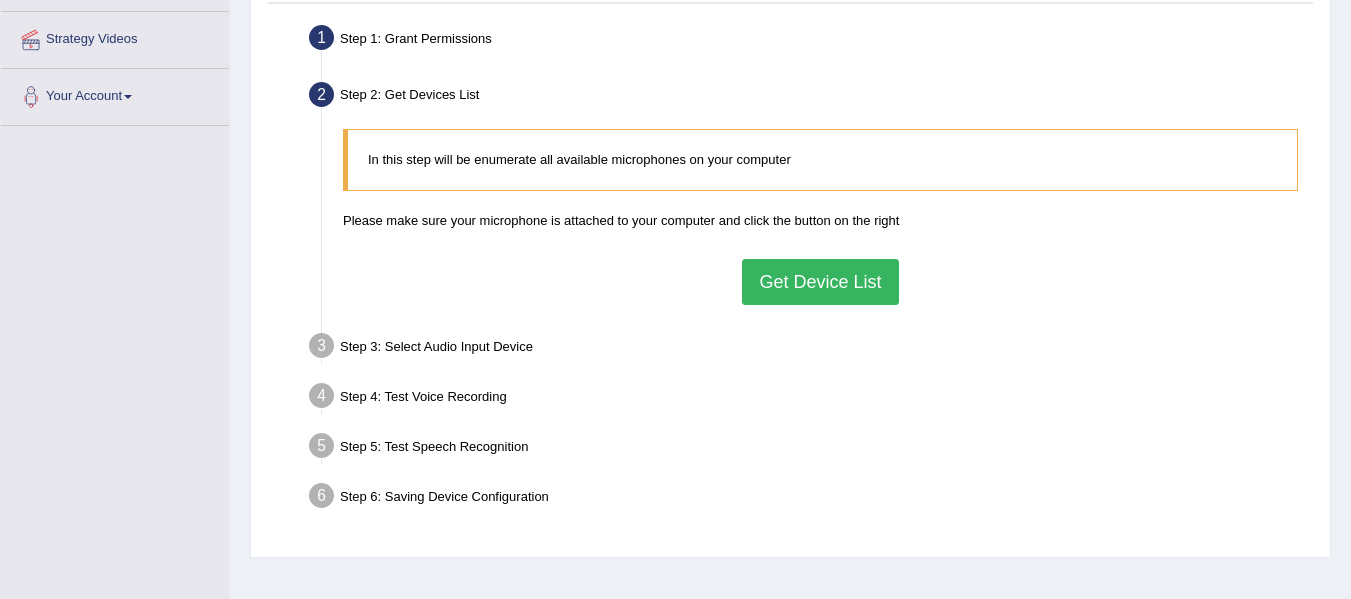 scroll, scrollTop: 374, scrollLeft: 0, axis: vertical 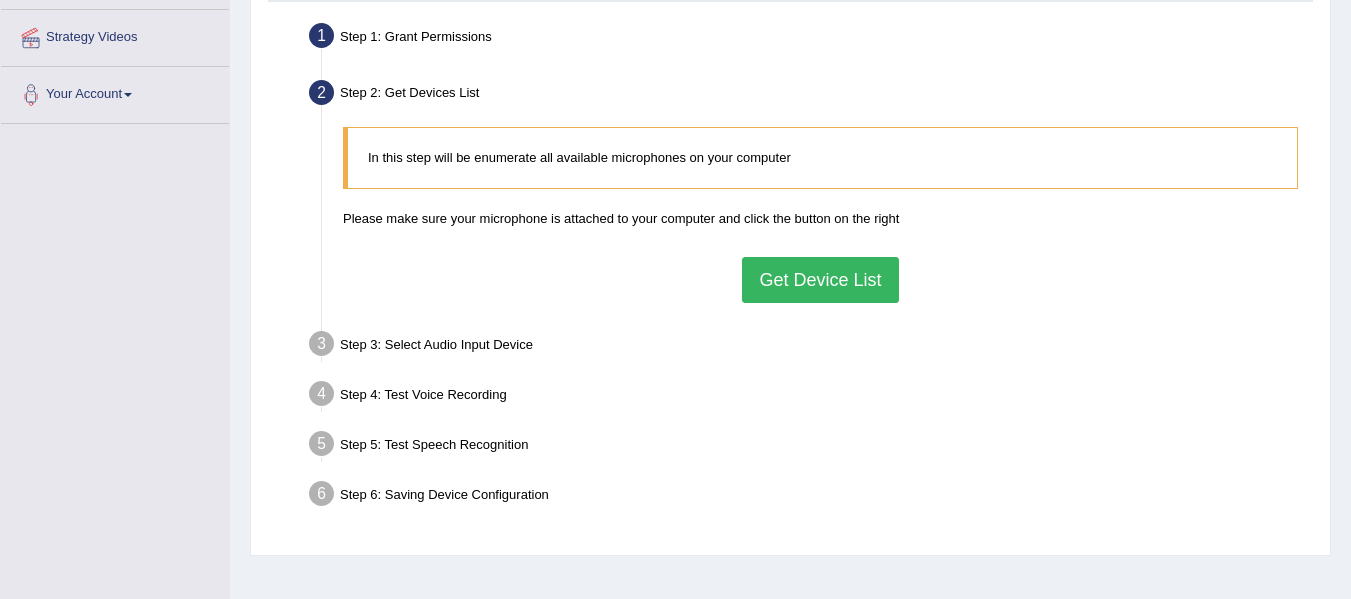 click on "Get Device List" at bounding box center (820, 280) 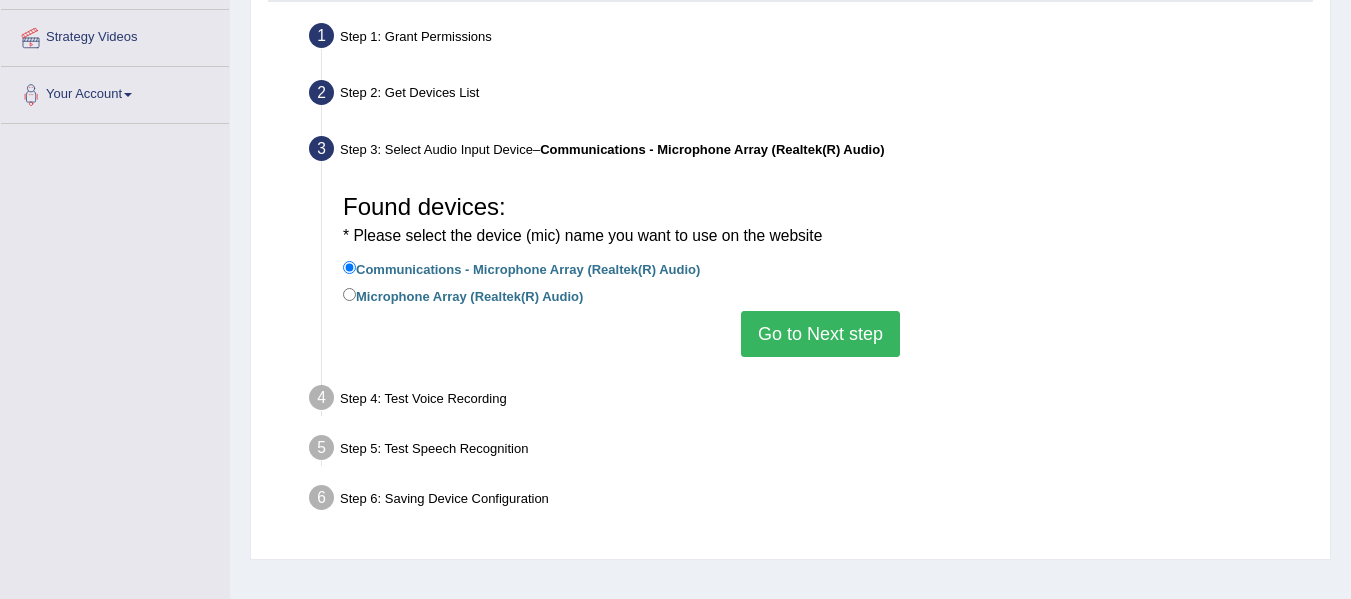 click on "Go to Next step" at bounding box center (820, 334) 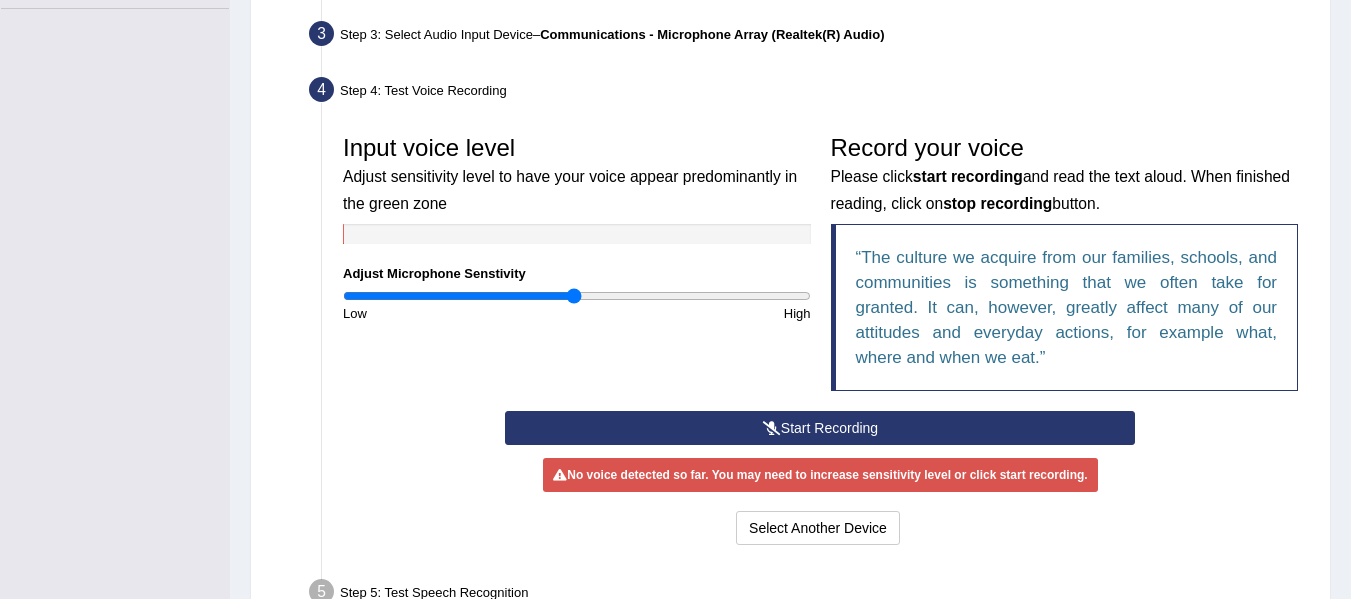 scroll, scrollTop: 487, scrollLeft: 0, axis: vertical 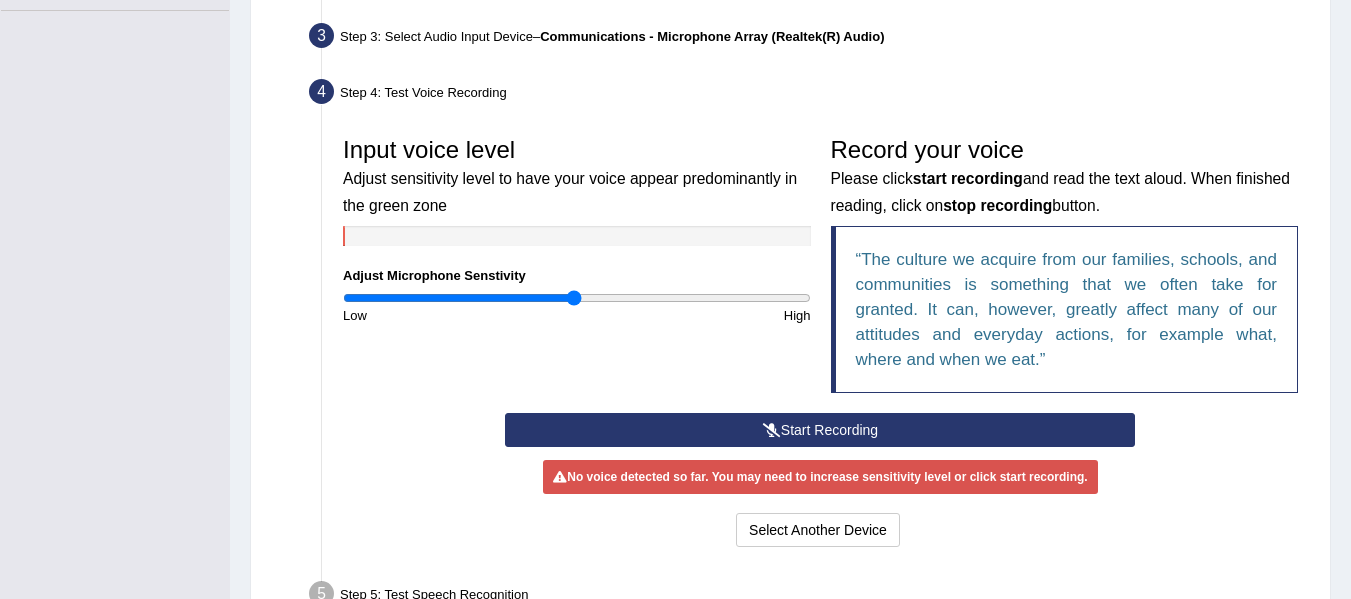 click on "Start Recording" at bounding box center (820, 430) 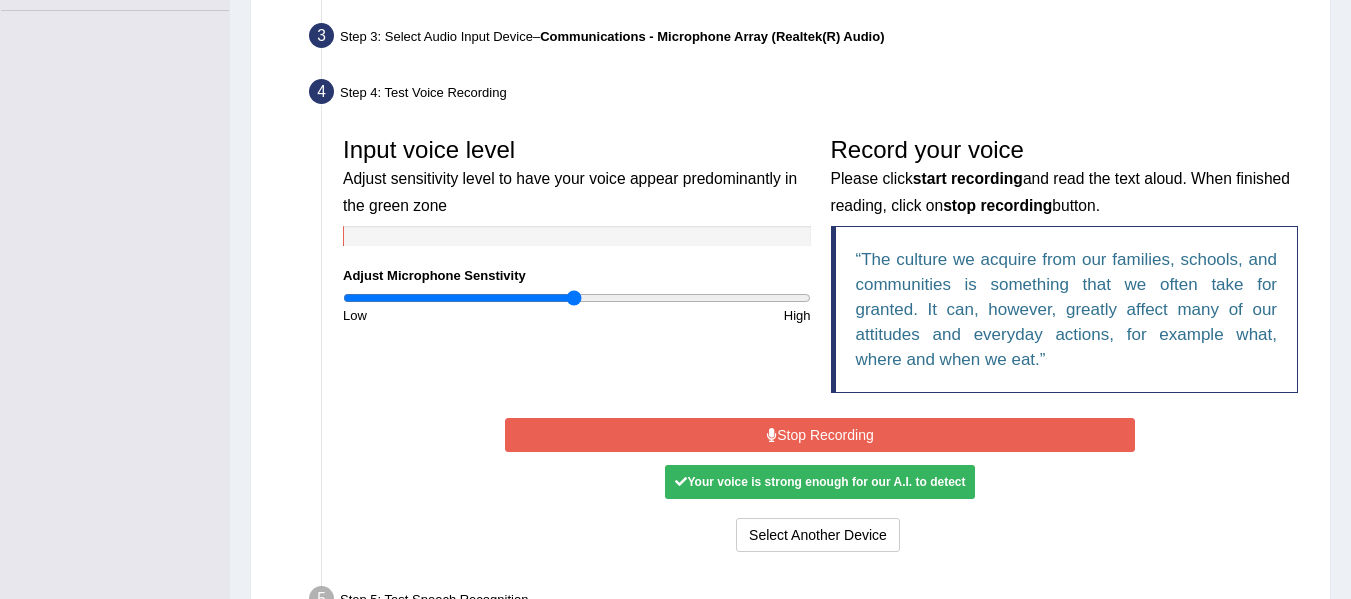 click on "Stop Recording" at bounding box center [820, 435] 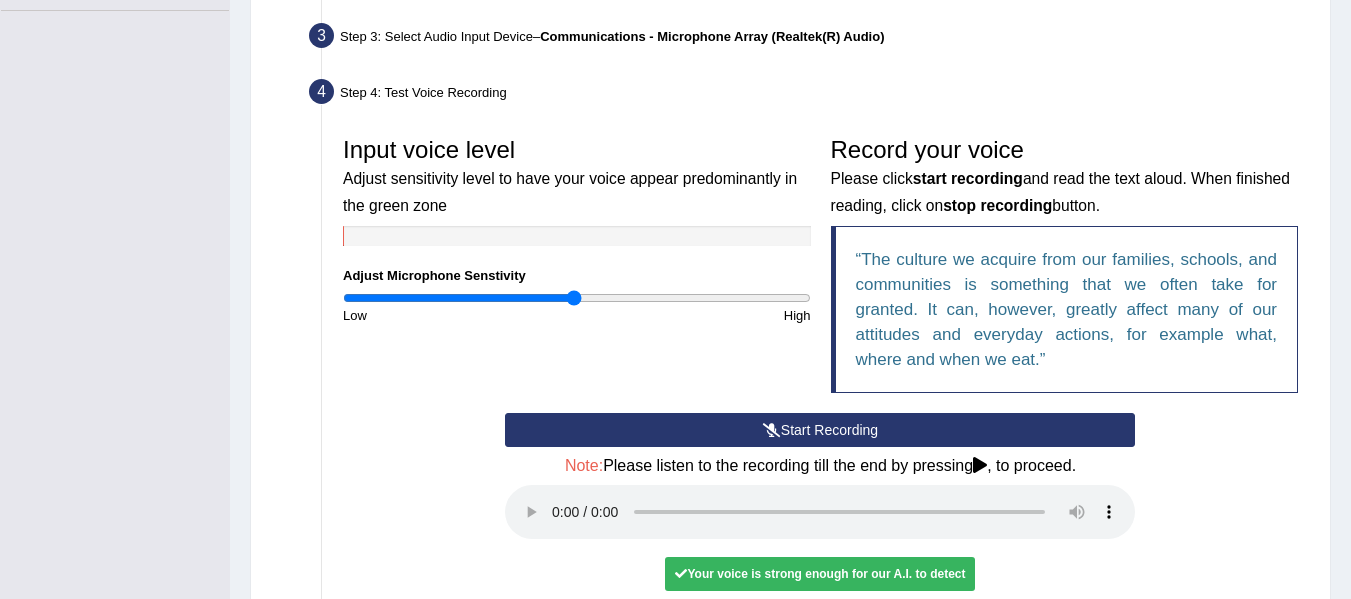 click on "Your voice is strong enough for our A.I. to detect" at bounding box center [820, 574] 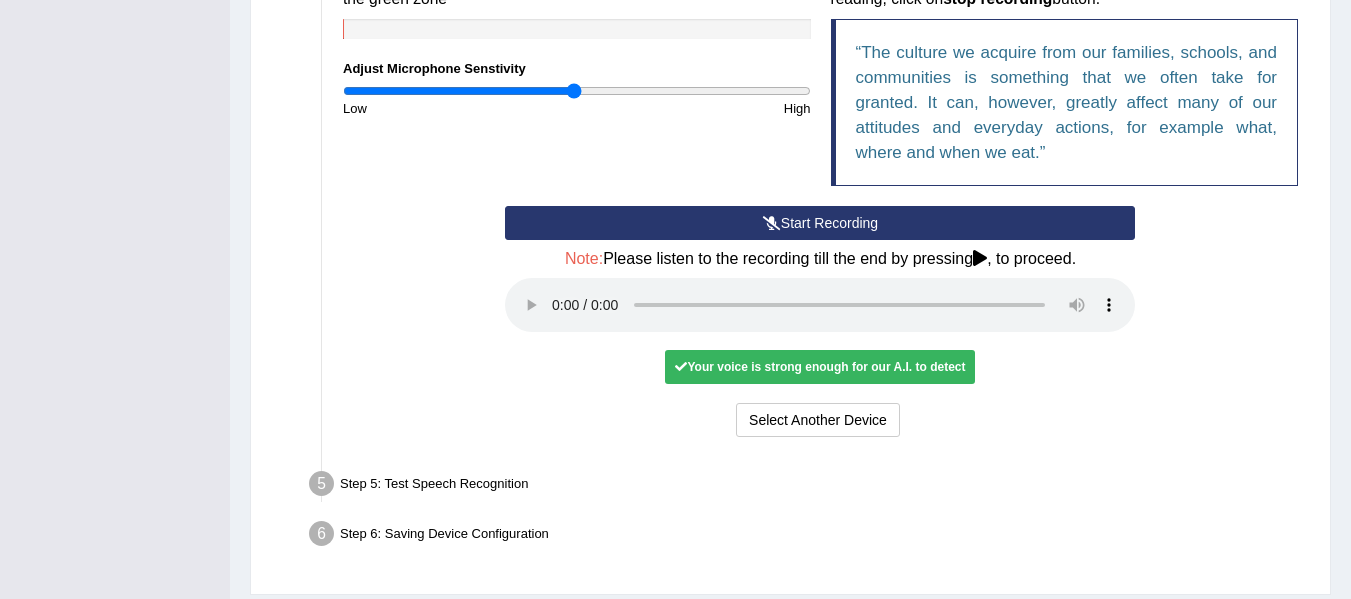 scroll, scrollTop: 692, scrollLeft: 0, axis: vertical 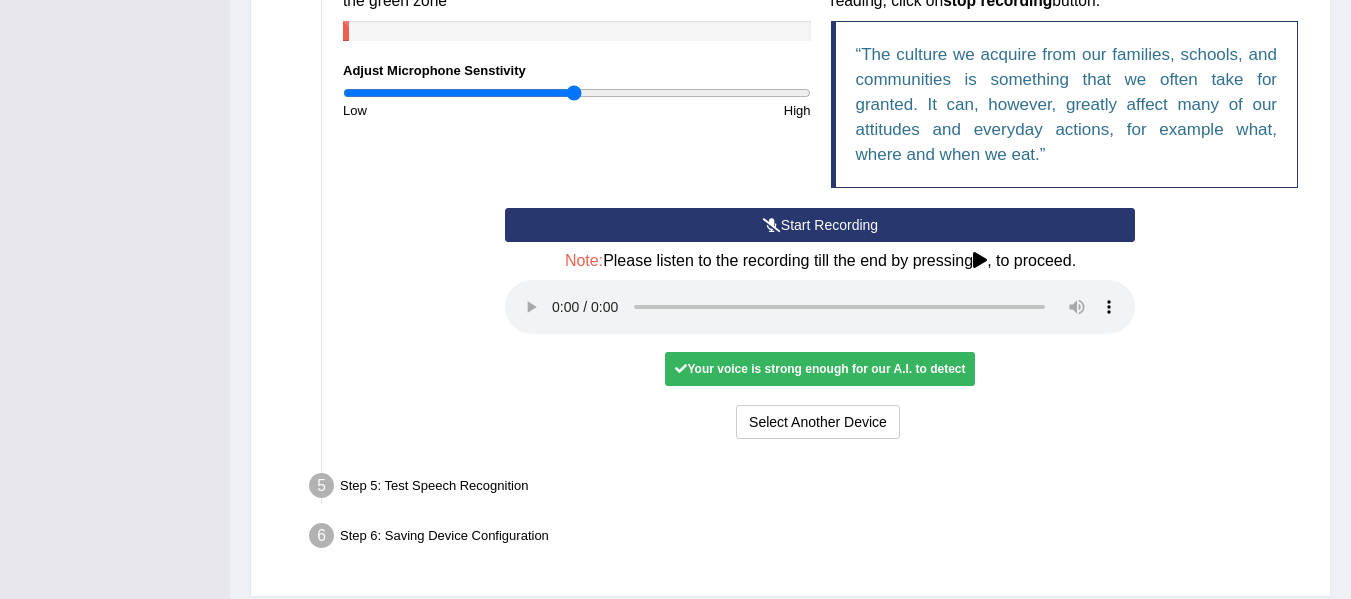 click on "Start Recording" at bounding box center (820, 225) 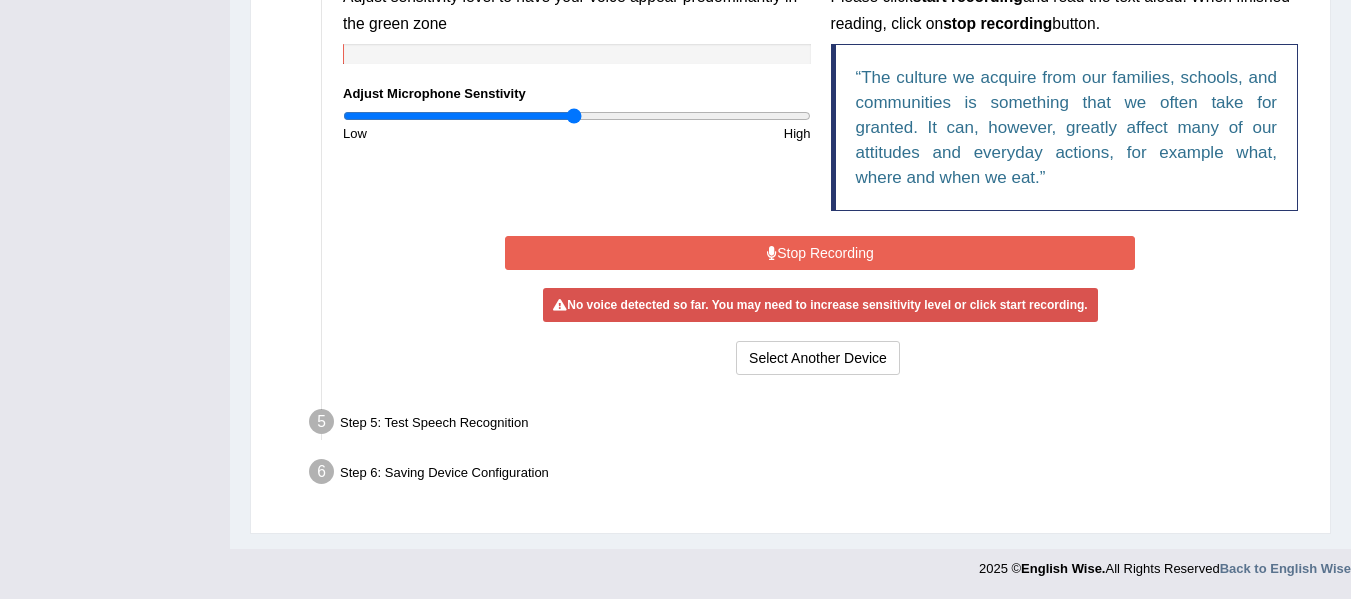 scroll, scrollTop: 664, scrollLeft: 0, axis: vertical 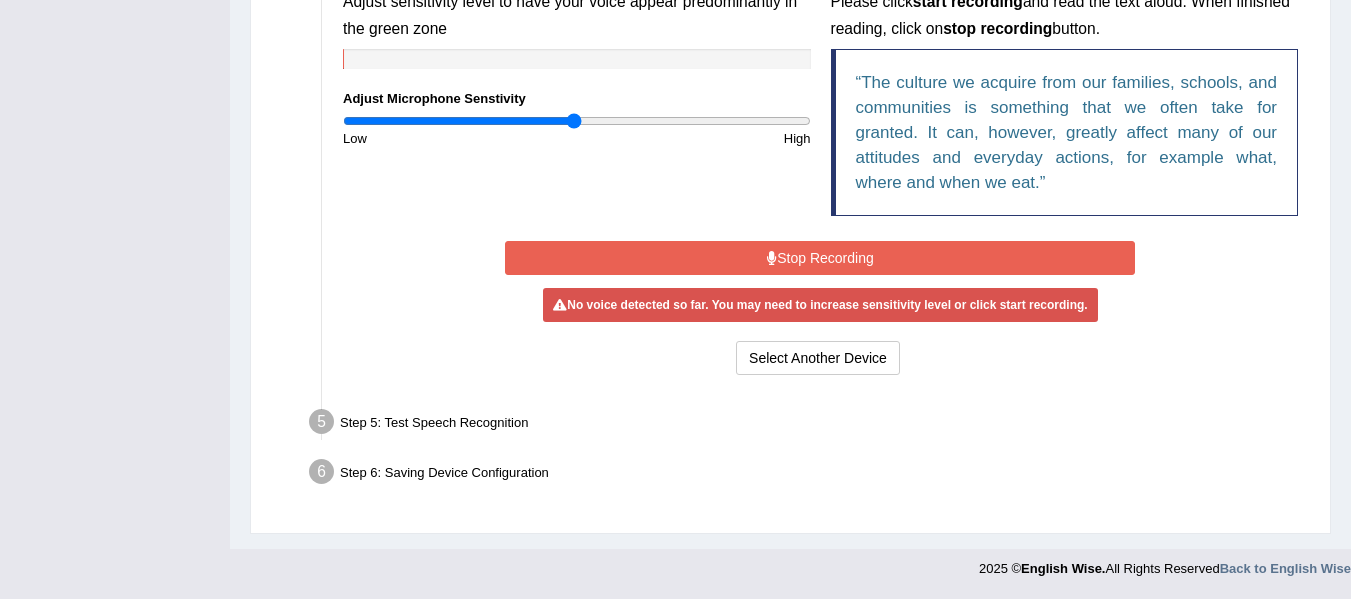 click on "Stop Recording" at bounding box center [820, 258] 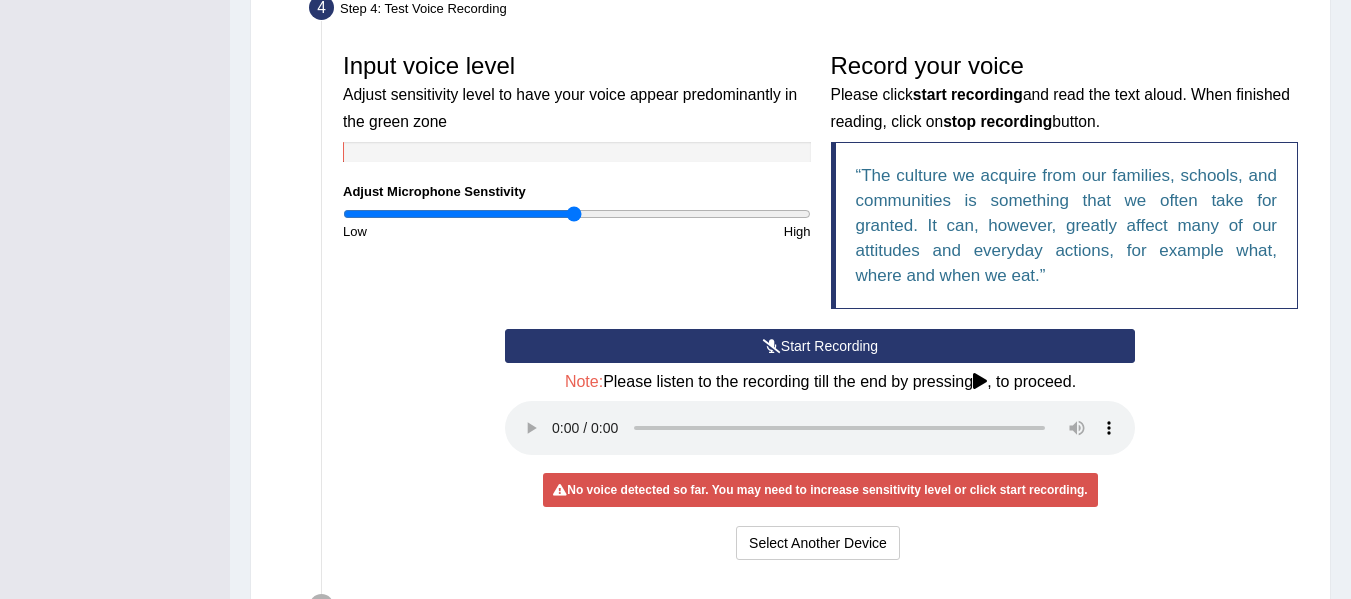 scroll, scrollTop: 572, scrollLeft: 0, axis: vertical 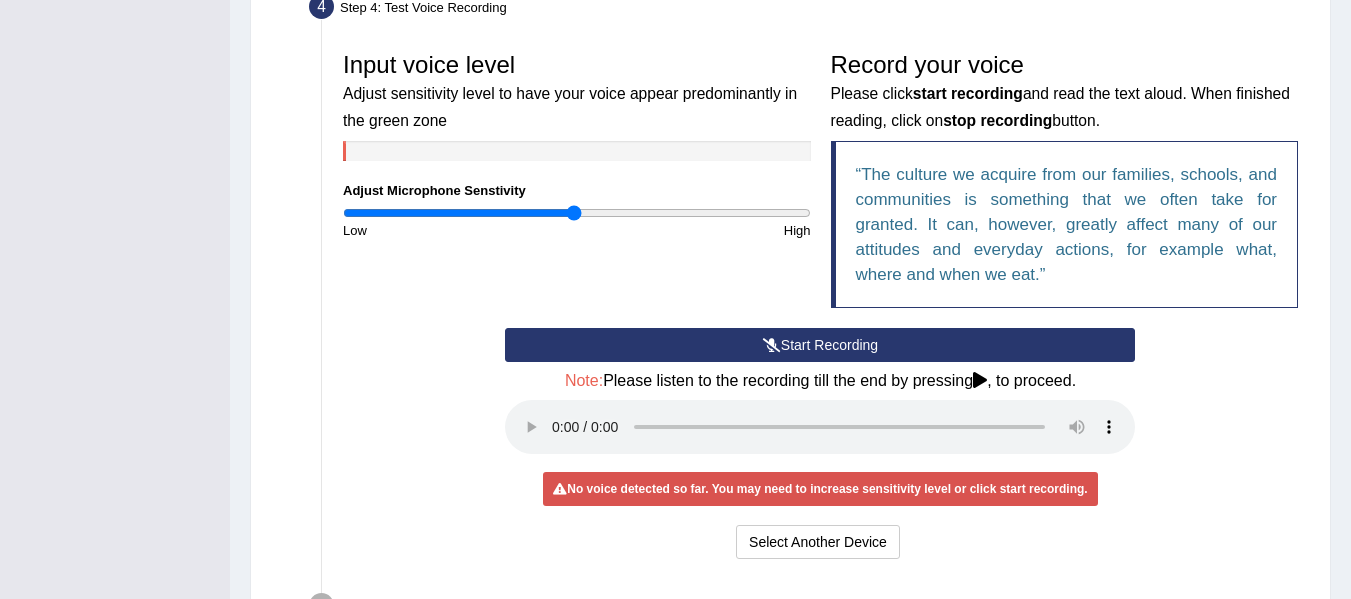 click on "Start Recording" at bounding box center (820, 345) 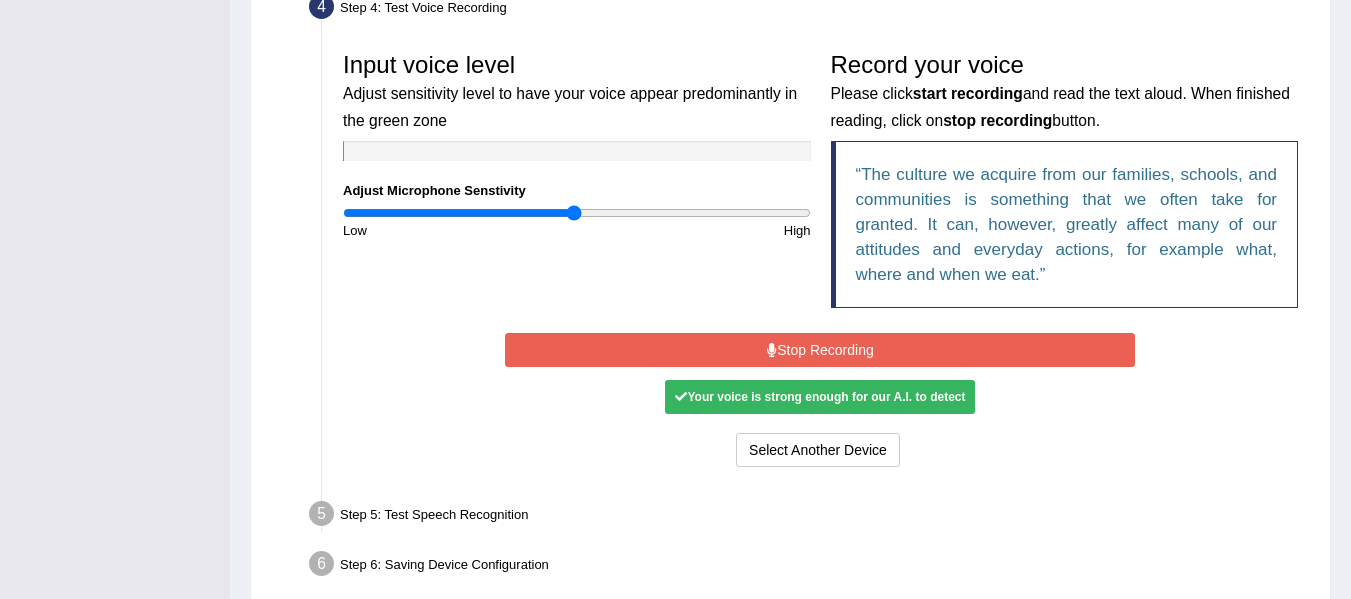click on "Stop Recording" at bounding box center (820, 350) 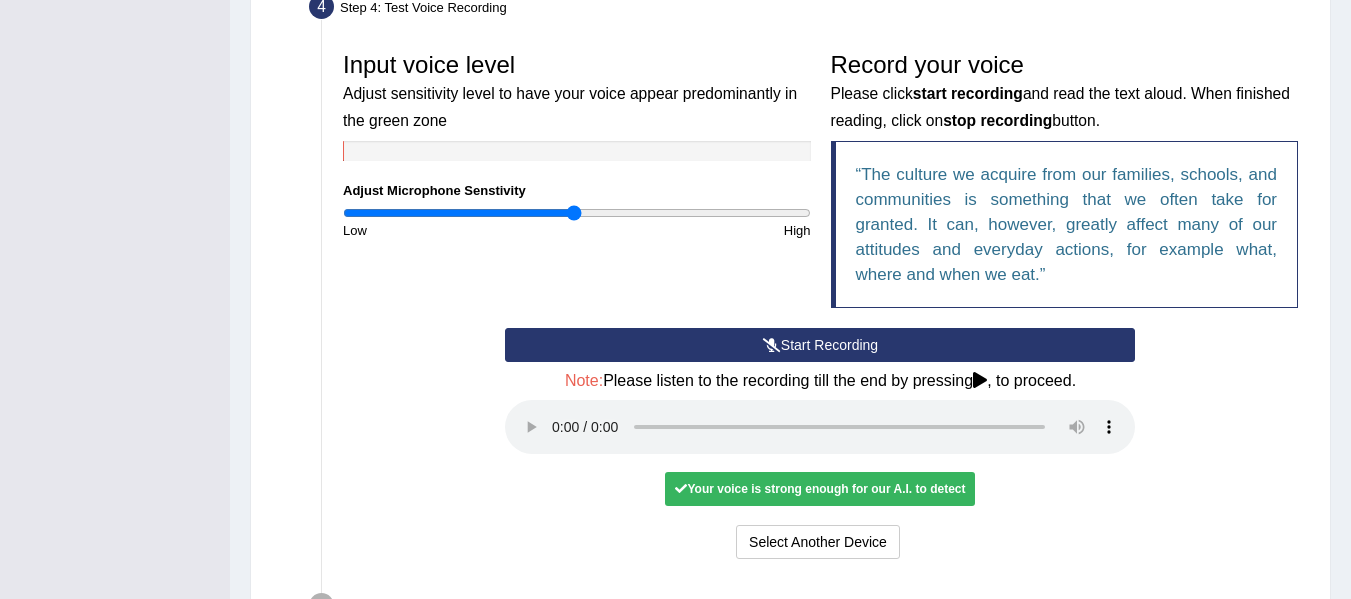click on "Your voice is strong enough for our A.I. to detect" at bounding box center [820, 489] 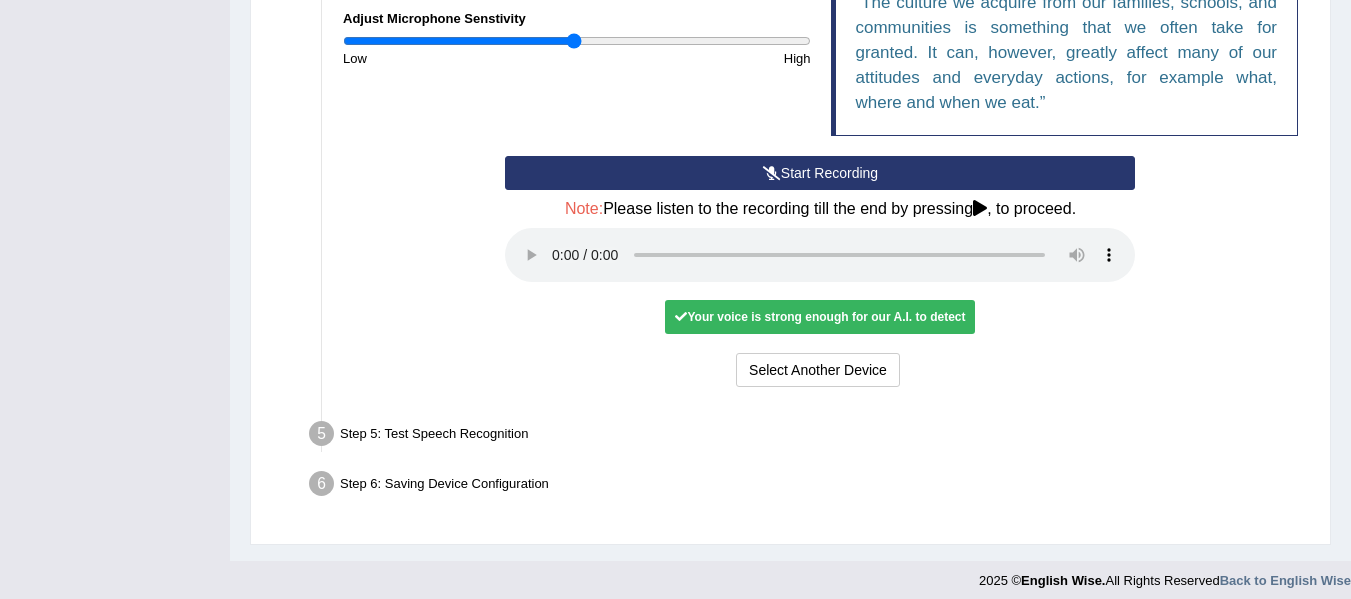 scroll, scrollTop: 745, scrollLeft: 0, axis: vertical 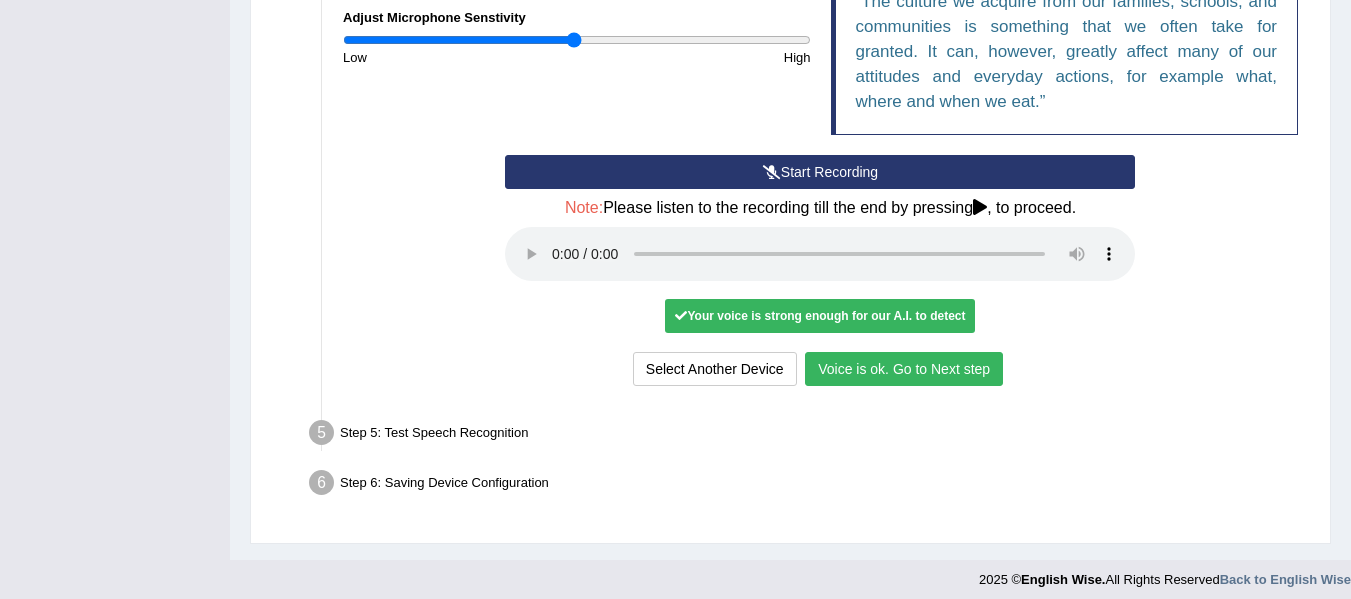 click on "Voice is ok. Go to Next step" at bounding box center (904, 369) 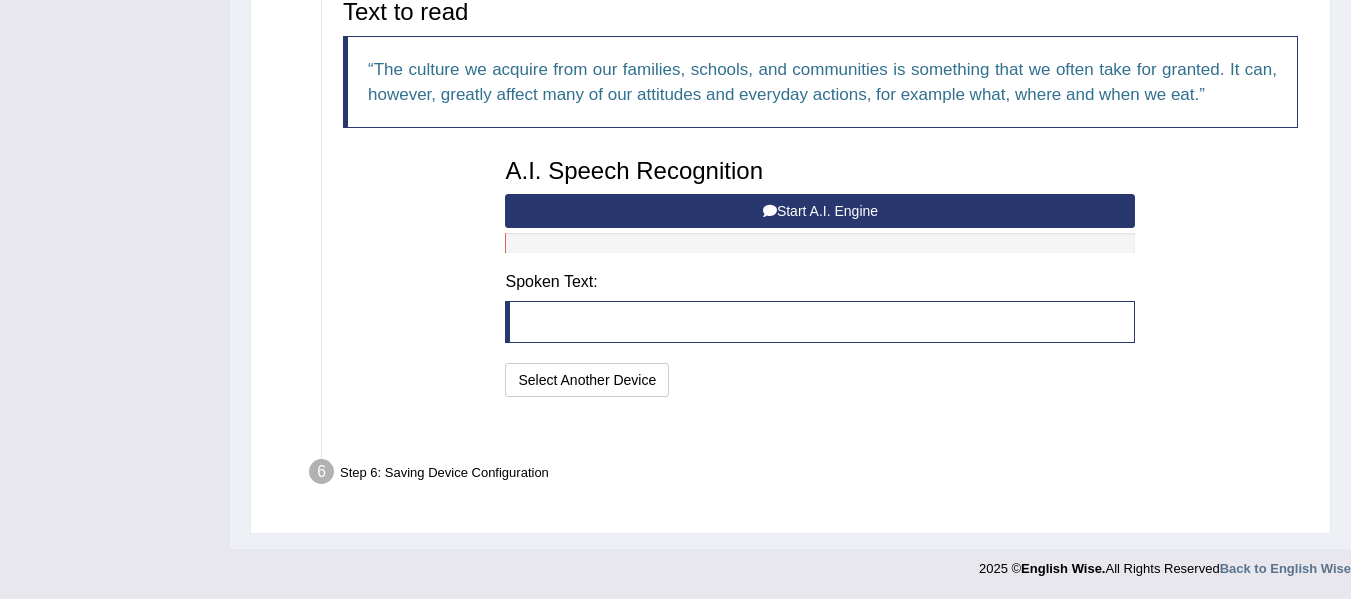 scroll, scrollTop: 652, scrollLeft: 0, axis: vertical 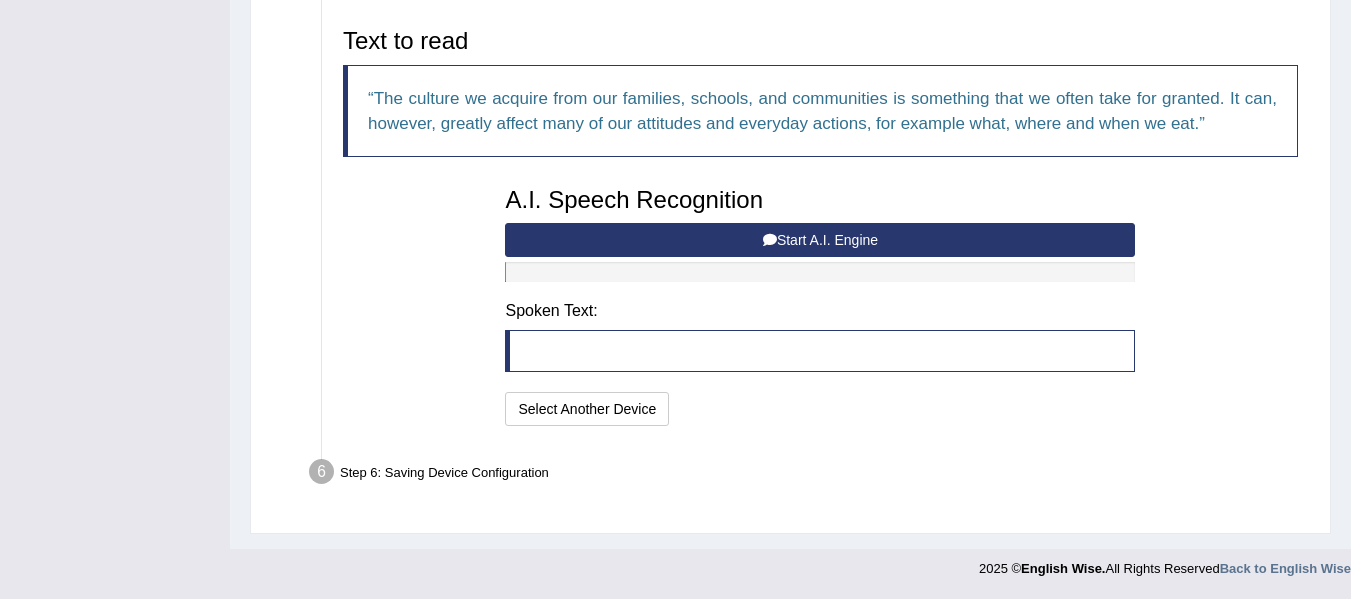 click on "Start A.I. Engine" at bounding box center [820, 240] 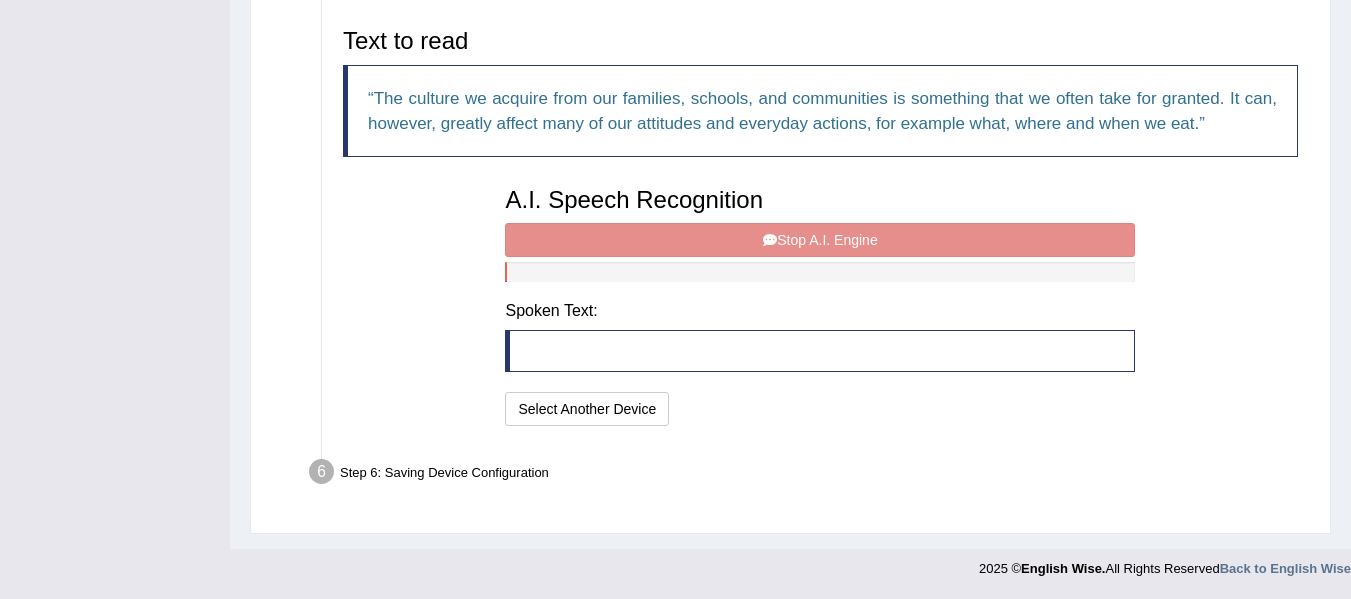click on "A.I. Speech Recognition    Start A.I. Engine    Stop A.I. Engine     Note:  Please listen to the recording till the end by pressing  , to proceed.     Spoken Text:     I will practice without this feature   Select Another Device   Speech is ok. Go to Last step" at bounding box center (820, 304) 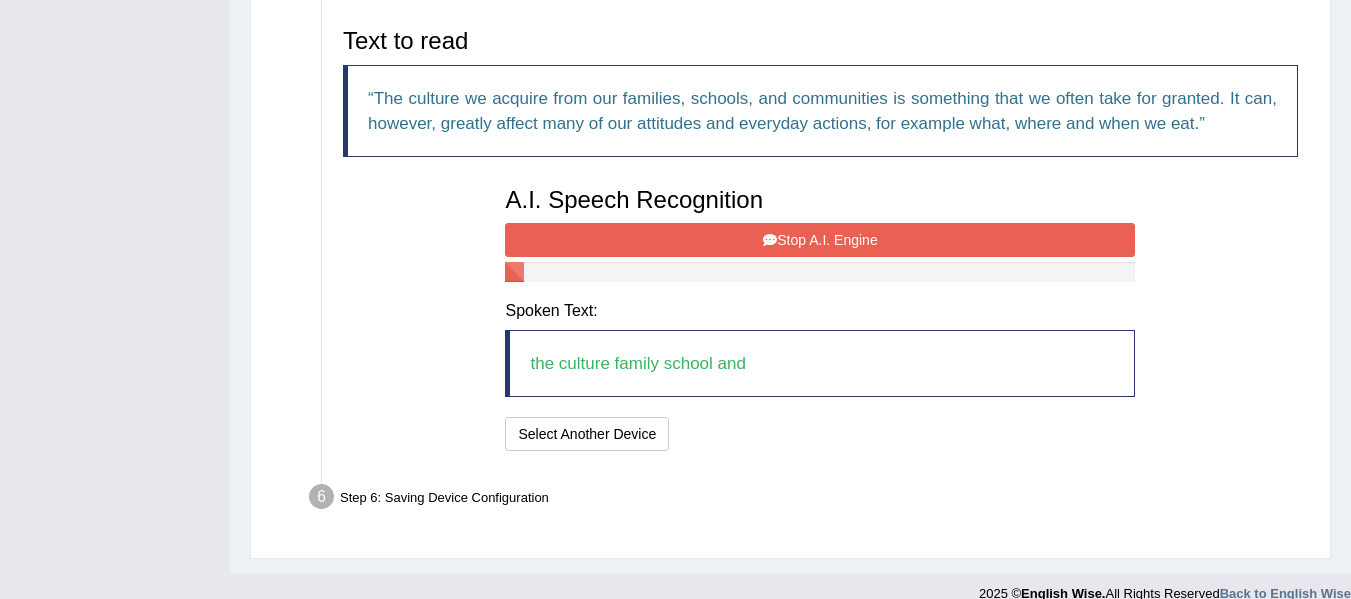 click on "Stop A.I. Engine" at bounding box center [820, 240] 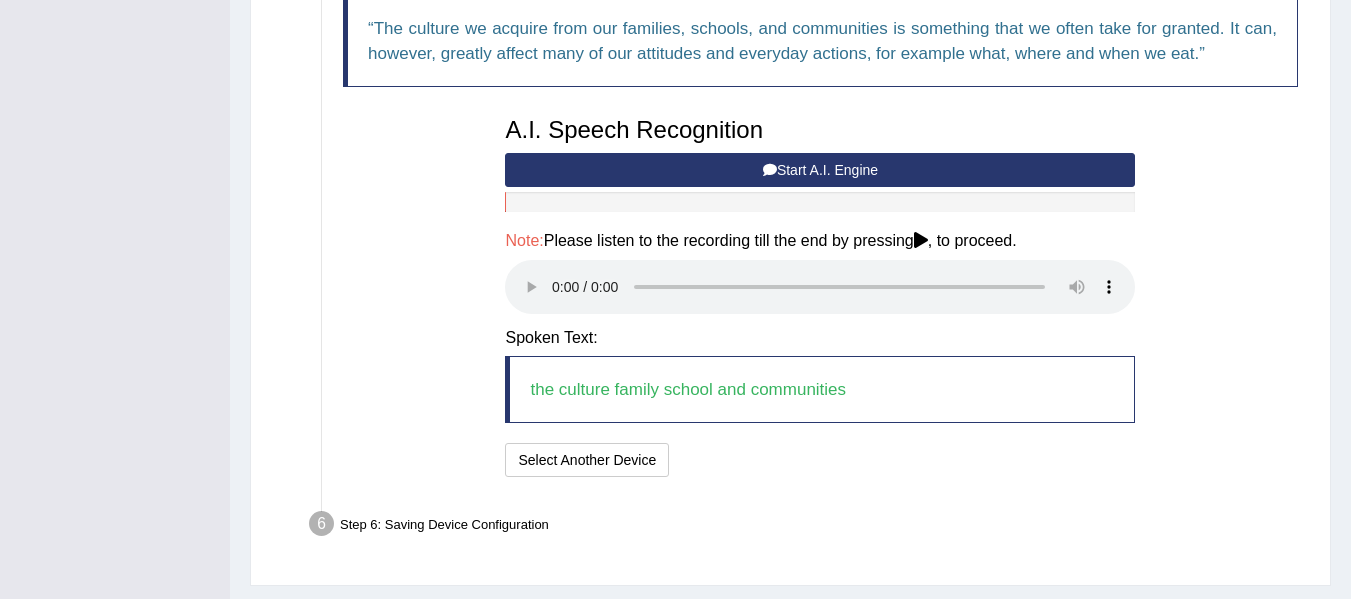 scroll, scrollTop: 774, scrollLeft: 0, axis: vertical 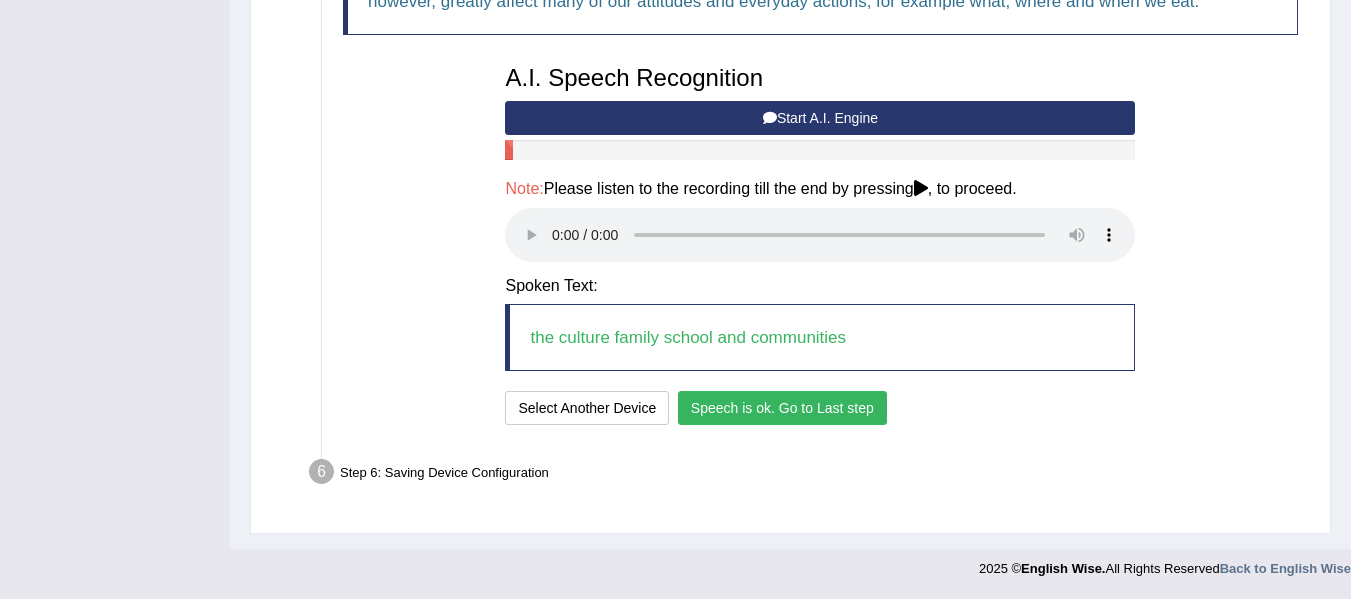 click on "Speech is ok. Go to Last step" at bounding box center (782, 408) 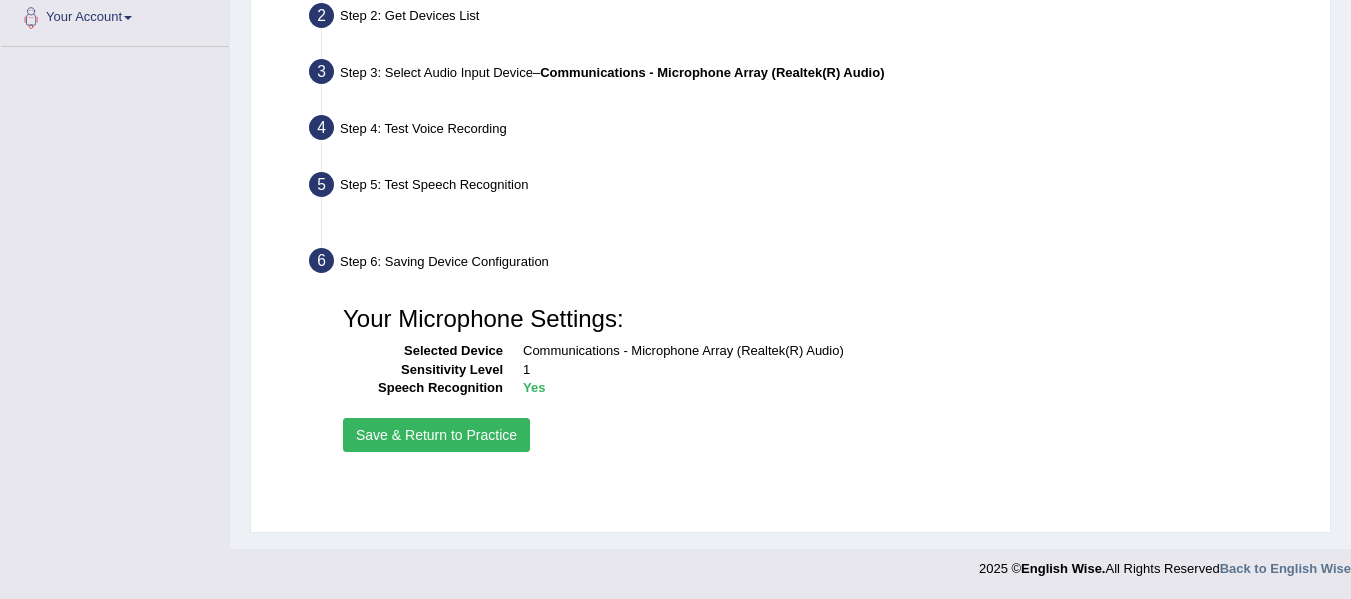 scroll, scrollTop: 451, scrollLeft: 0, axis: vertical 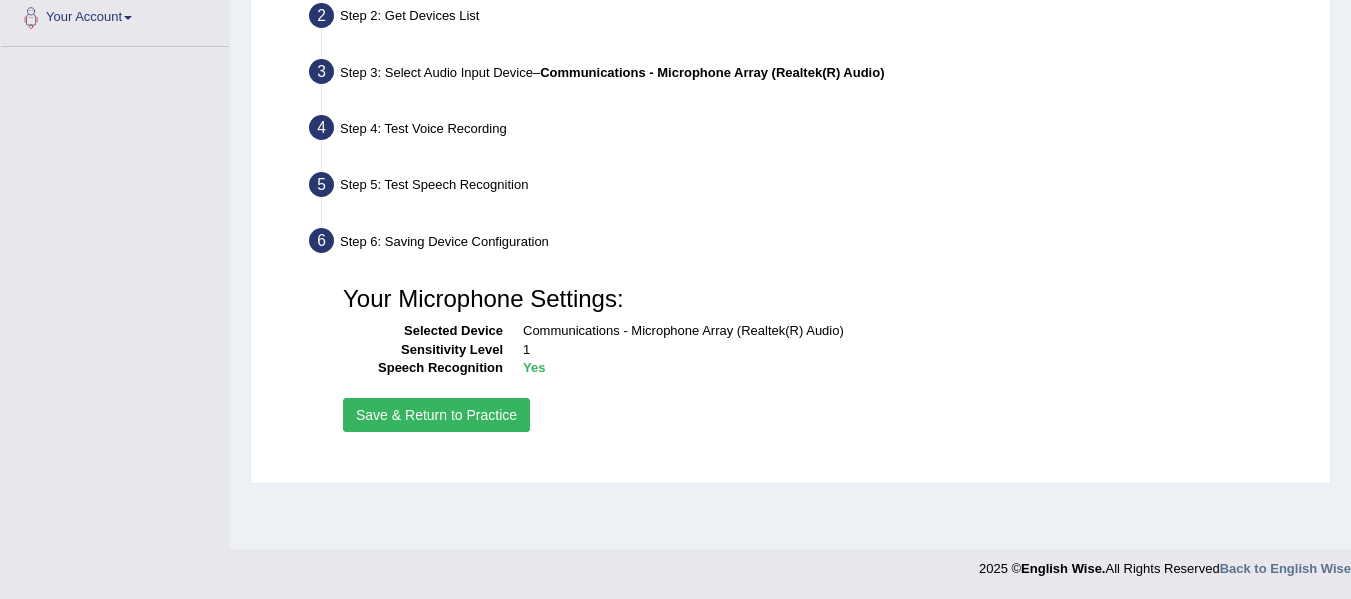 click on "Save & Return to Practice" at bounding box center (436, 415) 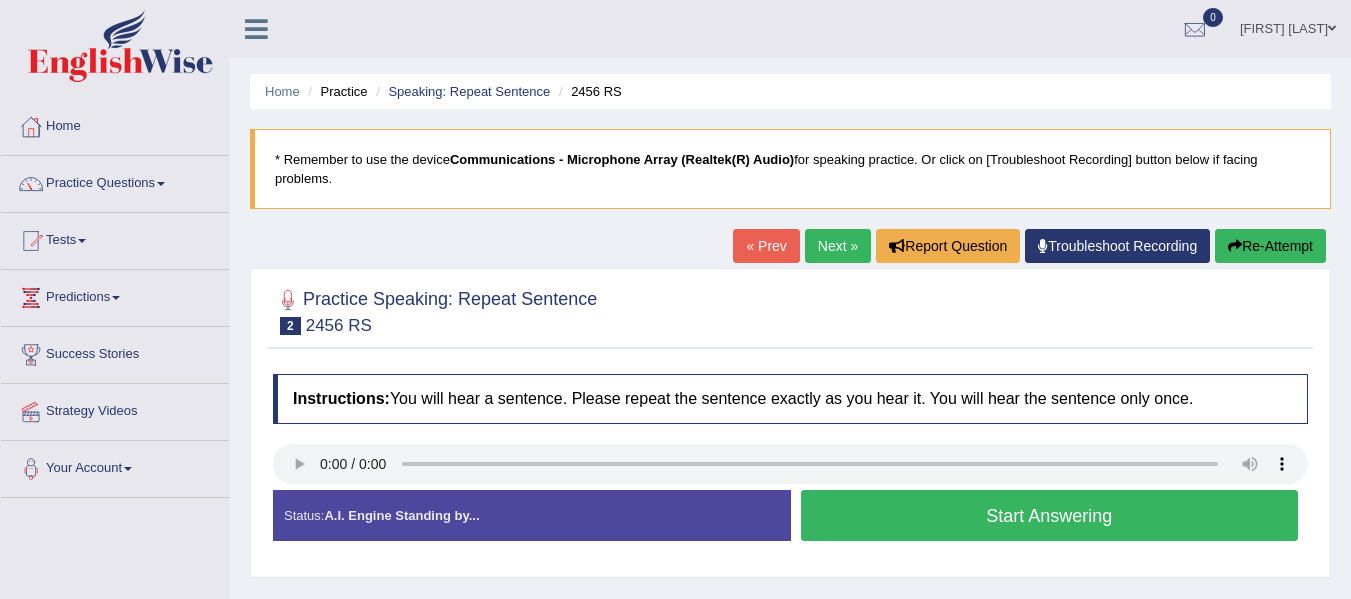 scroll, scrollTop: 0, scrollLeft: 0, axis: both 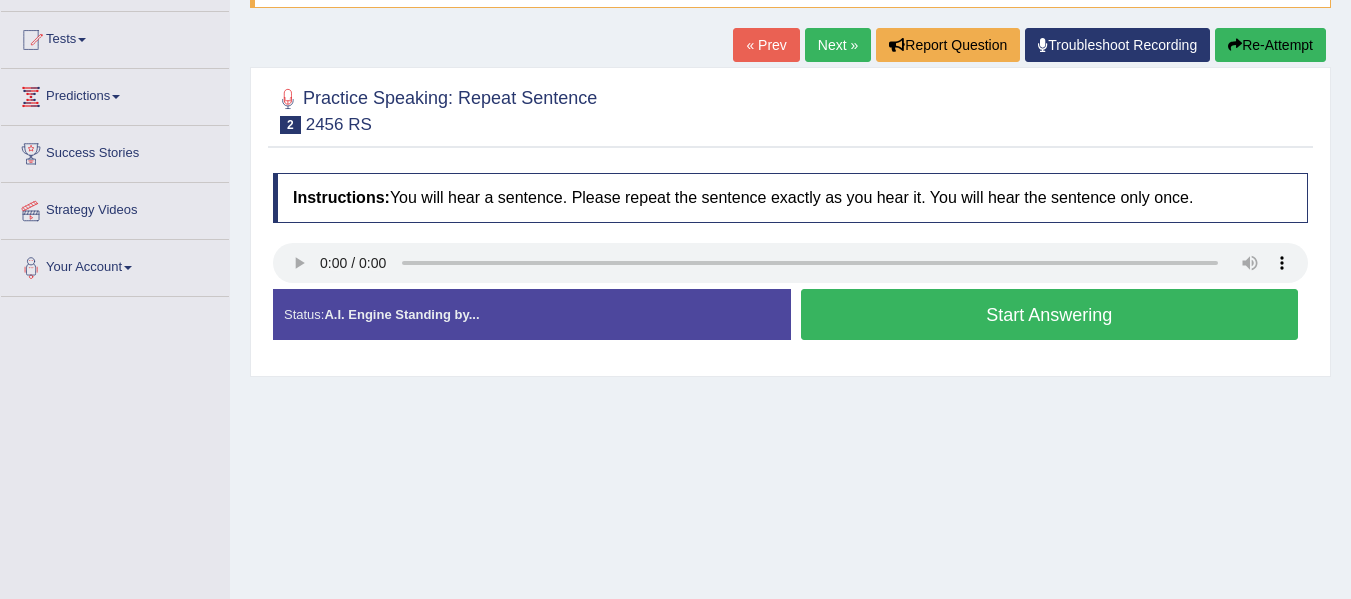 click on "« Prev" at bounding box center (766, 45) 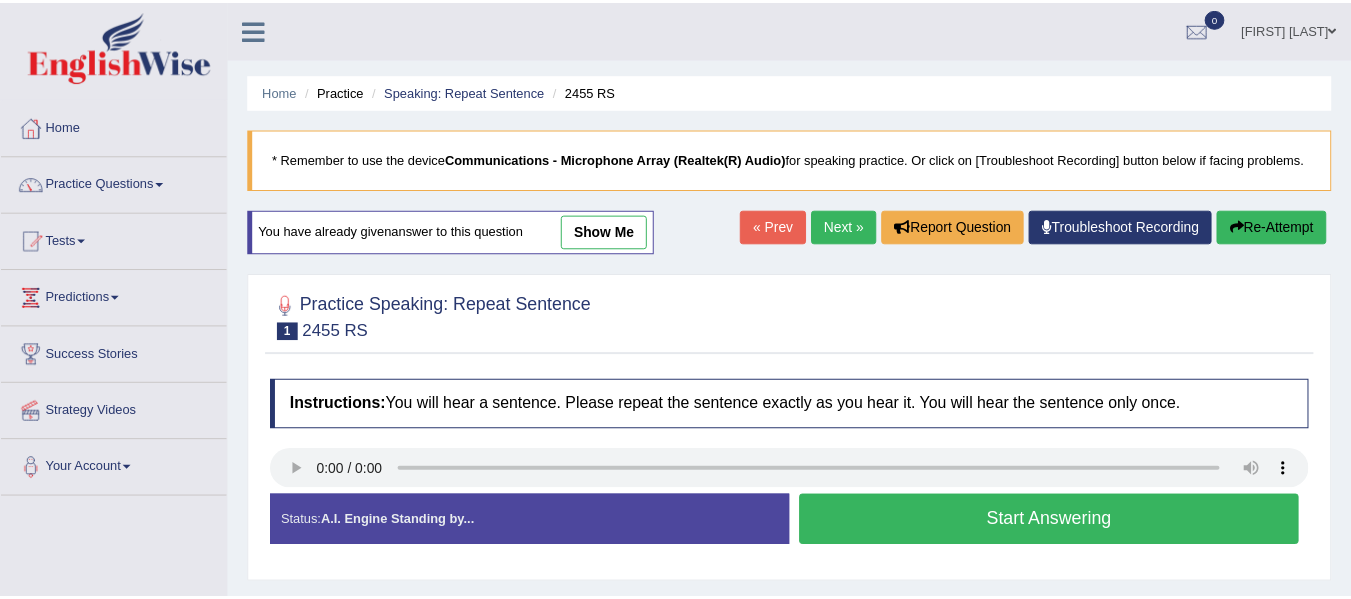 scroll, scrollTop: 0, scrollLeft: 0, axis: both 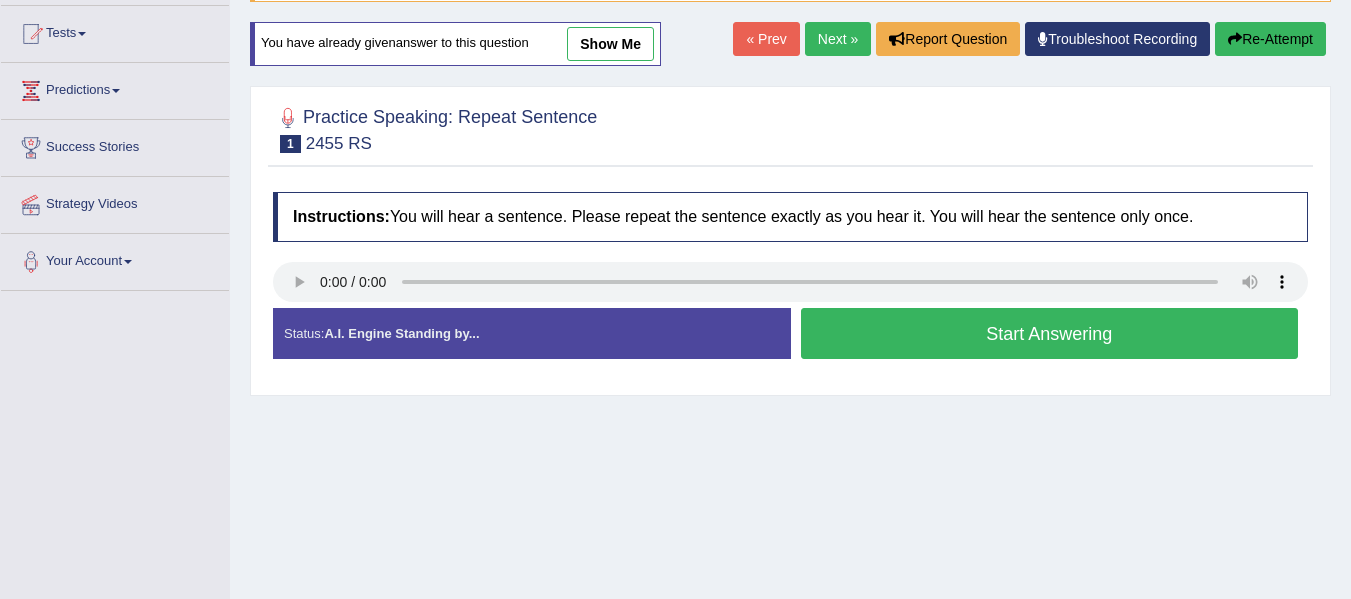 click on "Start Answering" at bounding box center [1050, 333] 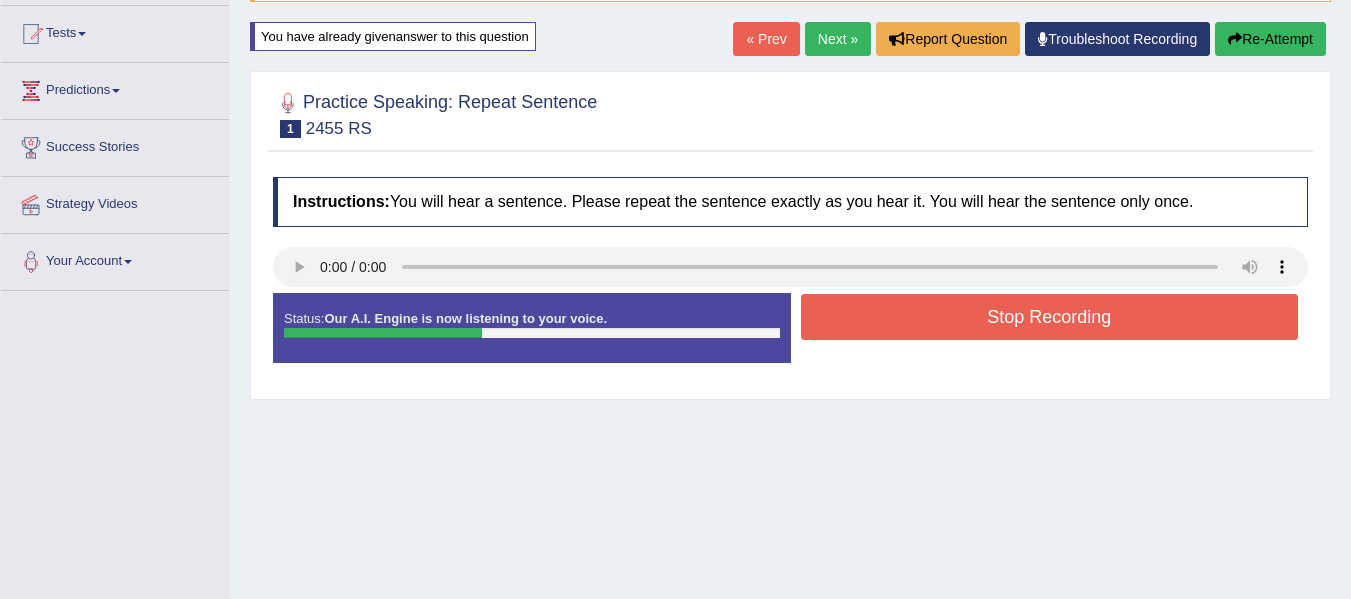 click on "Stop Recording" at bounding box center (1050, 317) 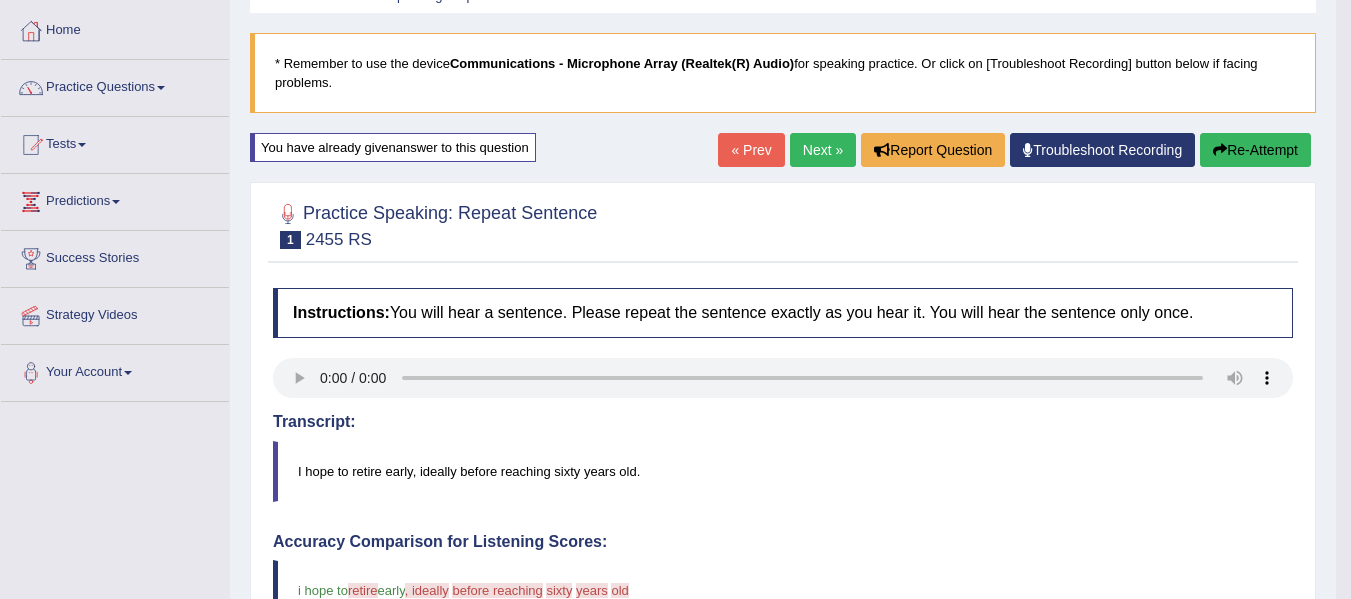 scroll, scrollTop: 95, scrollLeft: 0, axis: vertical 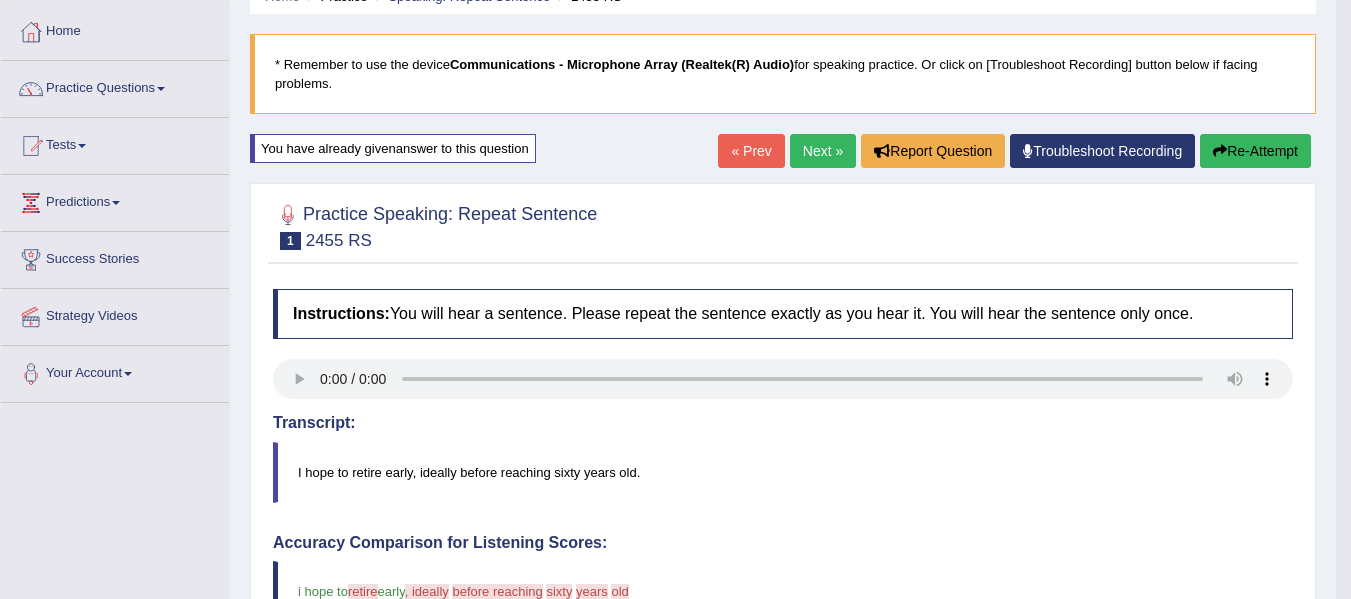 click on "Next »" at bounding box center [823, 151] 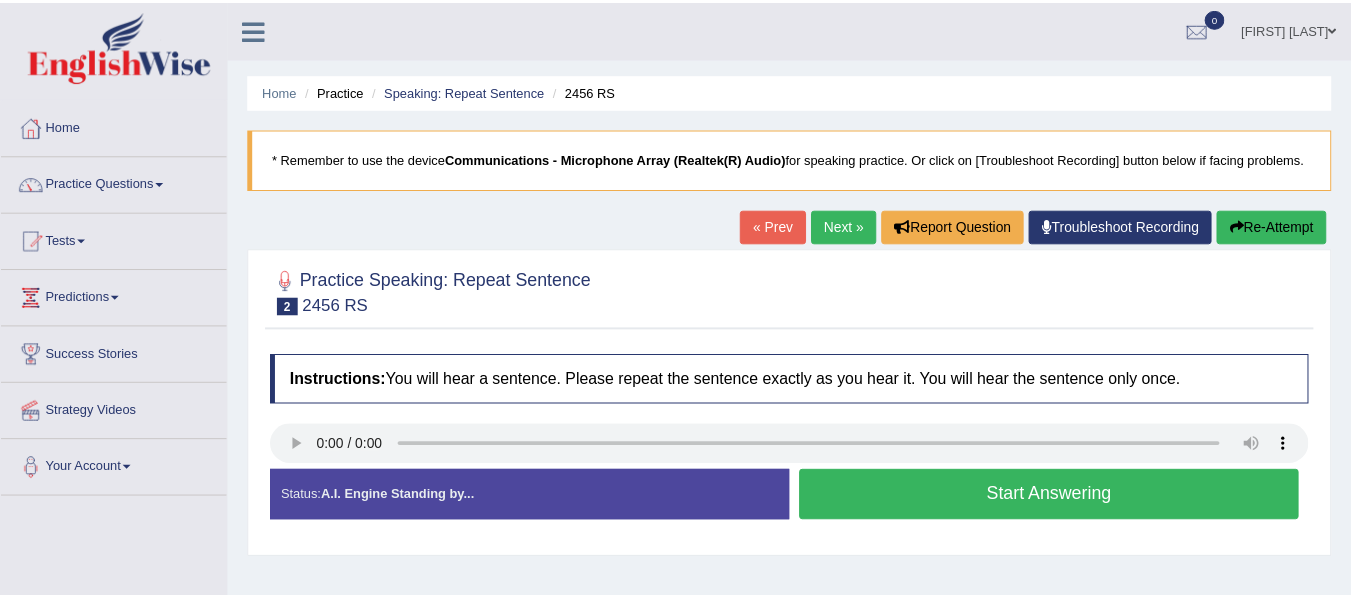 scroll, scrollTop: 0, scrollLeft: 0, axis: both 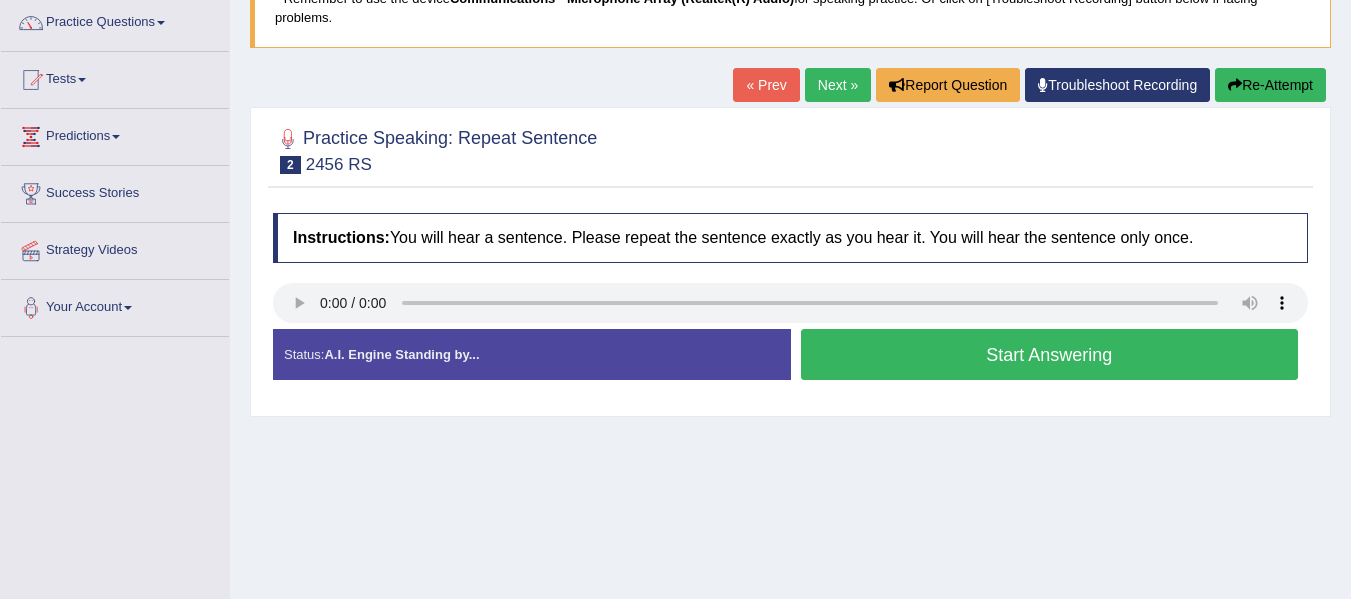 click on "Status:  A.I. Engine Standing by..." at bounding box center [532, 354] 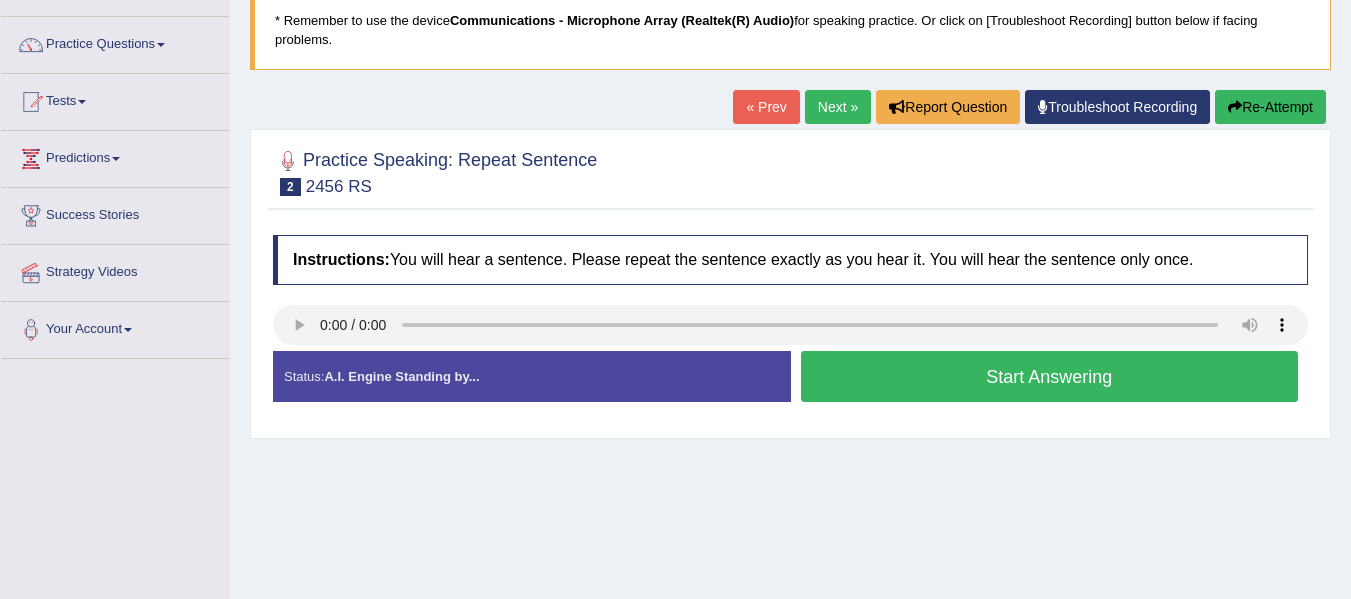 scroll, scrollTop: 0, scrollLeft: 0, axis: both 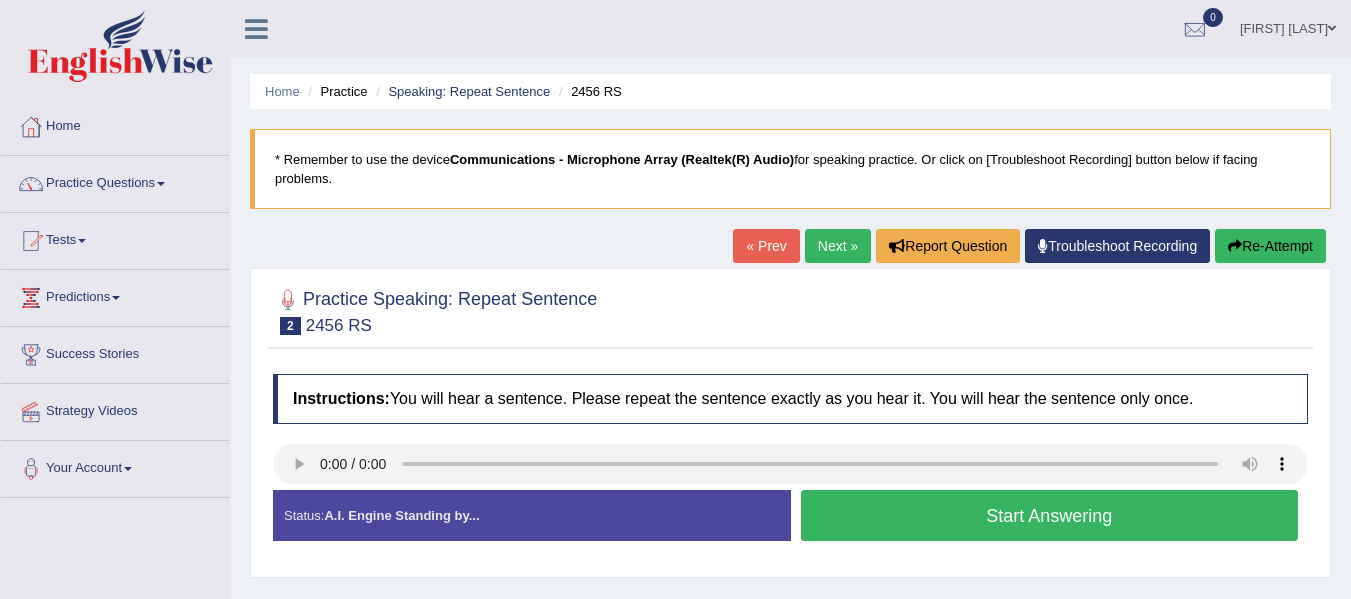 click on "Re-Attempt" at bounding box center (1270, 246) 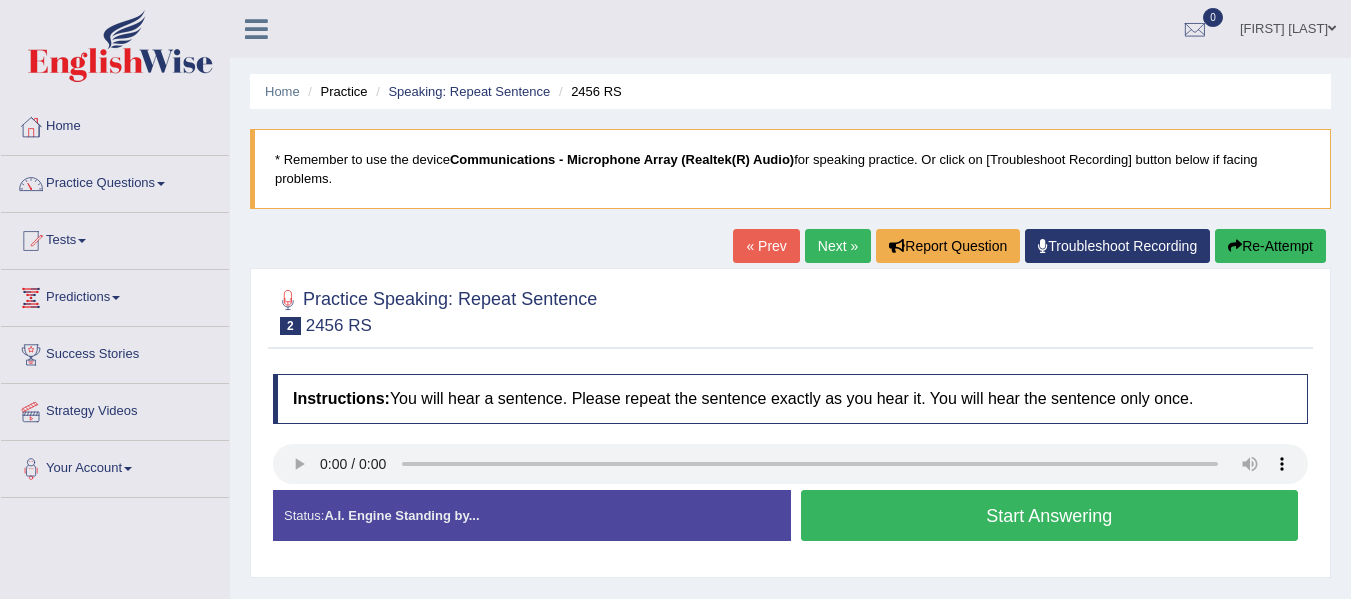 scroll, scrollTop: 0, scrollLeft: 0, axis: both 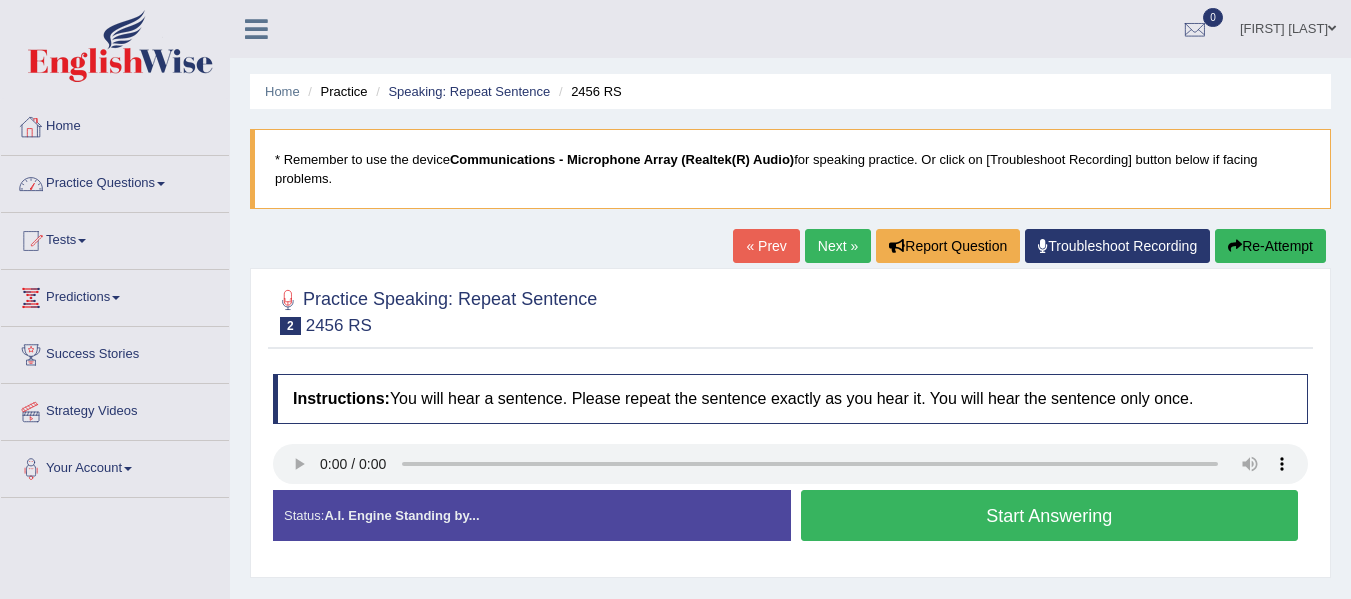 click on "Home" at bounding box center (115, 124) 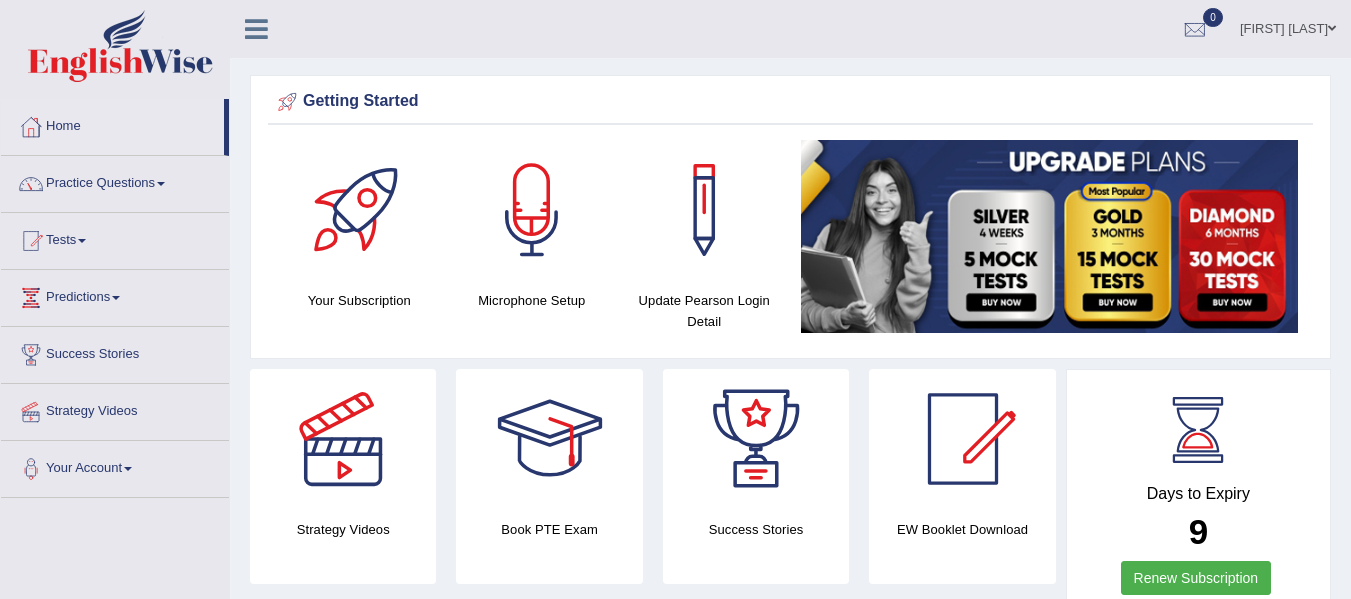 scroll, scrollTop: 0, scrollLeft: 0, axis: both 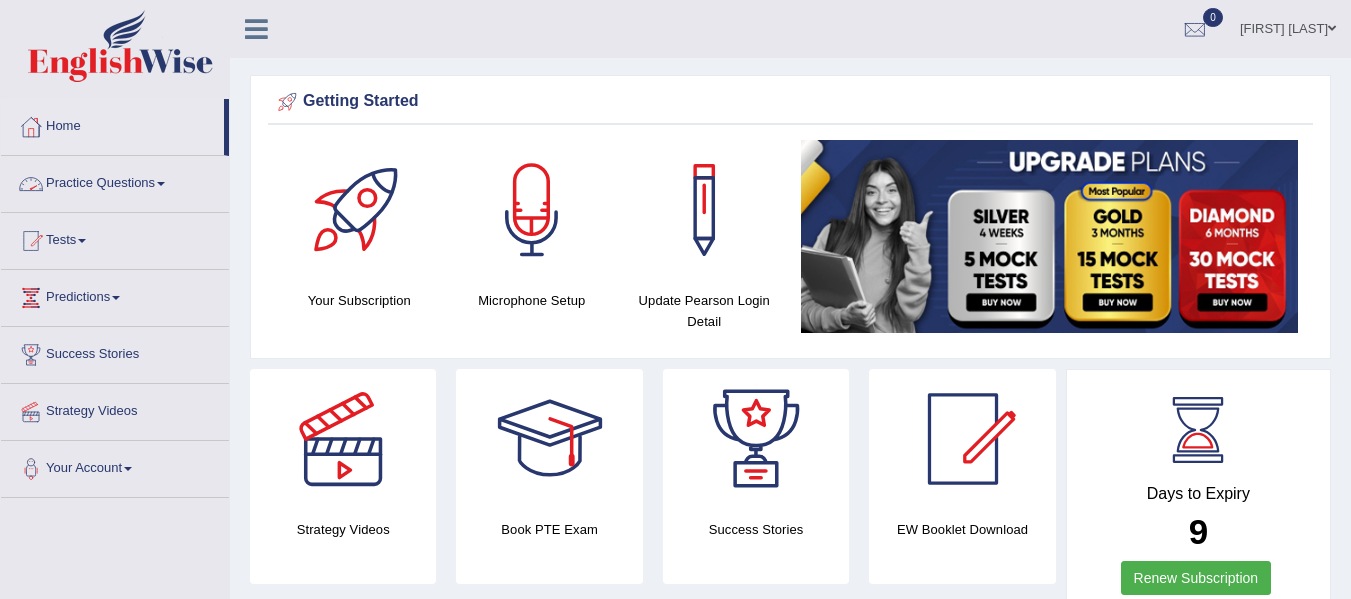 click on "Practice Questions" at bounding box center [115, 181] 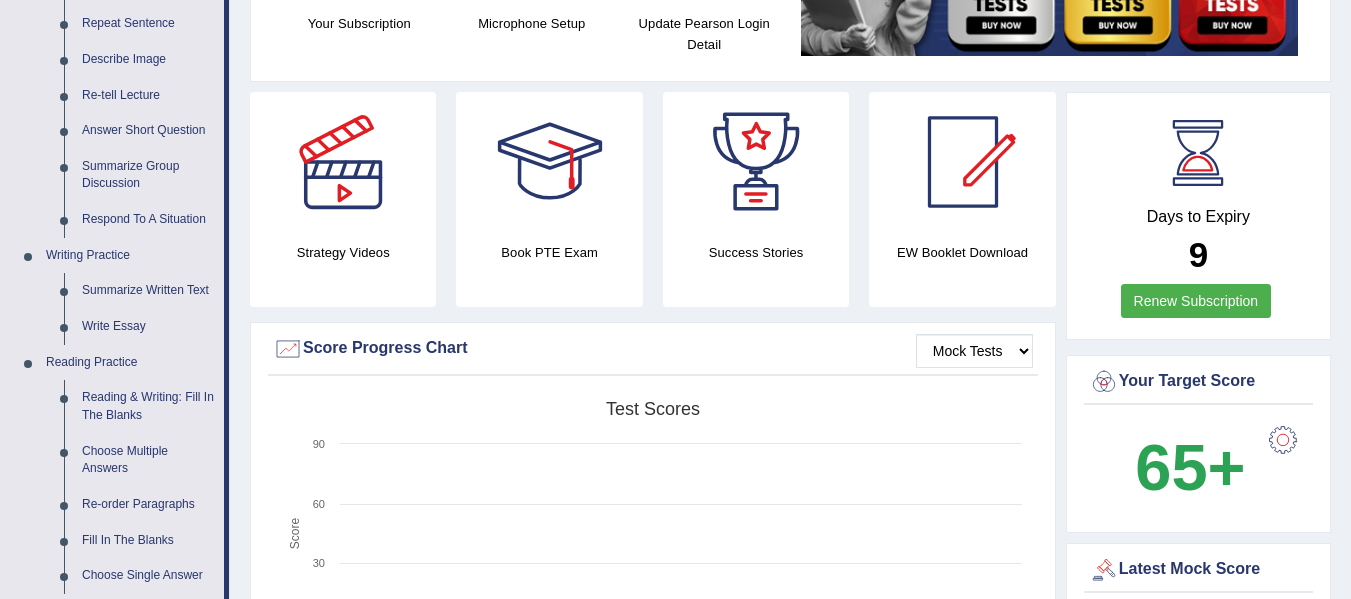 scroll, scrollTop: 276, scrollLeft: 0, axis: vertical 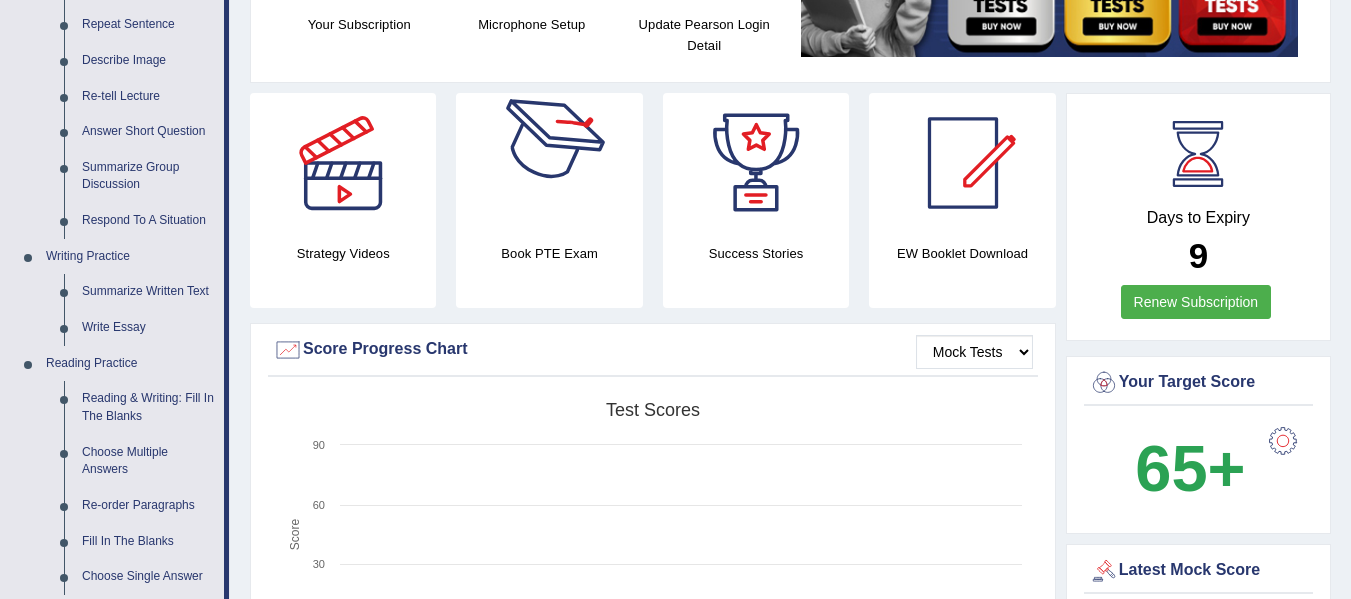 click at bounding box center (550, 163) 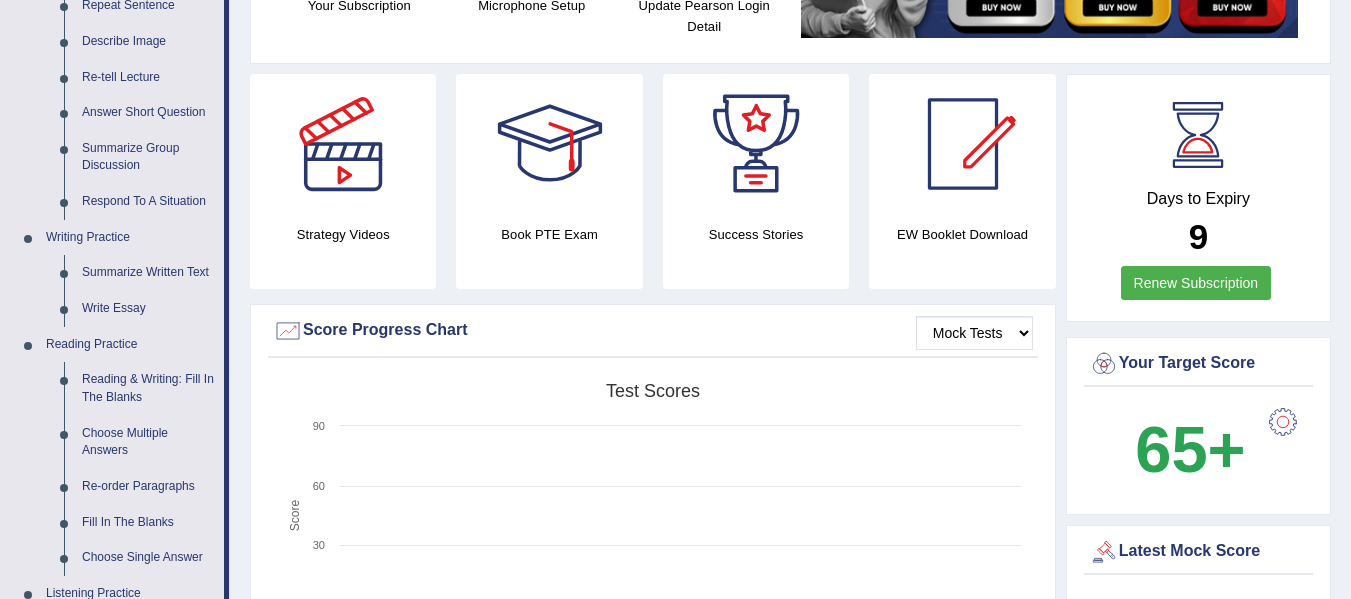 scroll, scrollTop: 0, scrollLeft: 0, axis: both 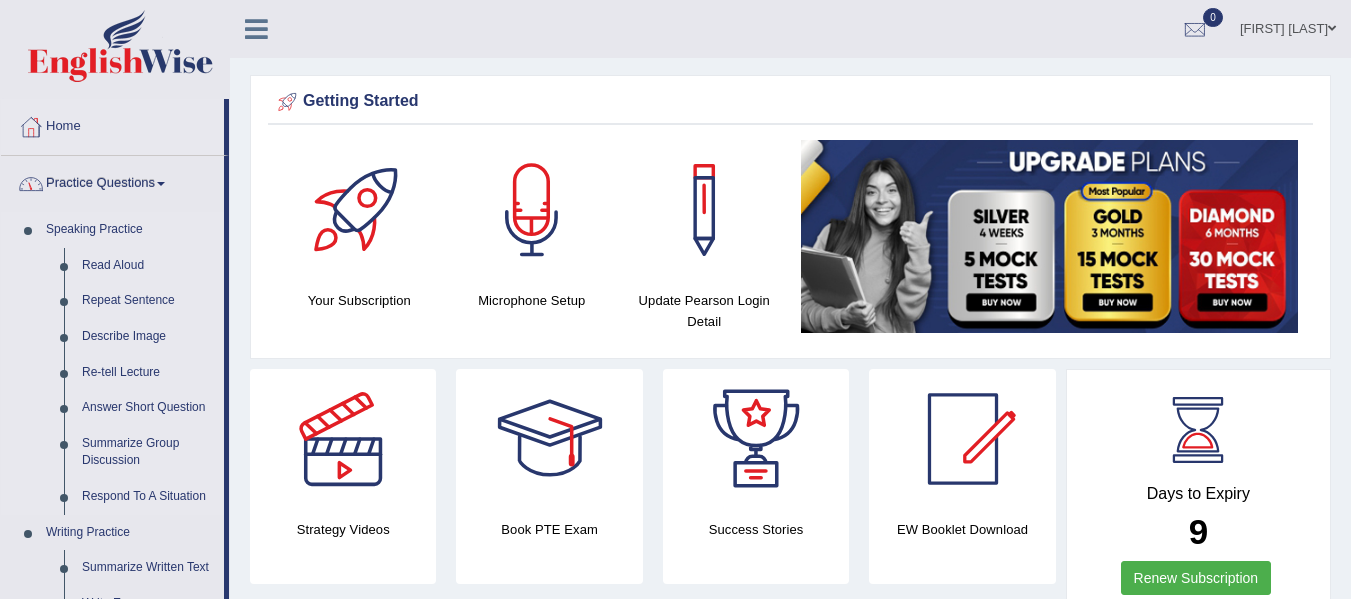 click on "Speaking Practice" at bounding box center [130, 230] 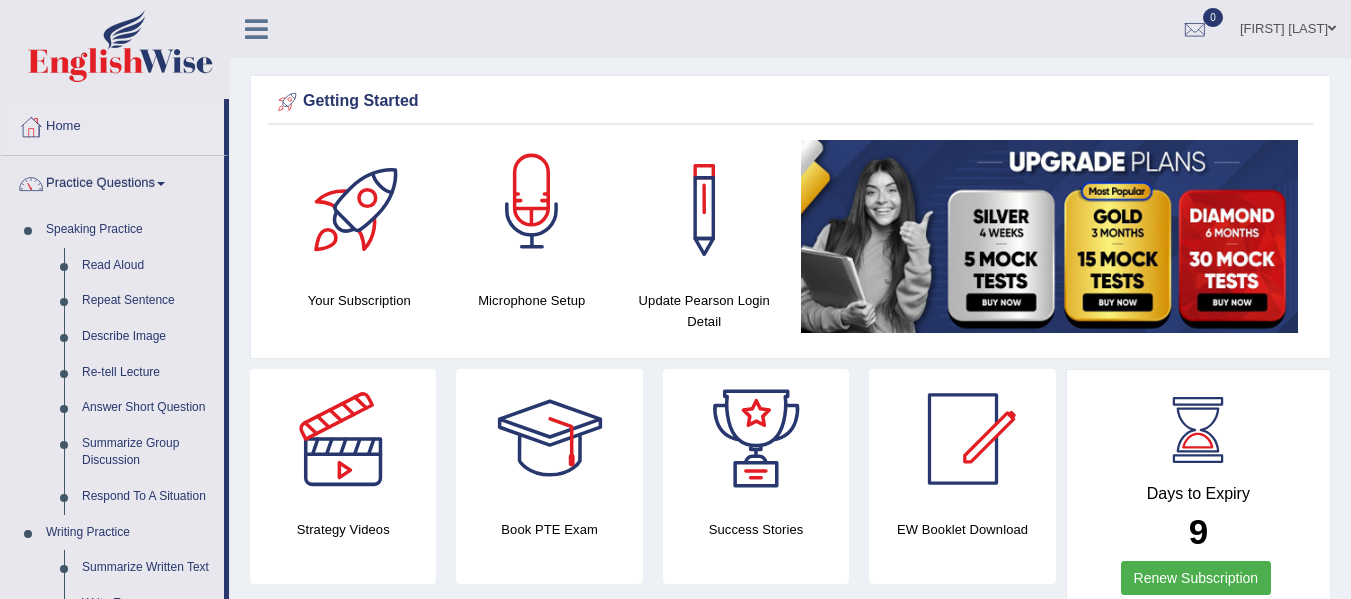 click at bounding box center [532, 210] 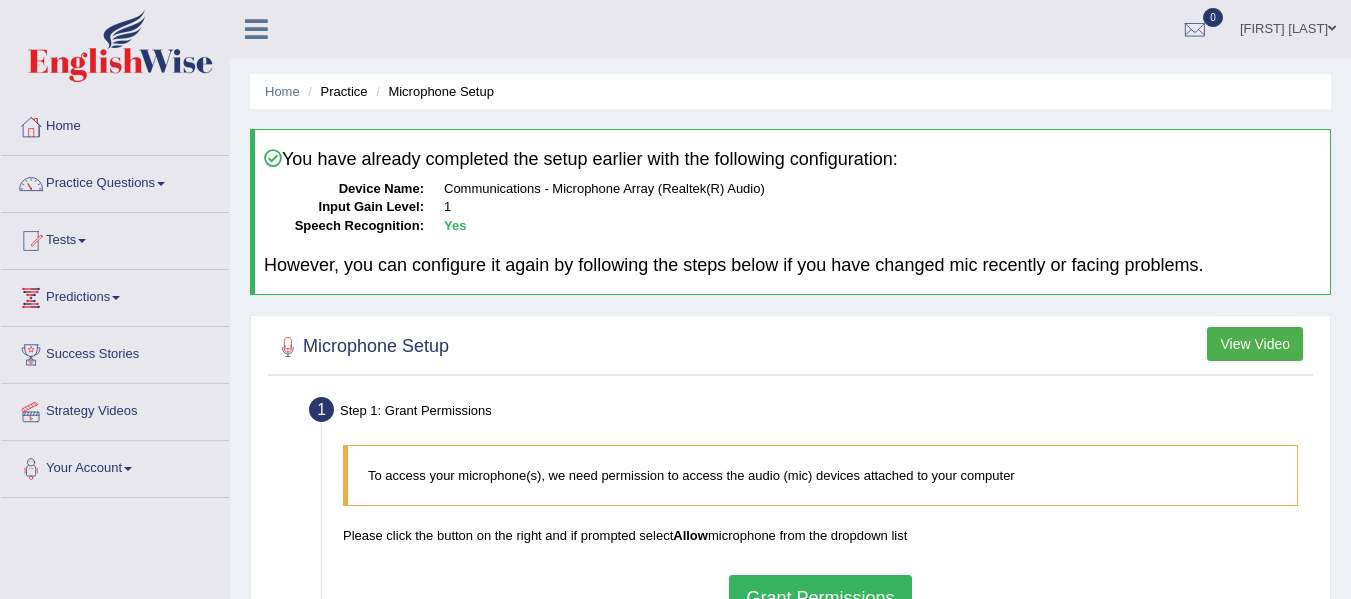 scroll, scrollTop: 0, scrollLeft: 0, axis: both 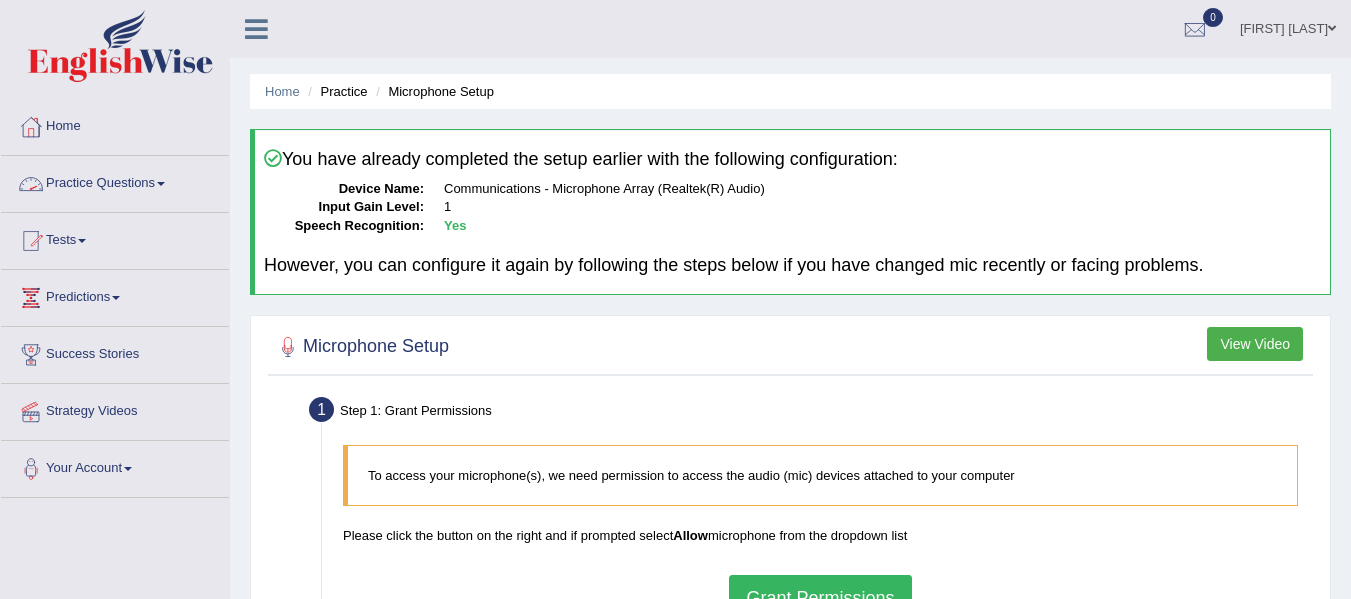 click on "Practice Questions" at bounding box center [115, 181] 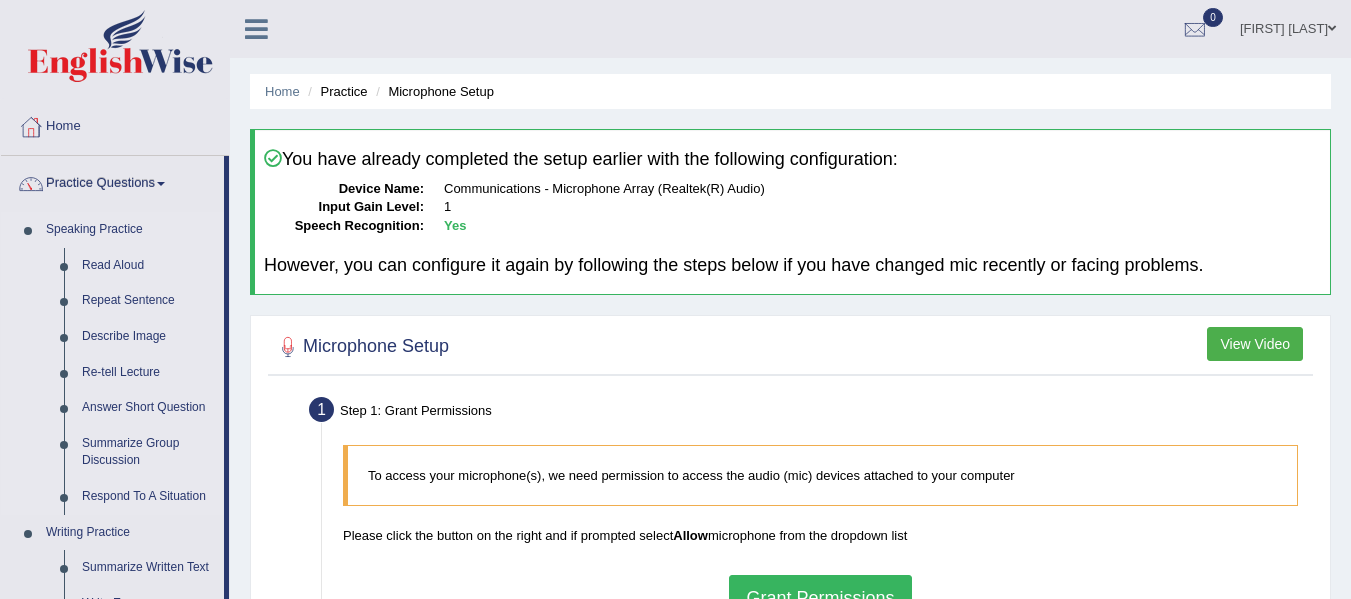 click on "Speaking Practice" at bounding box center [130, 230] 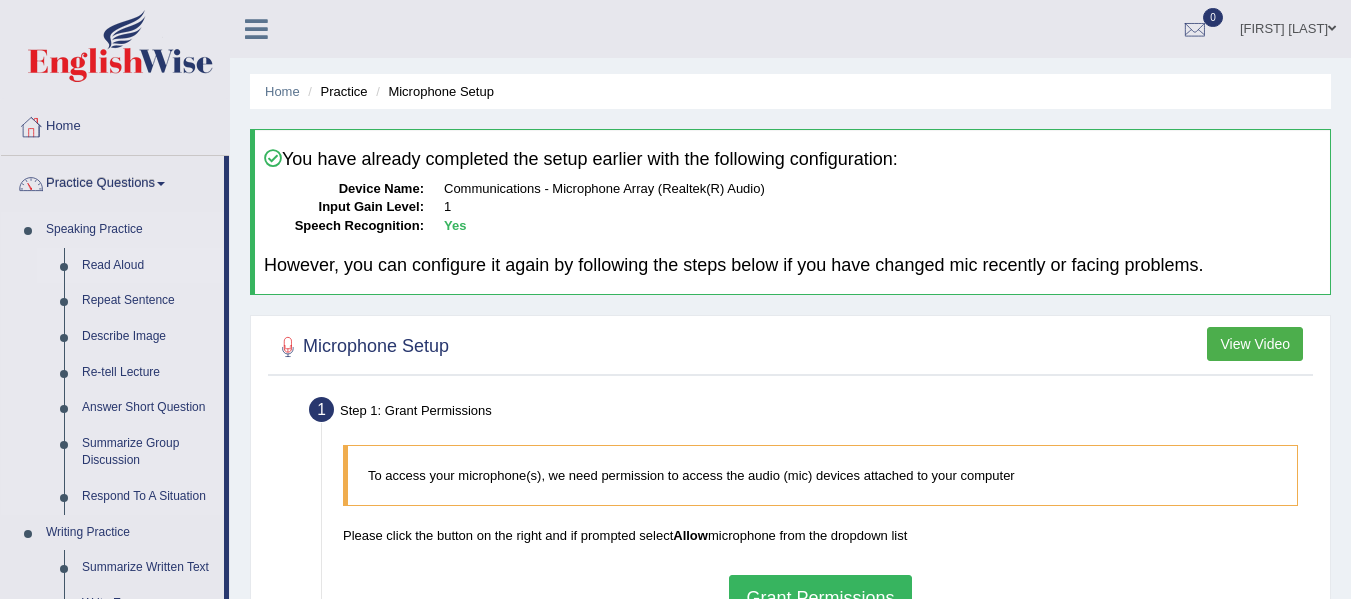 click on "Read Aloud" at bounding box center [148, 266] 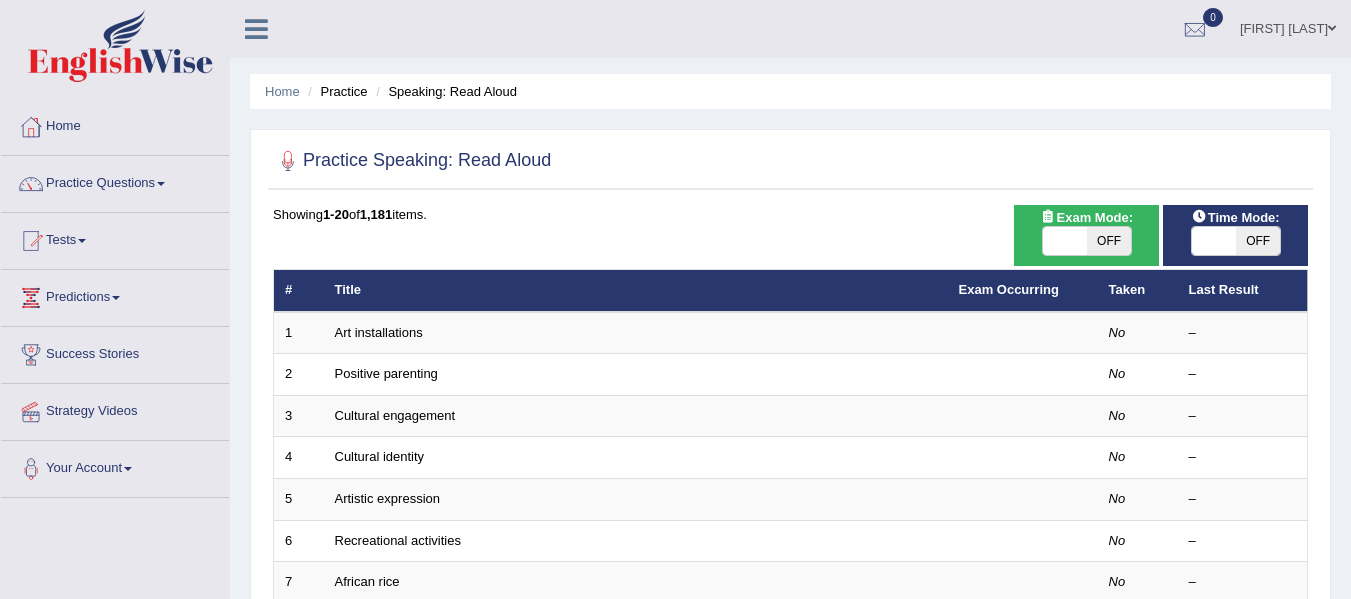 scroll, scrollTop: 0, scrollLeft: 0, axis: both 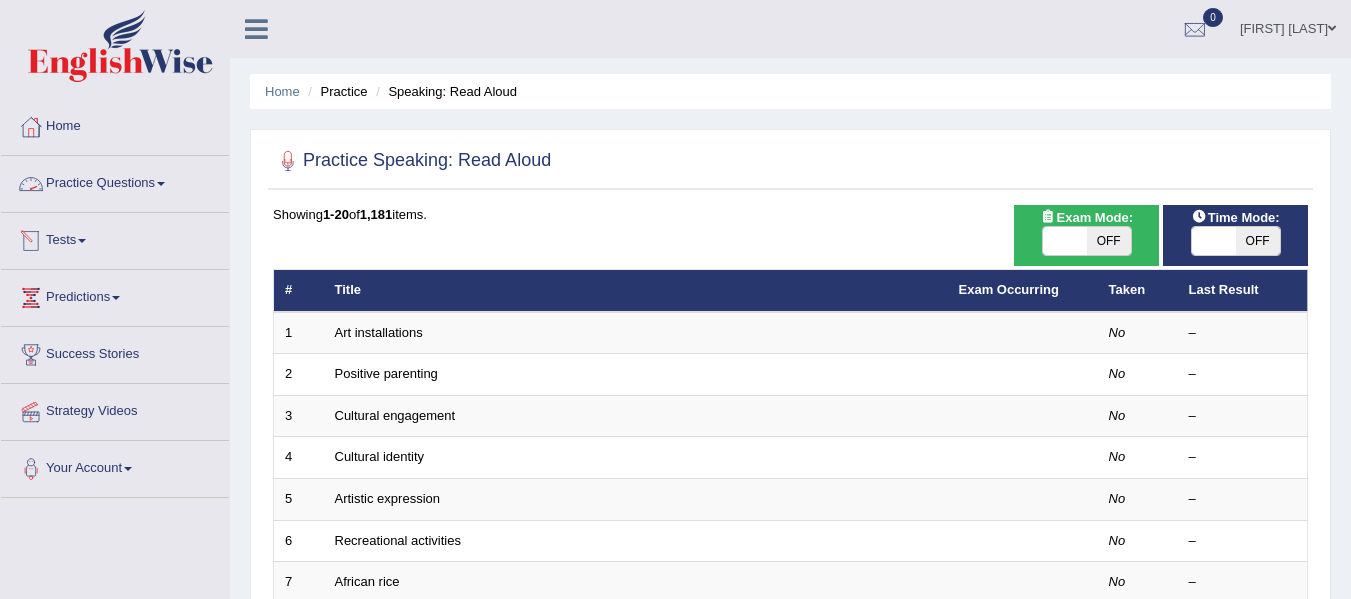 click on "Practice Questions" at bounding box center [115, 181] 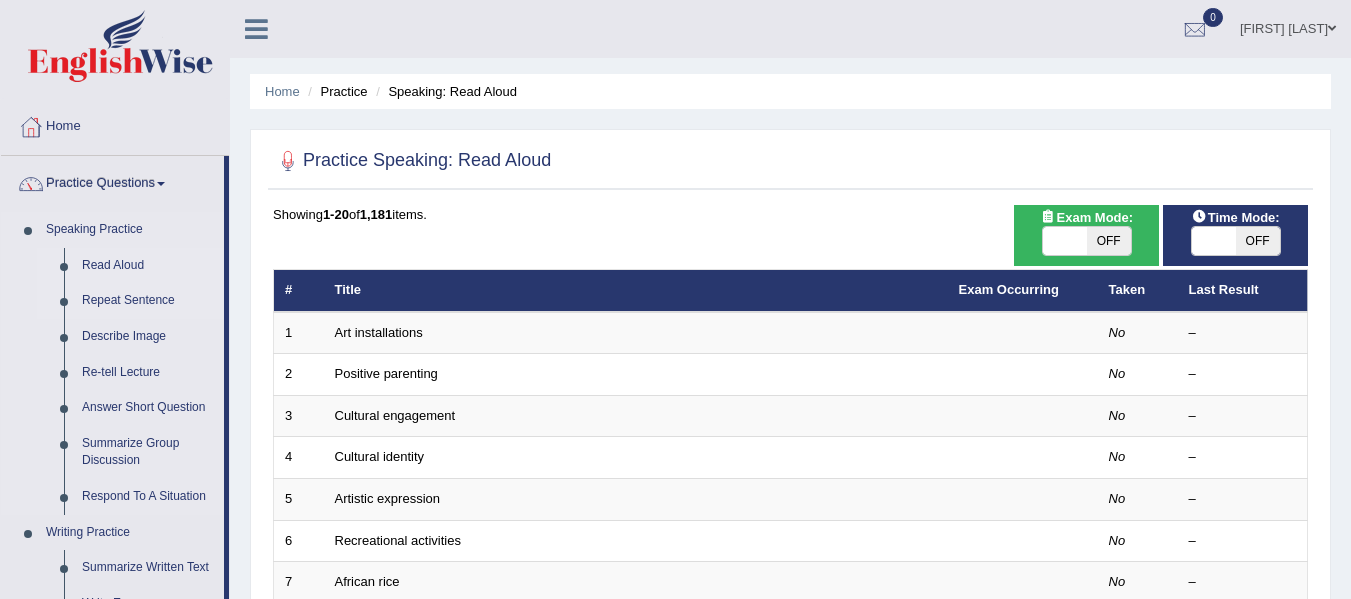 click on "Repeat Sentence" at bounding box center [148, 301] 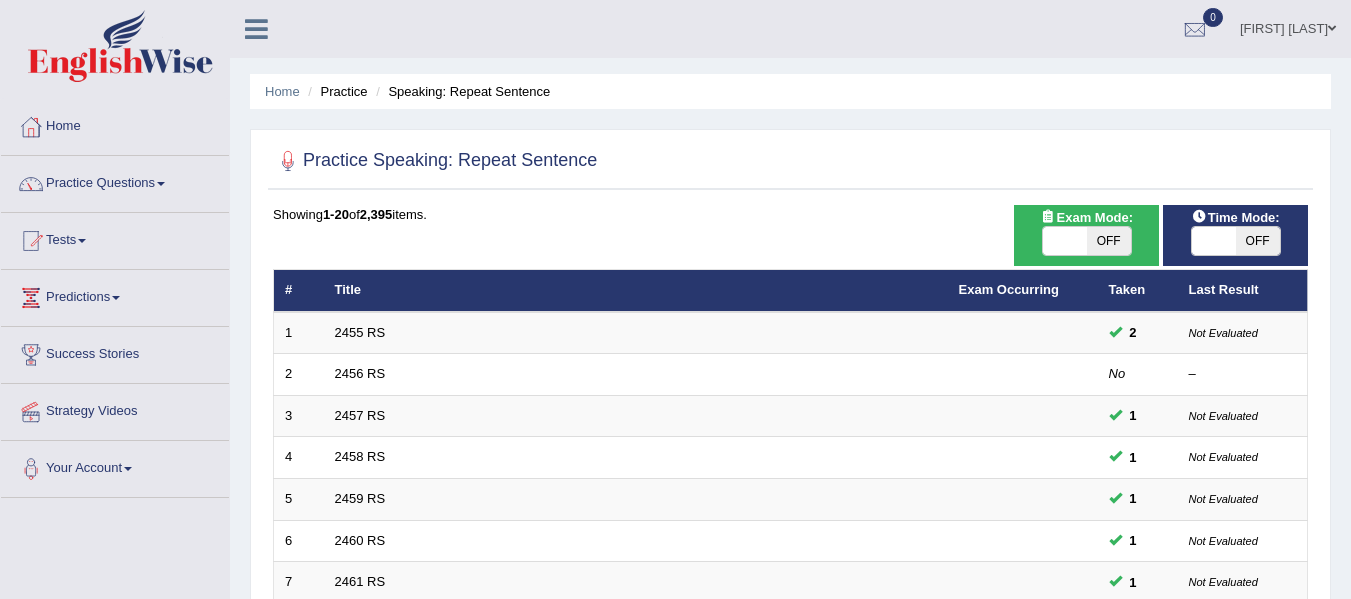 scroll, scrollTop: 0, scrollLeft: 0, axis: both 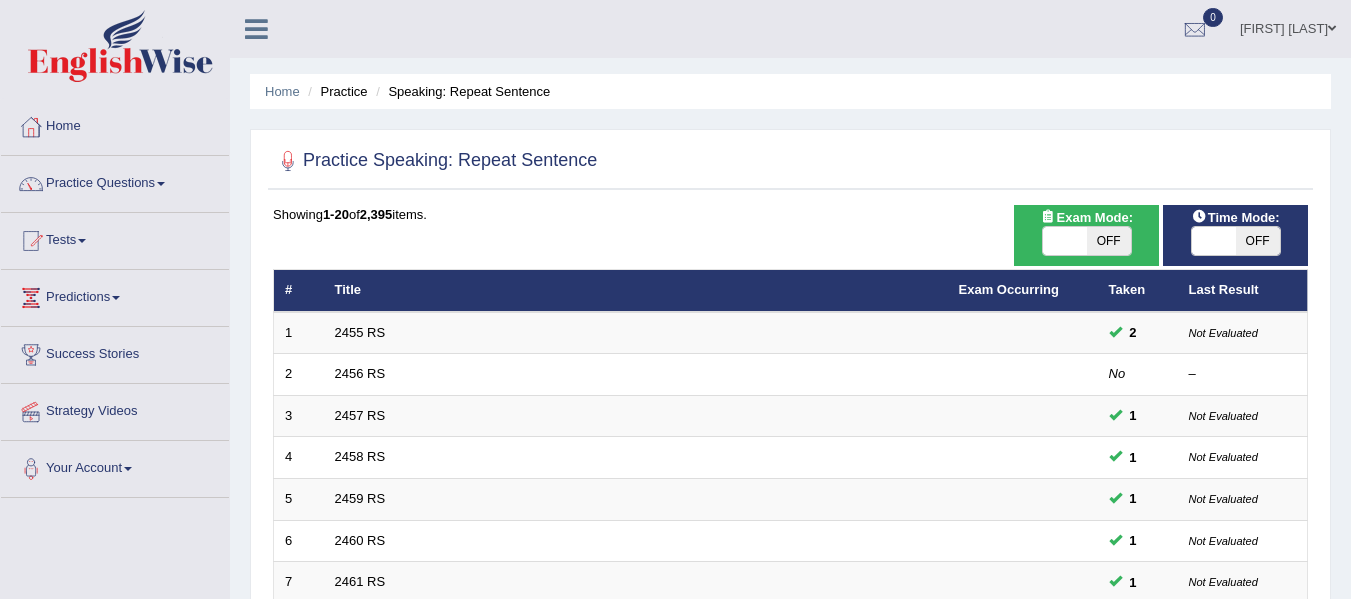 click on "OFF" at bounding box center (1258, 241) 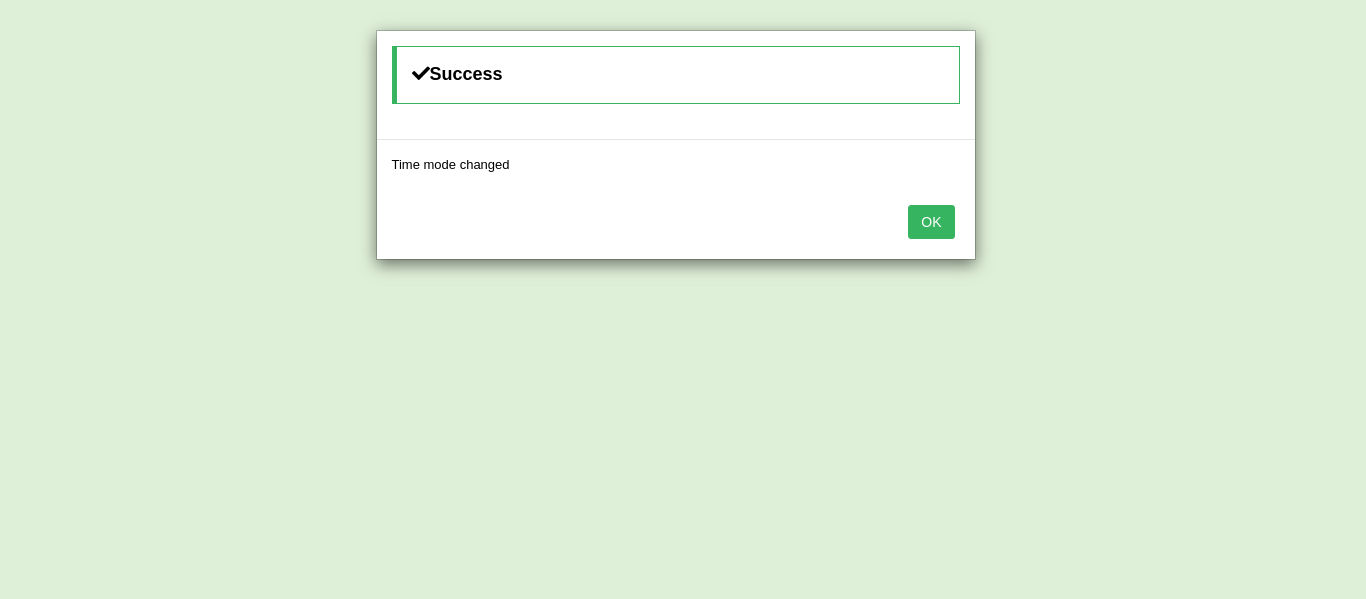 click on "OK" at bounding box center [931, 222] 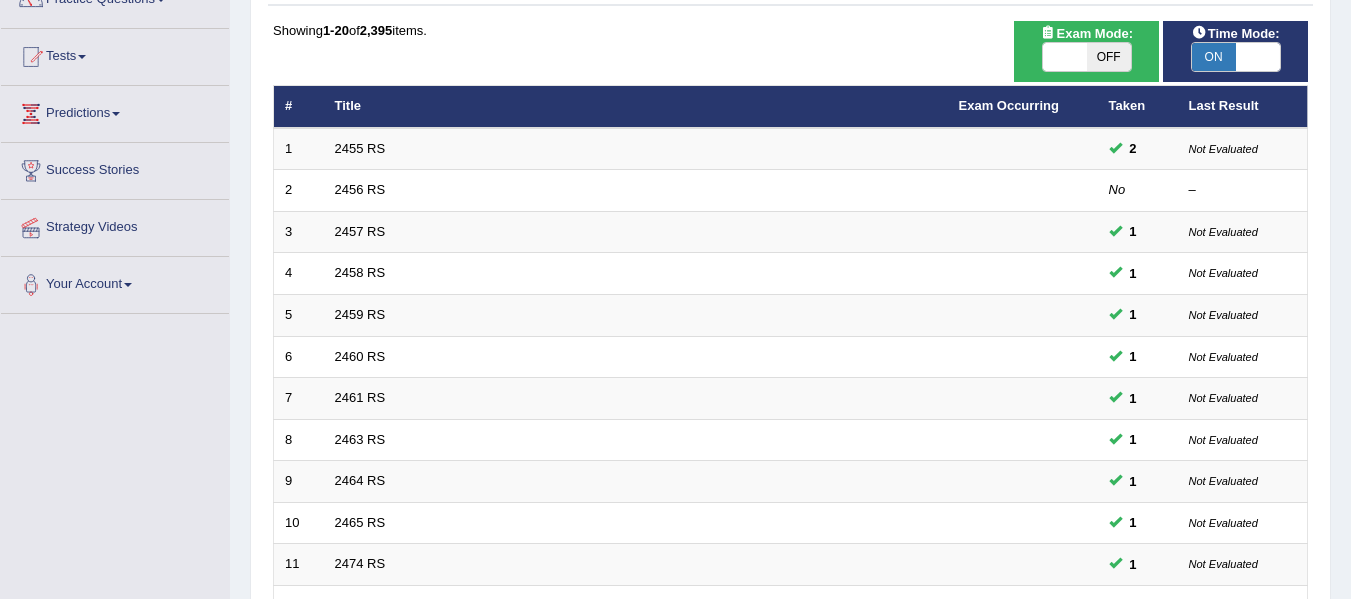 scroll, scrollTop: 185, scrollLeft: 0, axis: vertical 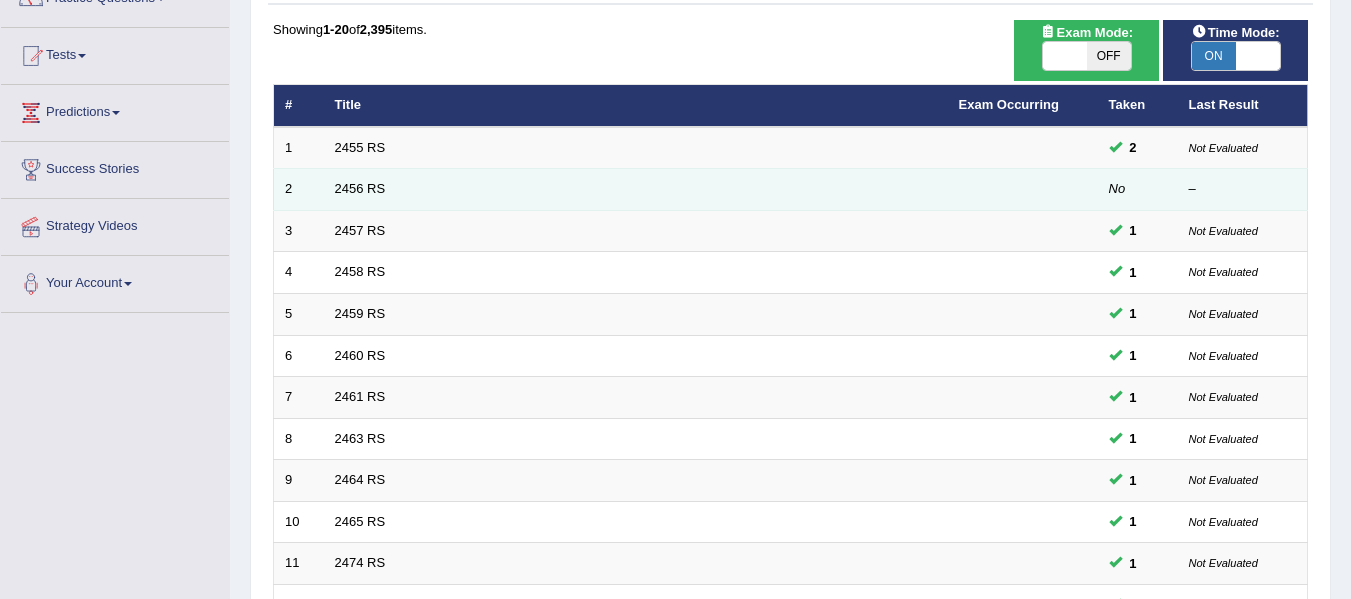 click on "2456 RS" at bounding box center (636, 190) 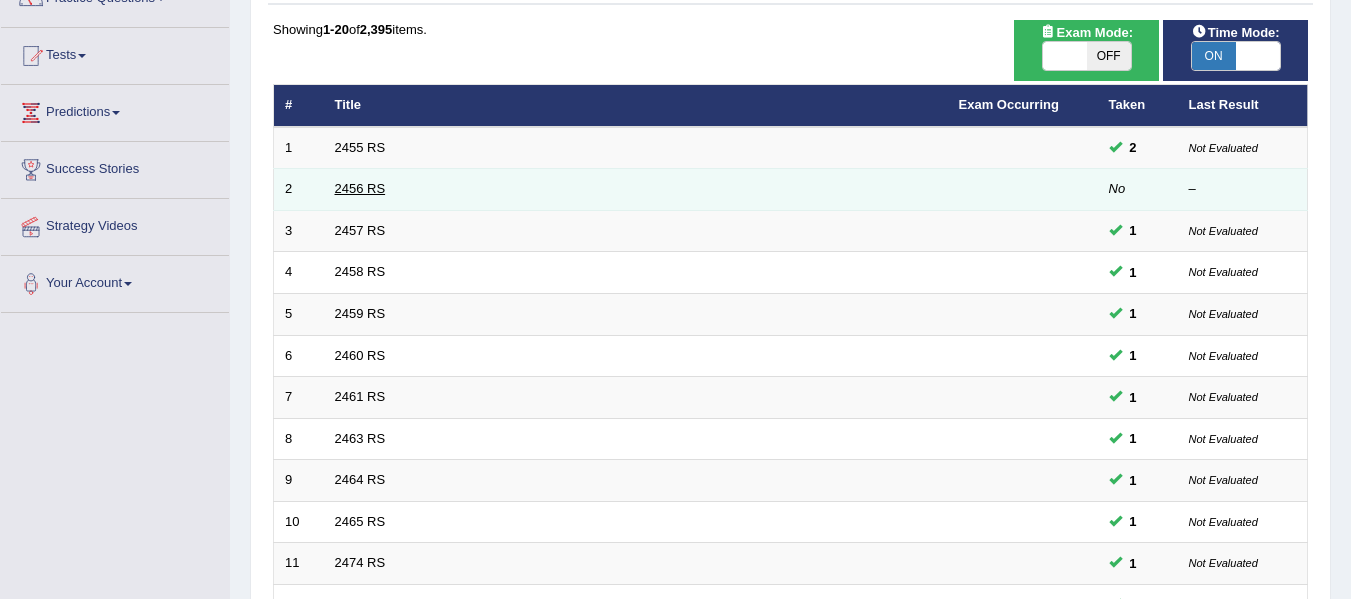 click on "2456 RS" at bounding box center [360, 188] 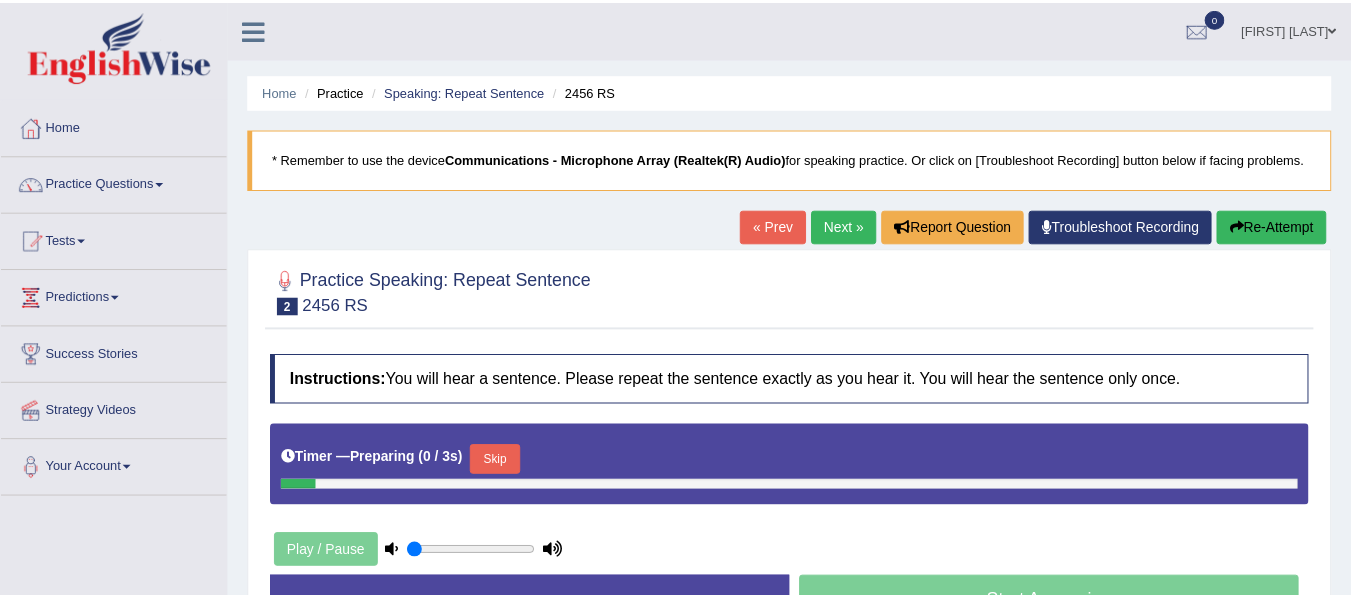 scroll, scrollTop: 0, scrollLeft: 0, axis: both 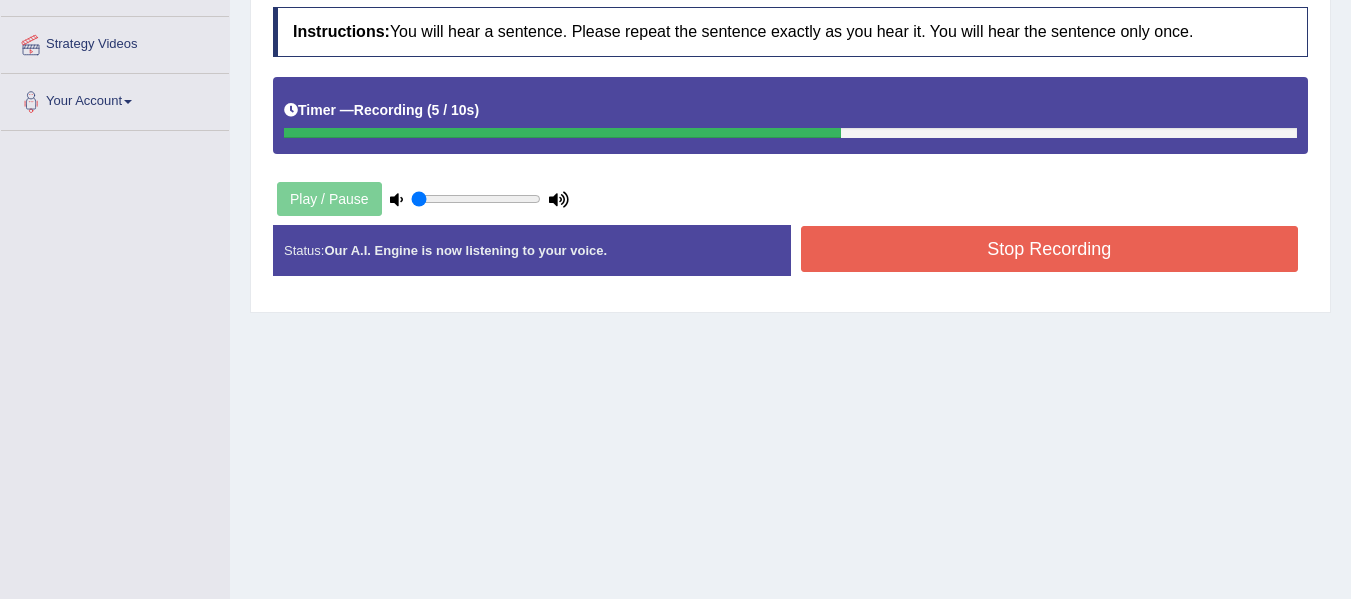 click on "Stop Recording" at bounding box center [1050, 249] 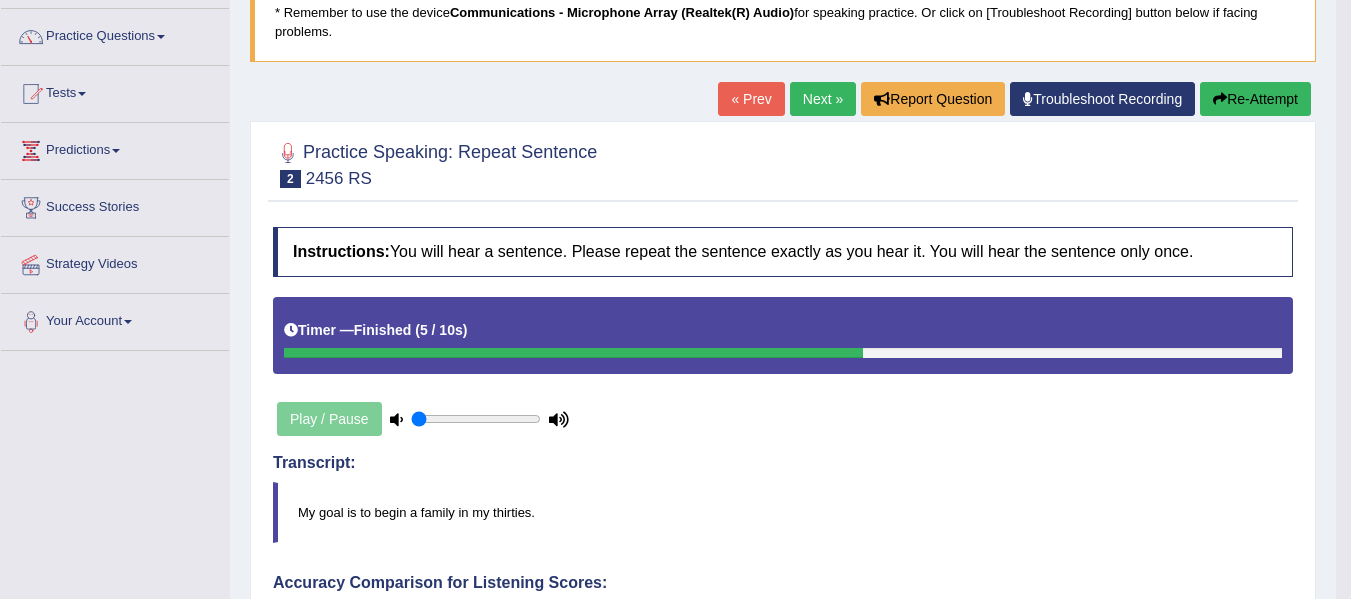 scroll, scrollTop: 148, scrollLeft: 0, axis: vertical 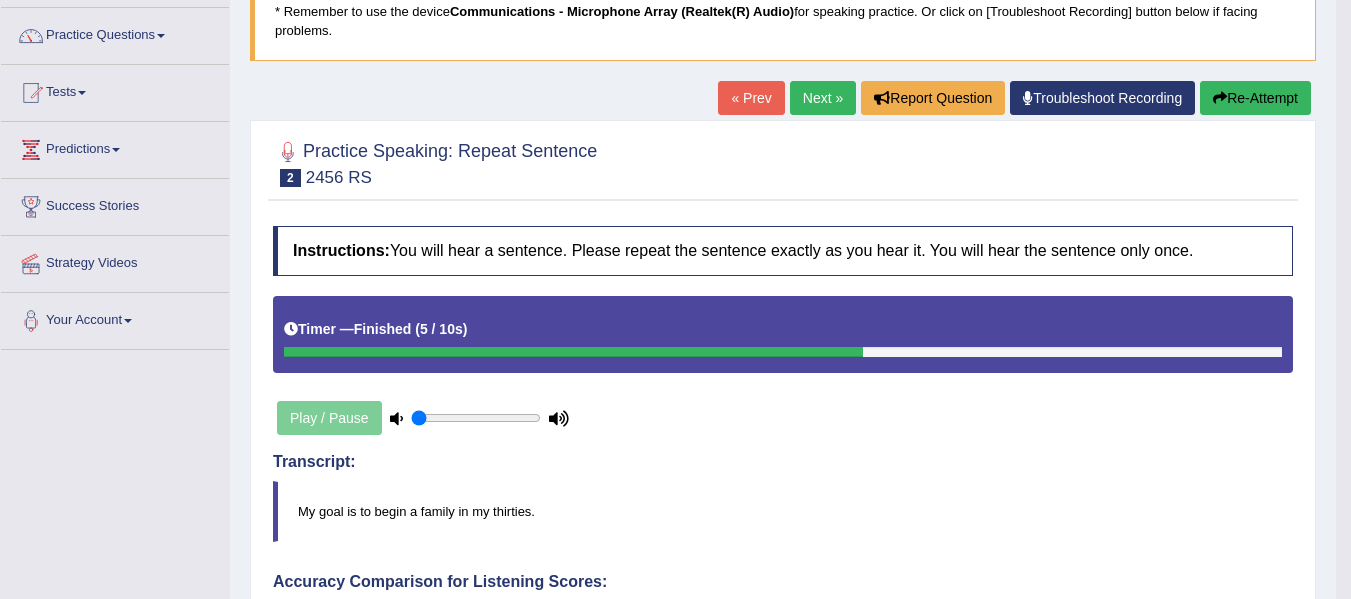click on "Next »" at bounding box center (823, 98) 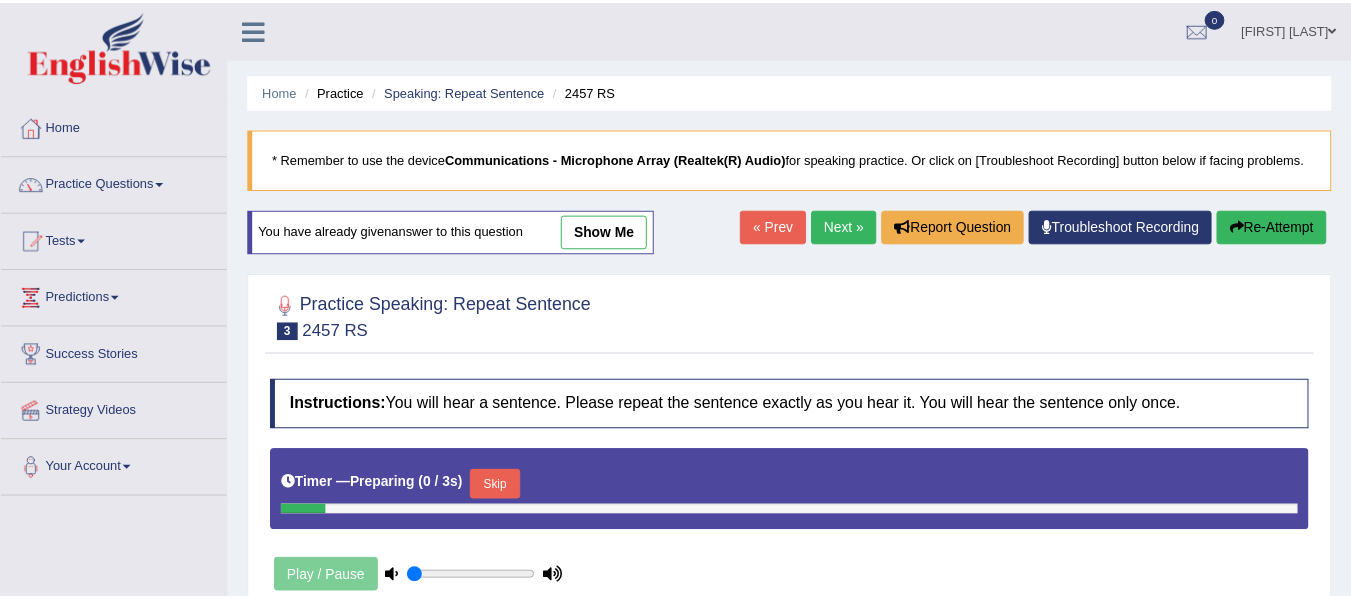 scroll, scrollTop: 0, scrollLeft: 0, axis: both 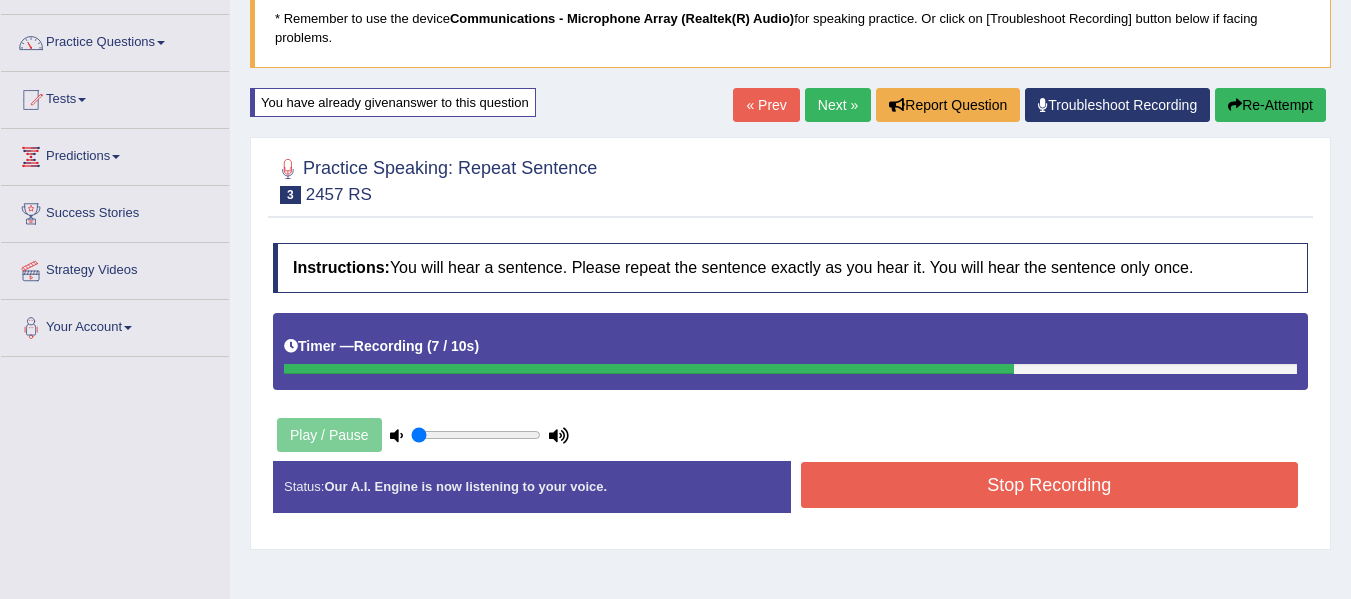 click on "Next »" at bounding box center [838, 105] 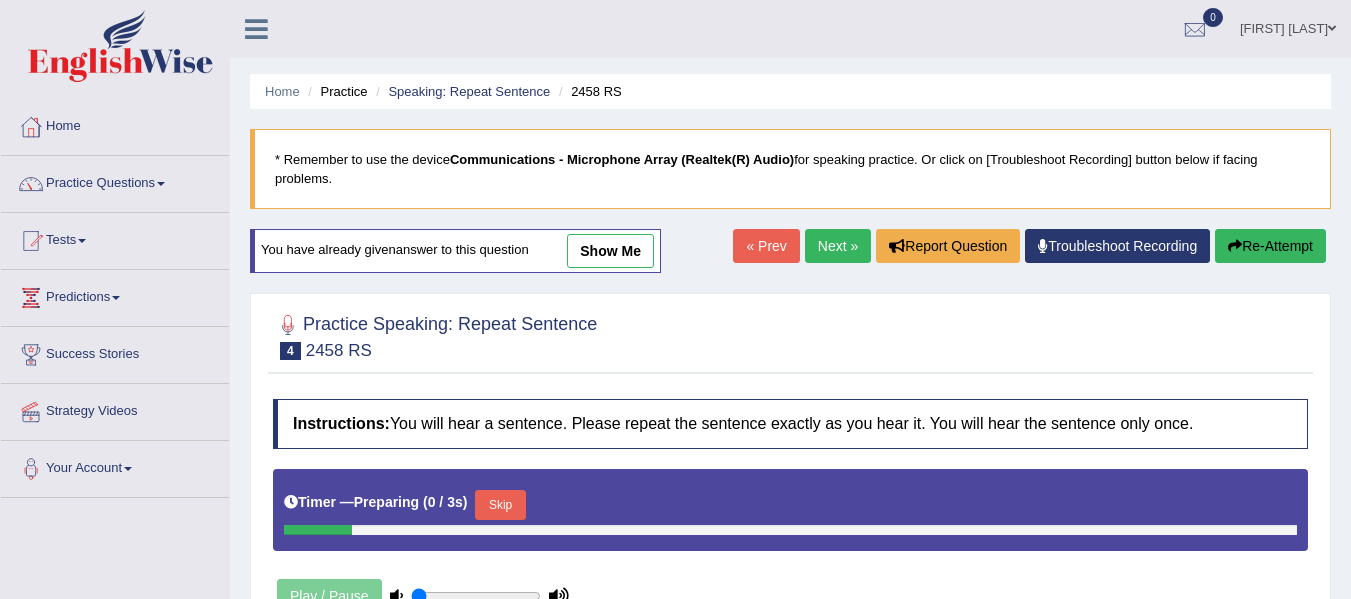scroll, scrollTop: 0, scrollLeft: 0, axis: both 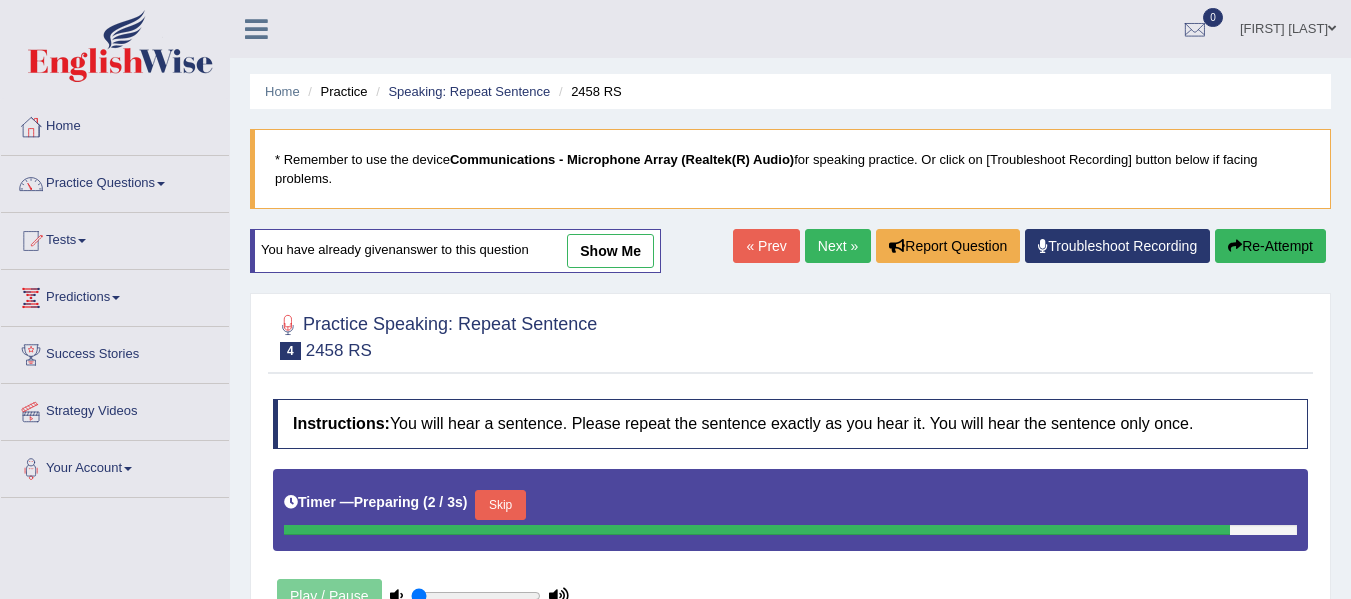 click on "« Prev" at bounding box center (766, 246) 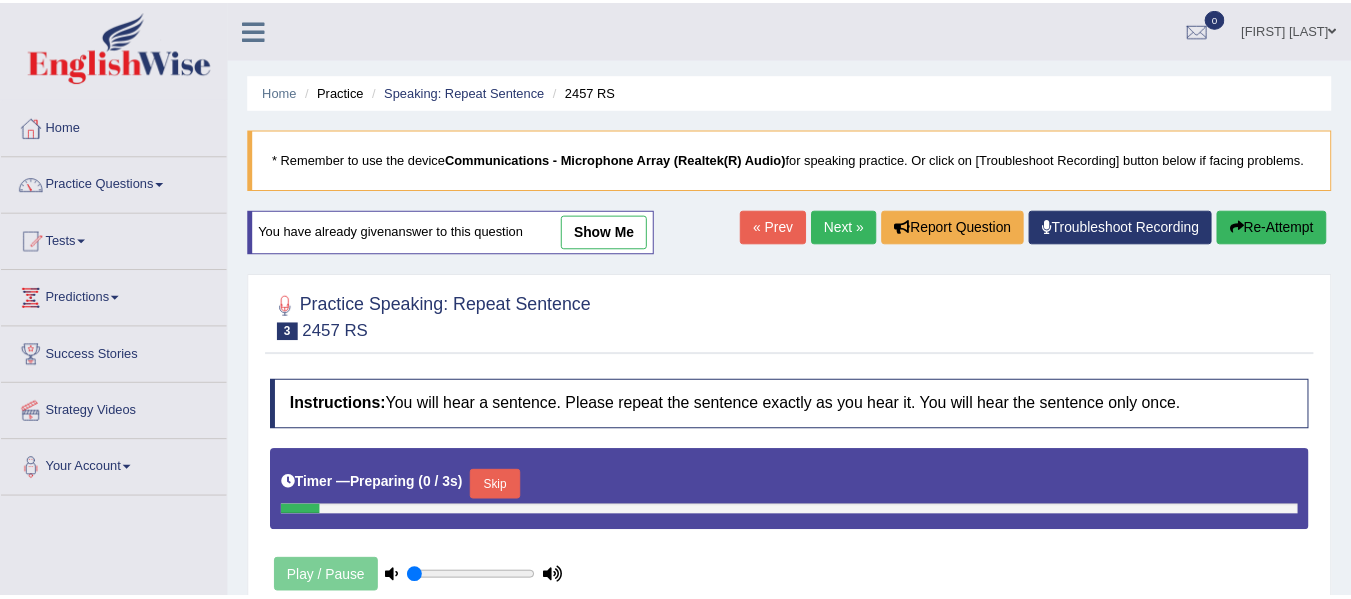 scroll, scrollTop: 0, scrollLeft: 0, axis: both 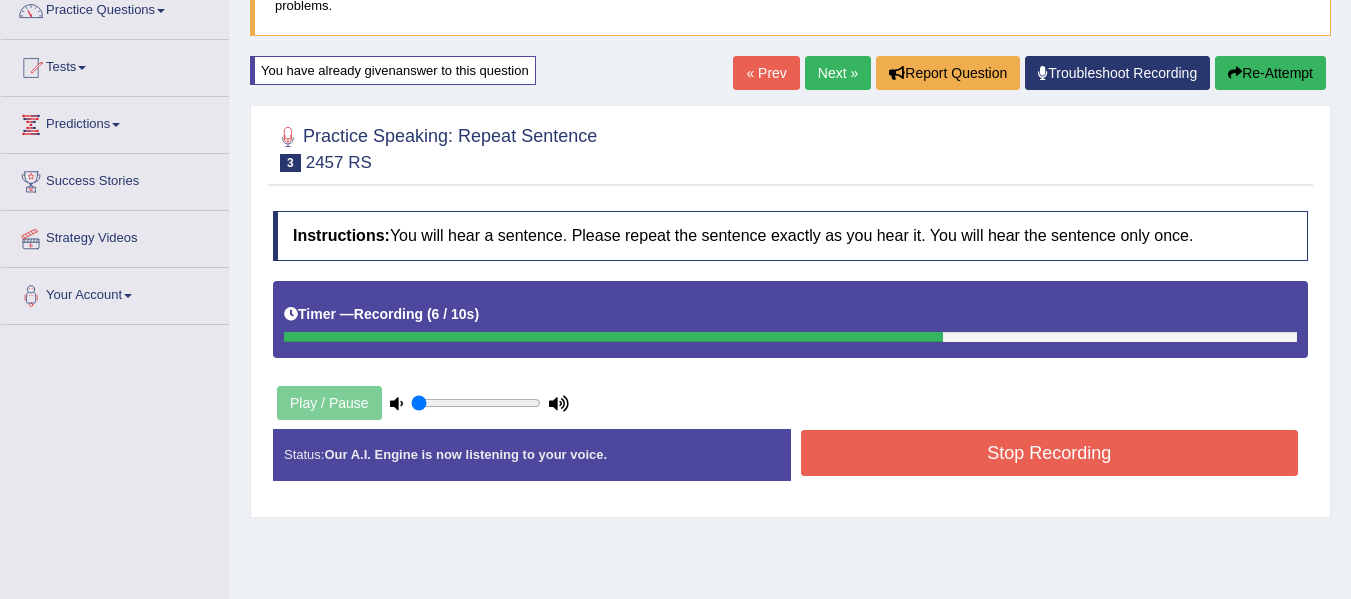 click on "Stop Recording" at bounding box center [1050, 453] 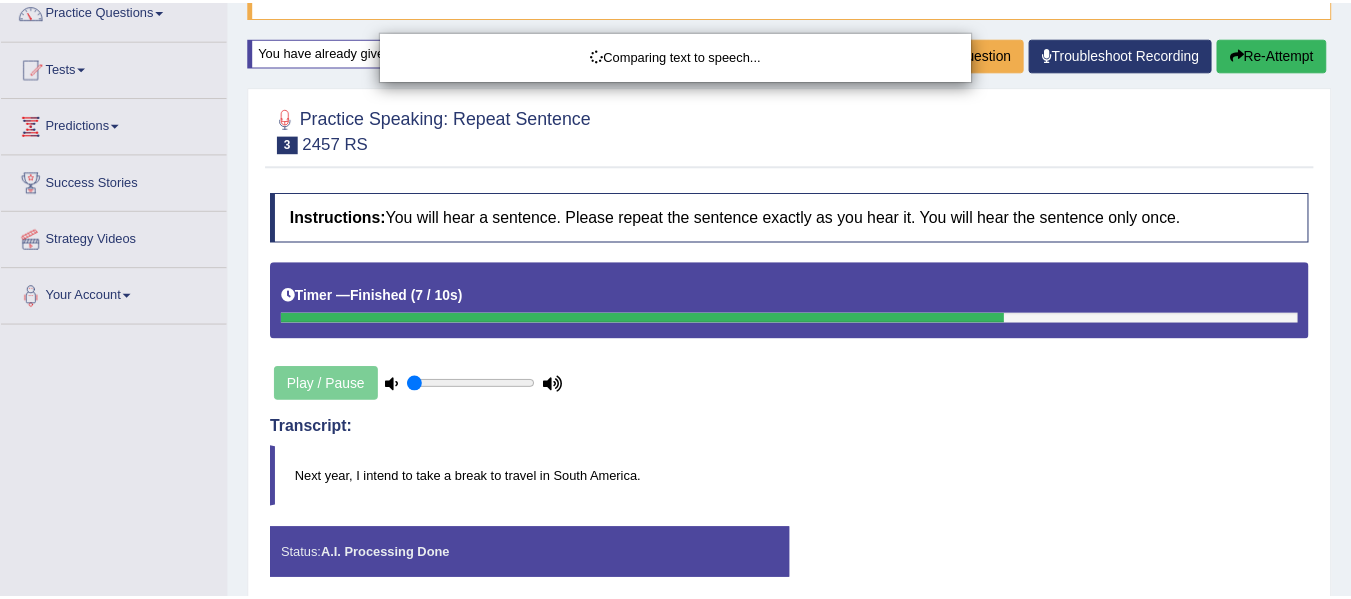 scroll, scrollTop: 174, scrollLeft: 0, axis: vertical 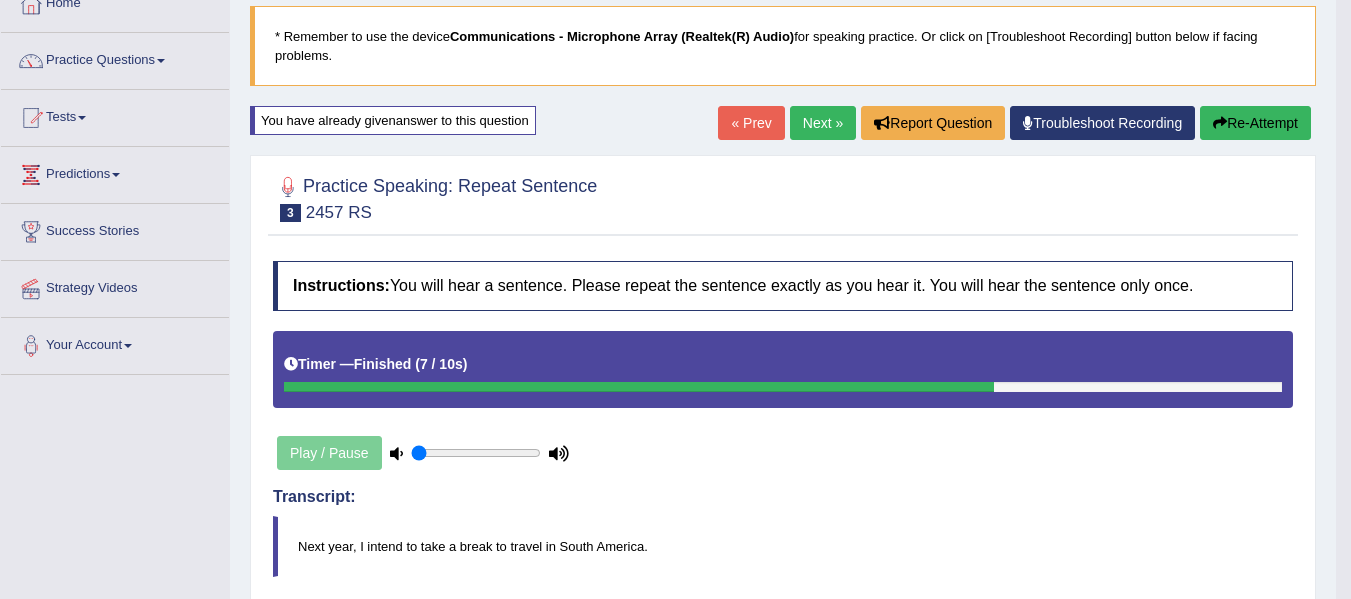 click on "Next »" at bounding box center [823, 123] 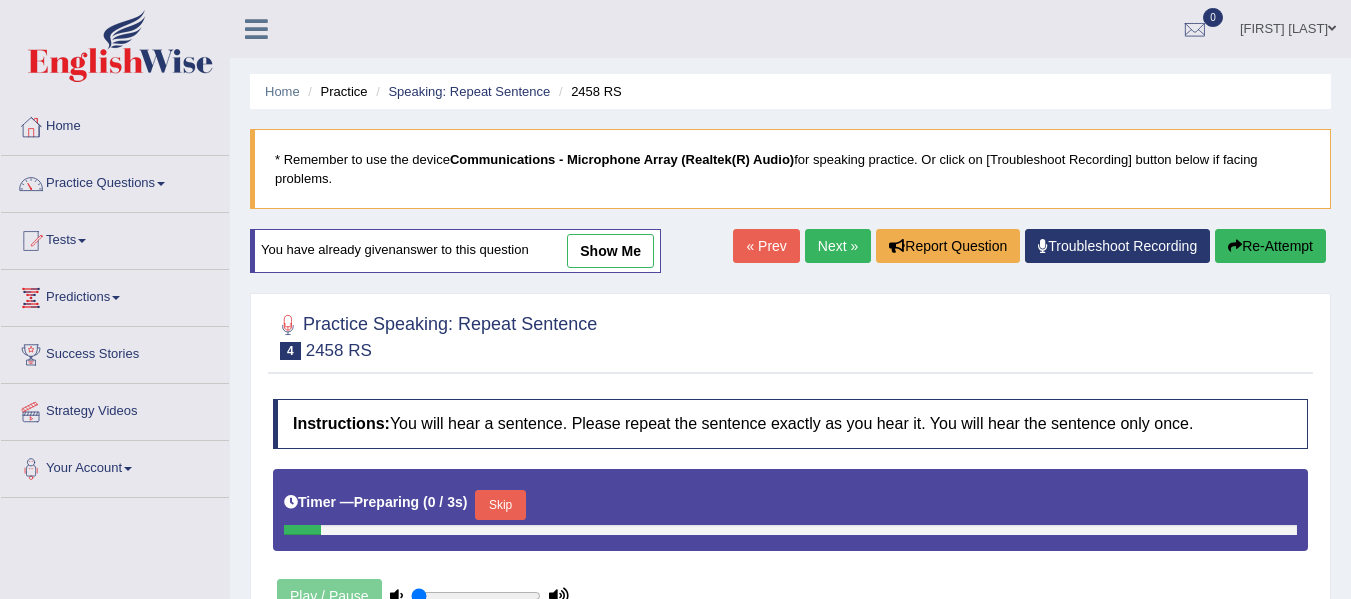 scroll, scrollTop: 0, scrollLeft: 0, axis: both 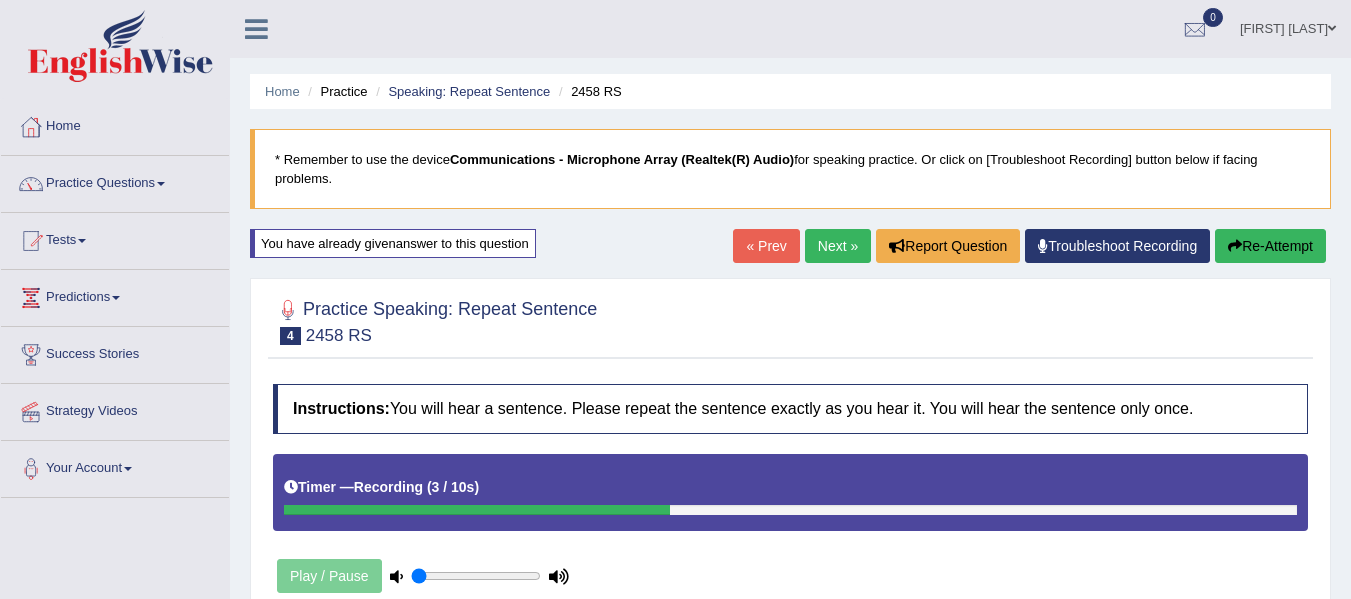 click on "Next »" at bounding box center (838, 246) 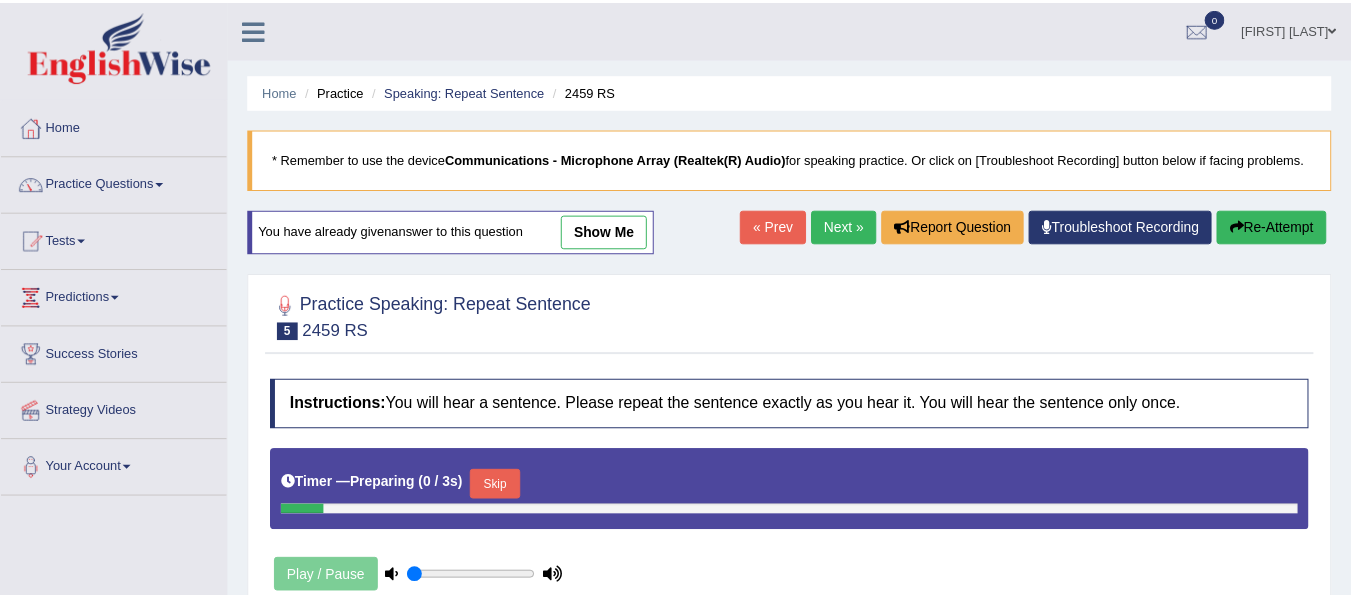scroll, scrollTop: 0, scrollLeft: 0, axis: both 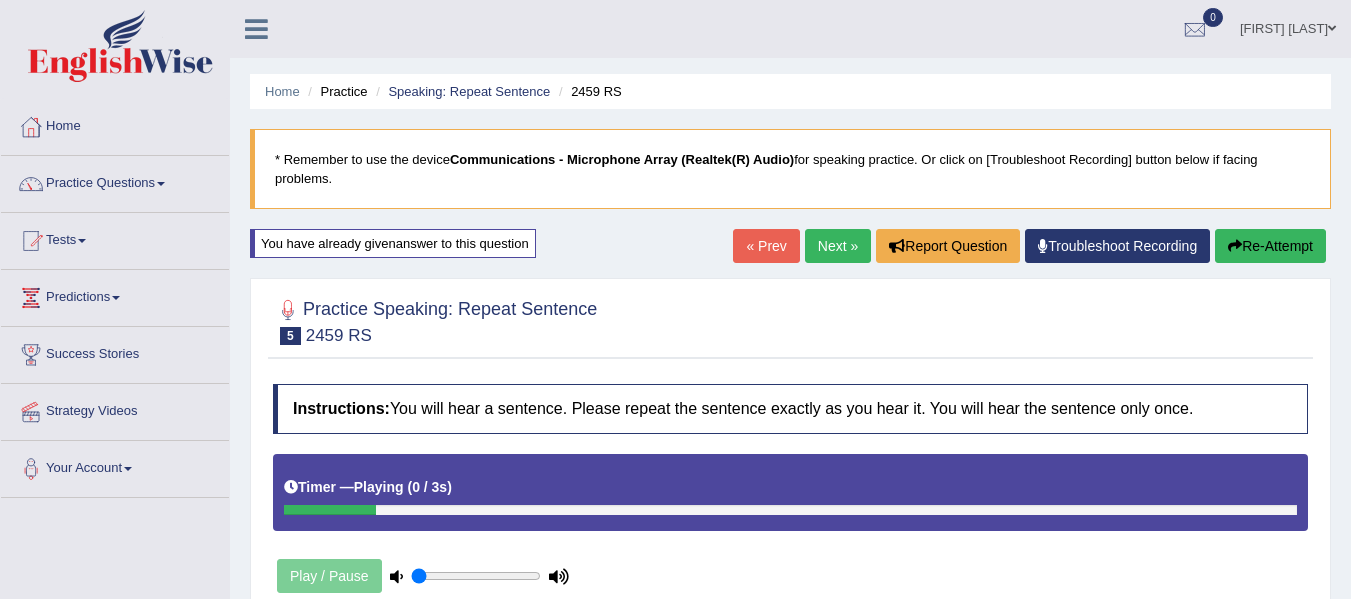 click on "Home
Practice
Speaking: Repeat Sentence
[NUMBER] RS
* Remember to use the device  Communications - Microphone Array (Realtek(R) Audio)  for speaking practice. Or click on [Troubleshoot Recording] button below if facing problems.
You have already given   answer to this question
« Prev Next »  Report Question  Troubleshoot Recording  Re-Attempt
Practice Speaking: Repeat Sentence
5
[NUMBER] RS
Instructions:  You will hear a sentence. Please repeat the sentence exactly as you hear it. You will hear the sentence only once.
Timer —  Playing   ( 0 / 3s ) Skip Play / Pause Transcript: Some people feel having a child is a big responsibility. Created with Highcharts 7.1.2 Too low Too high Time Pitch meter: 0 2 4 6 8 10 Created with Highcharts 7.1.2 Great Too slow Too fast Time 0 10 20 30 40
1" at bounding box center [790, 500] 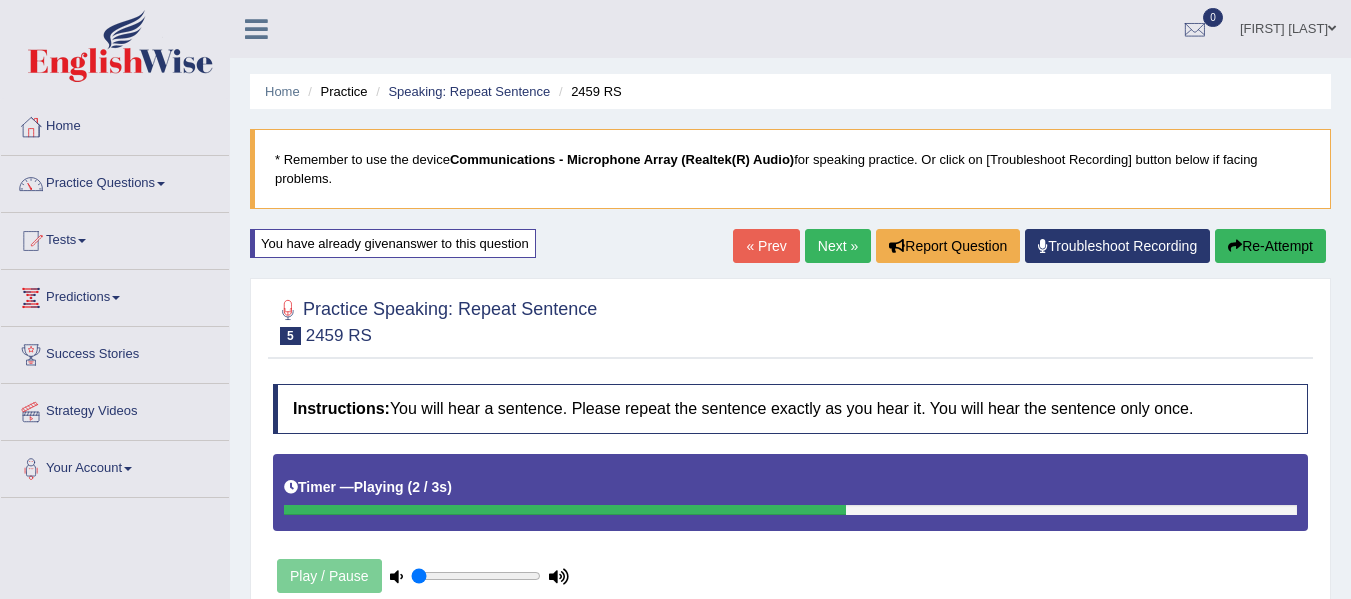 click on "Next »" at bounding box center (838, 246) 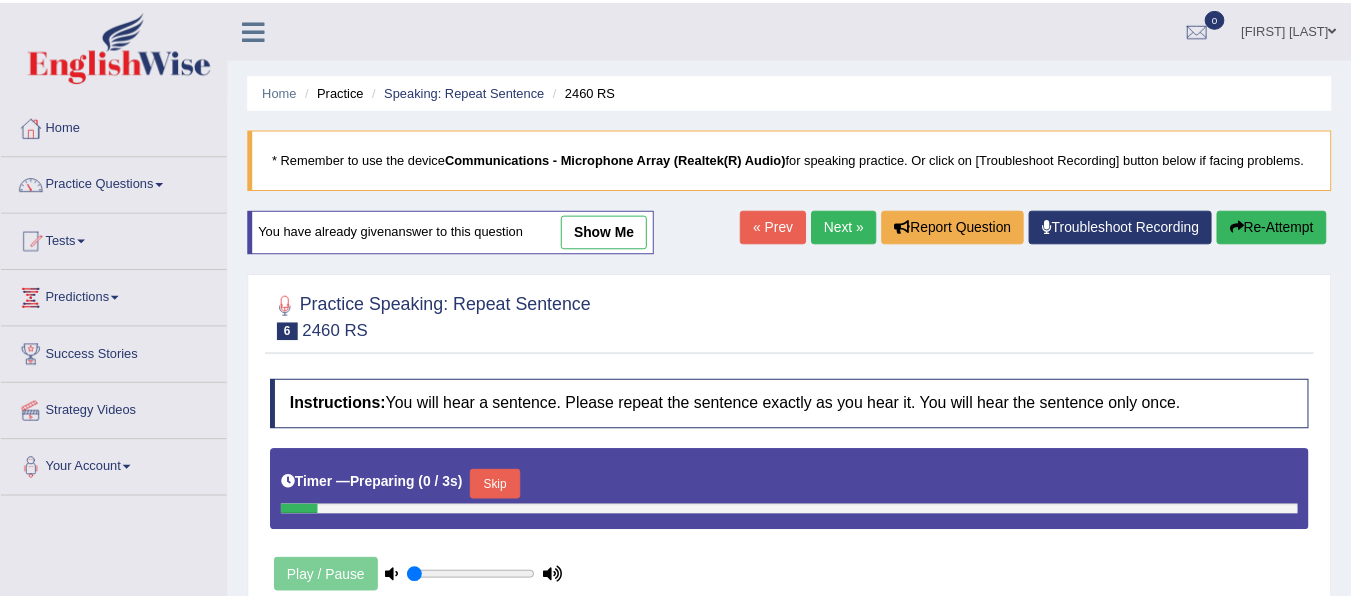 scroll, scrollTop: 0, scrollLeft: 0, axis: both 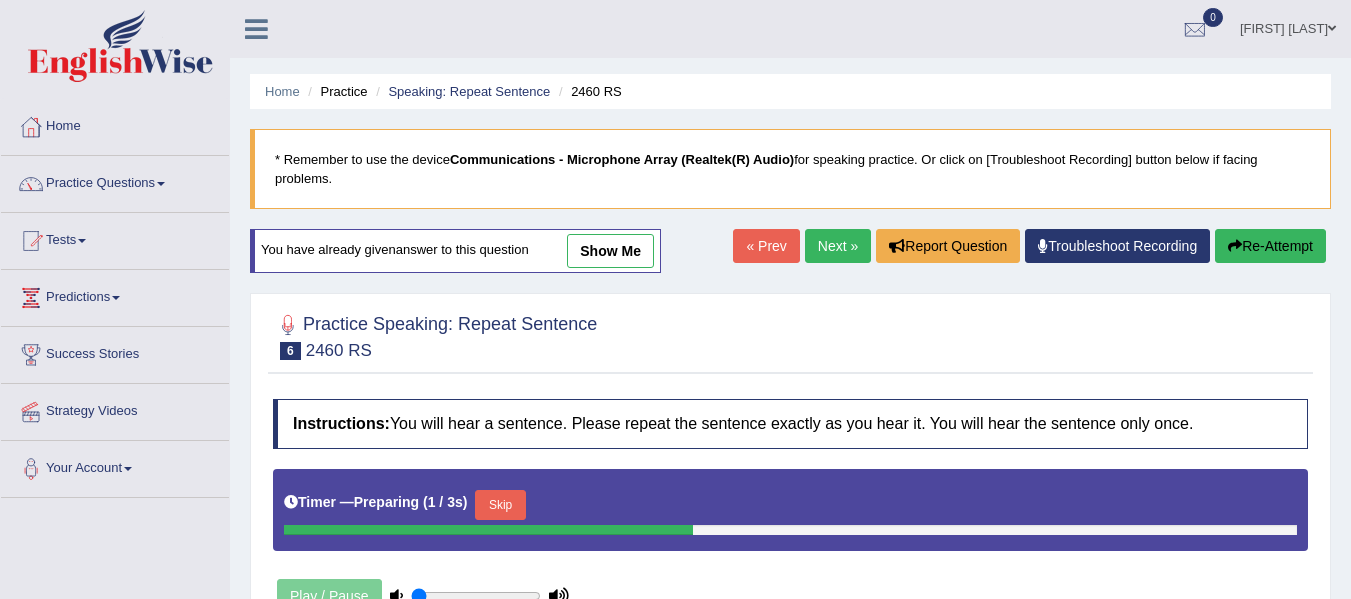 click on "show me" at bounding box center [610, 251] 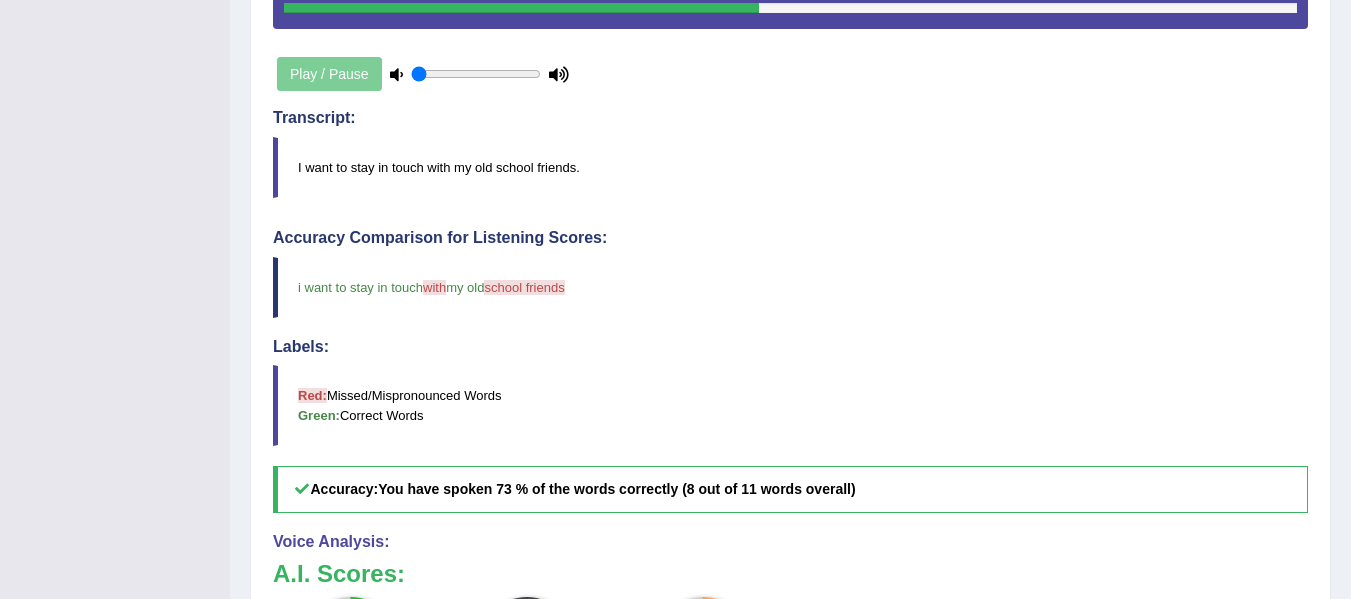 scroll, scrollTop: 0, scrollLeft: 0, axis: both 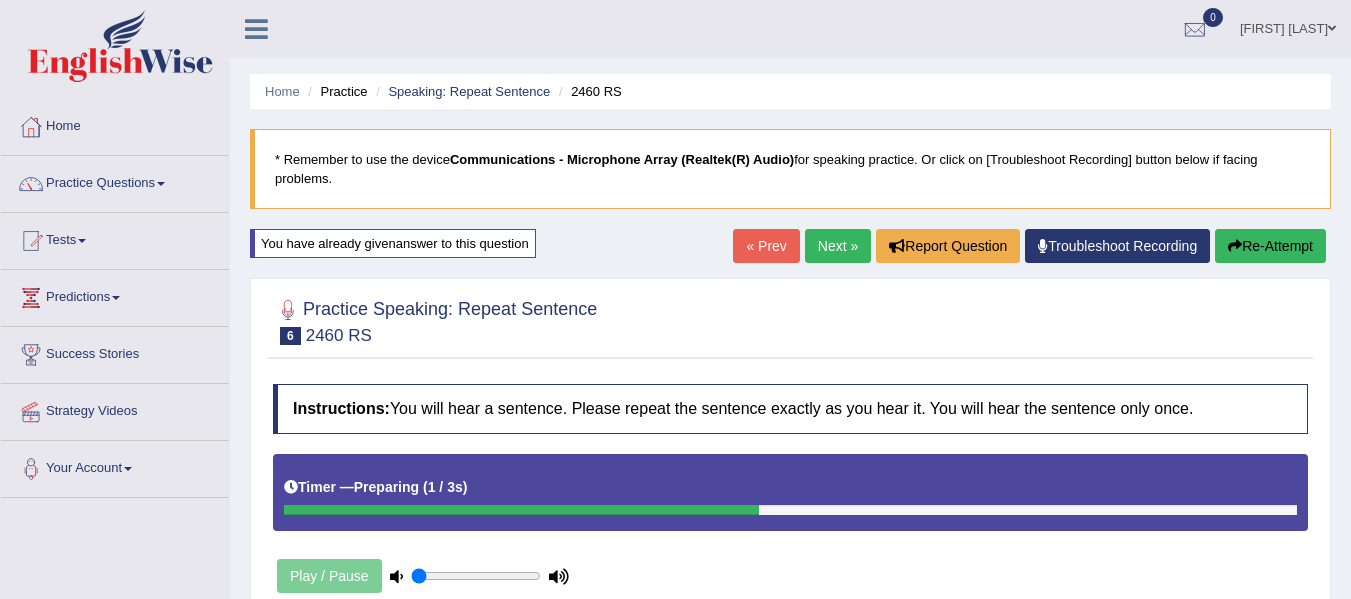 click on "Practice Questions" at bounding box center [115, 181] 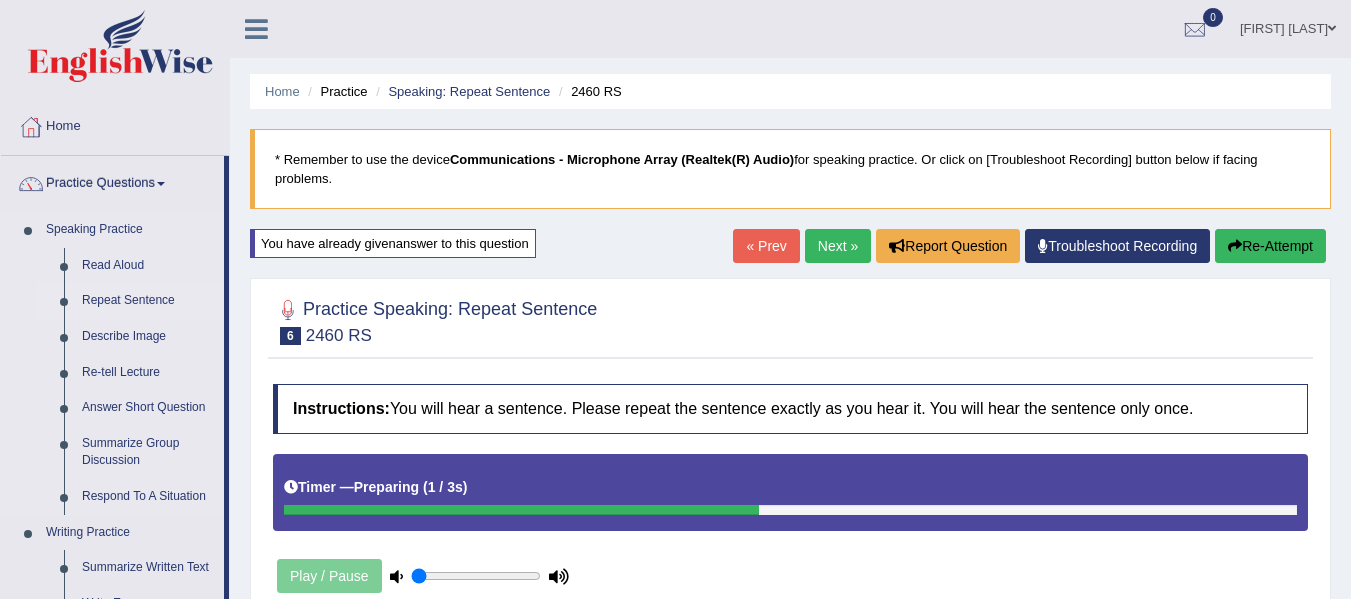 click on "Repeat Sentence" at bounding box center (148, 301) 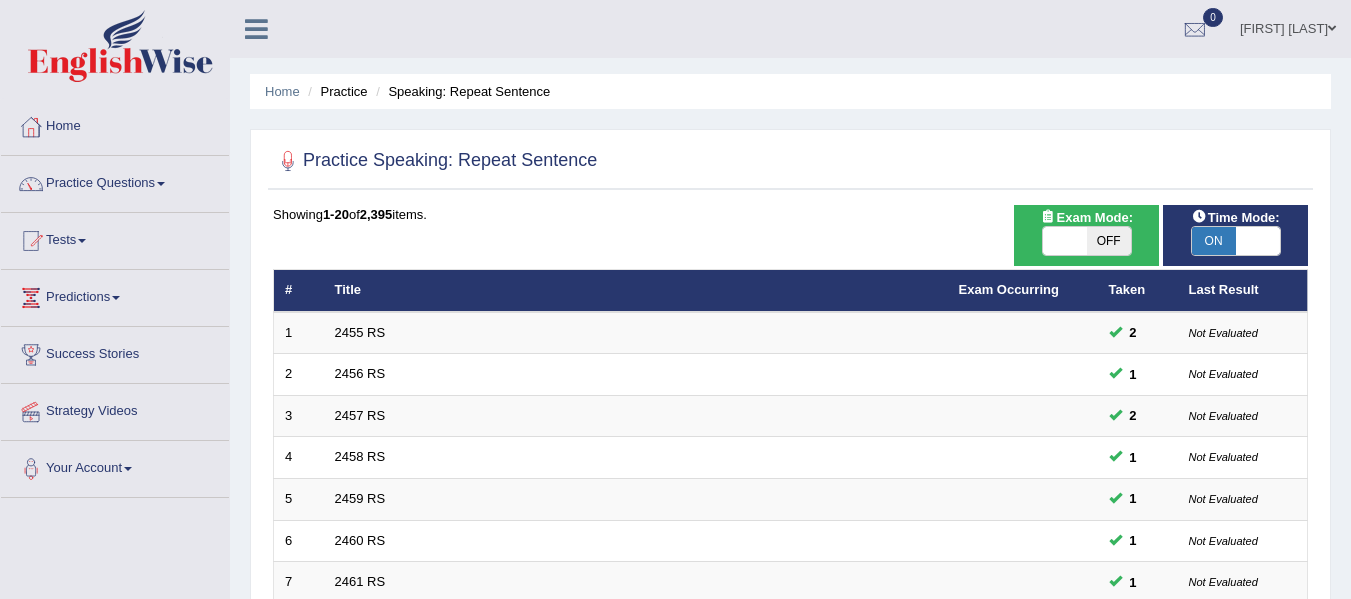 scroll, scrollTop: 0, scrollLeft: 0, axis: both 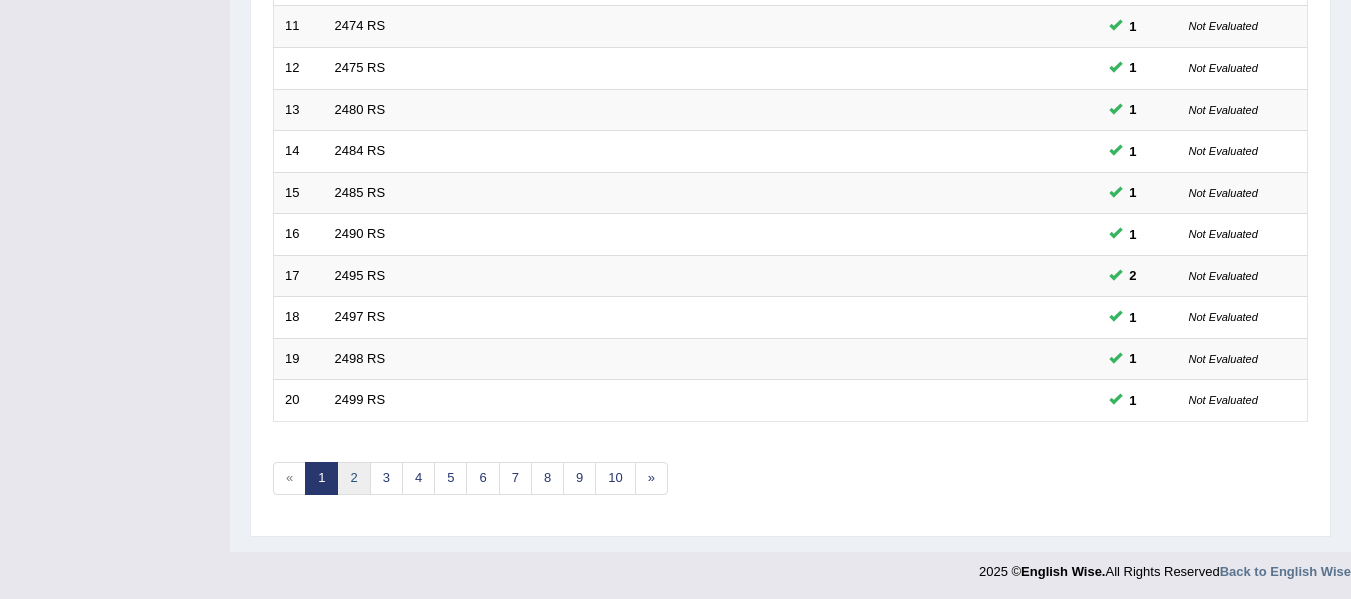 click on "2" at bounding box center [353, 478] 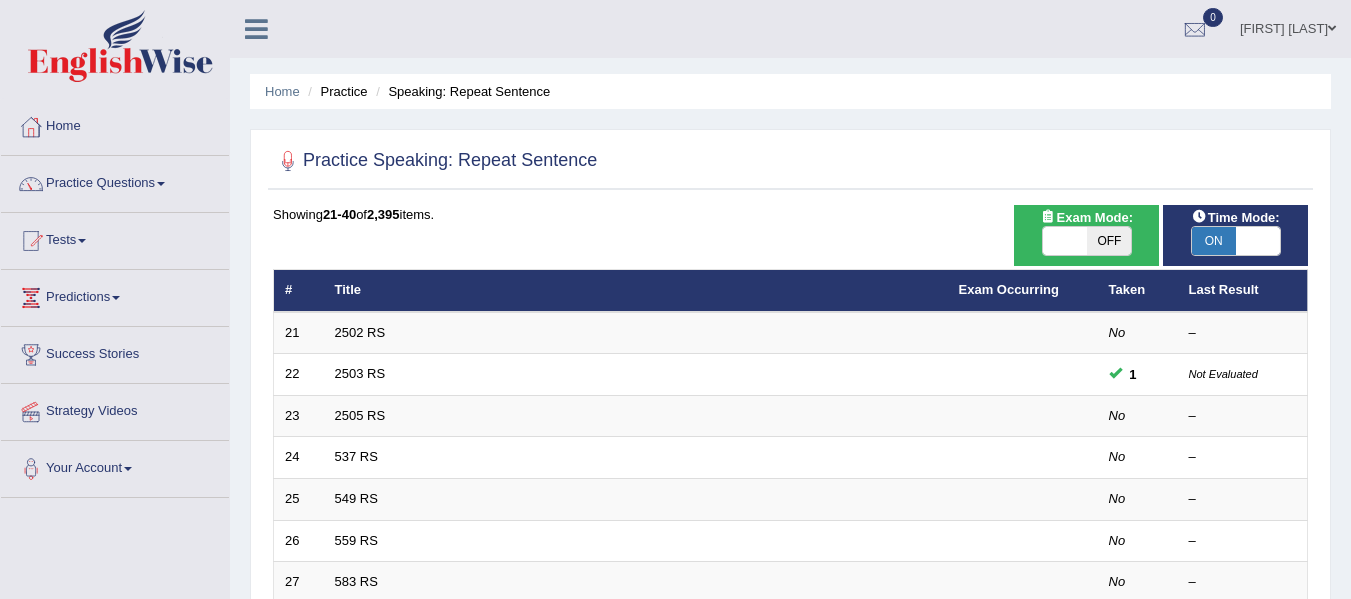 scroll, scrollTop: 0, scrollLeft: 0, axis: both 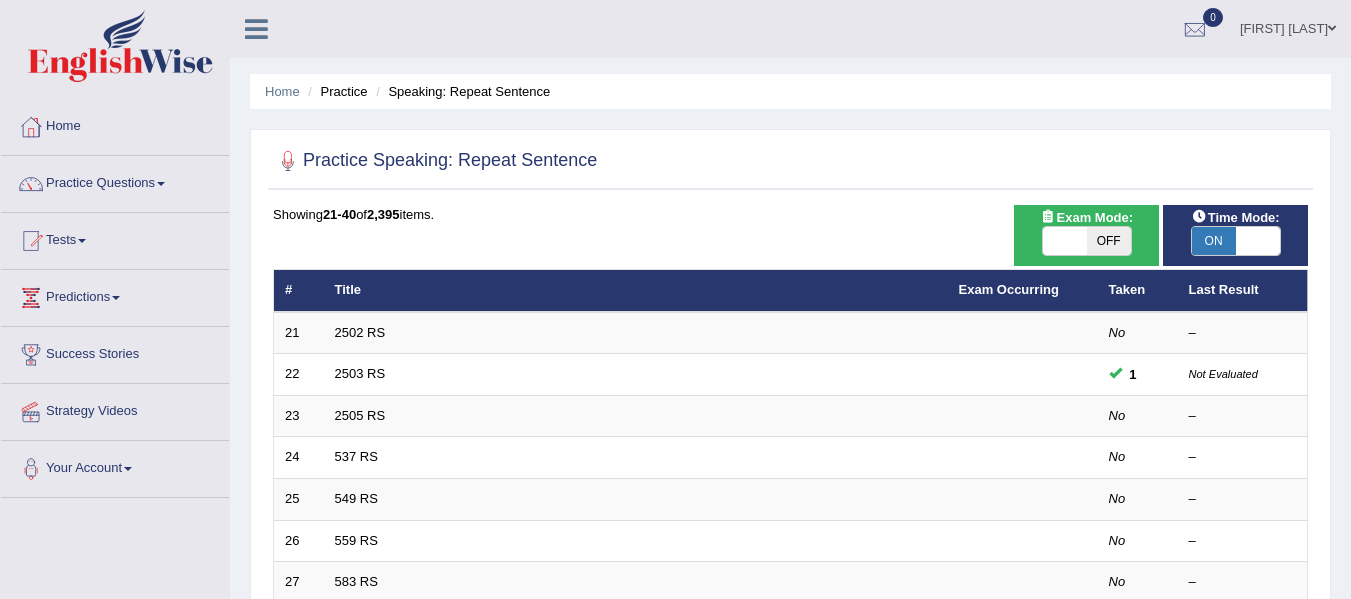 click on "537 RS" at bounding box center (636, 458) 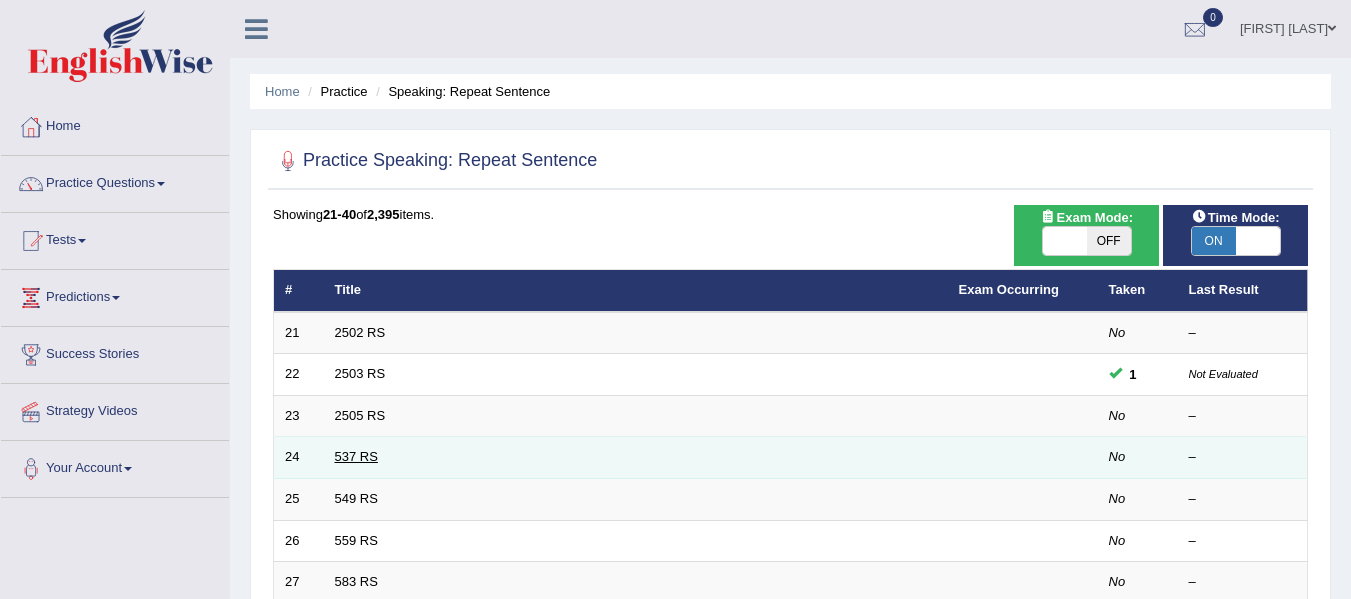 click on "537 RS" at bounding box center (356, 456) 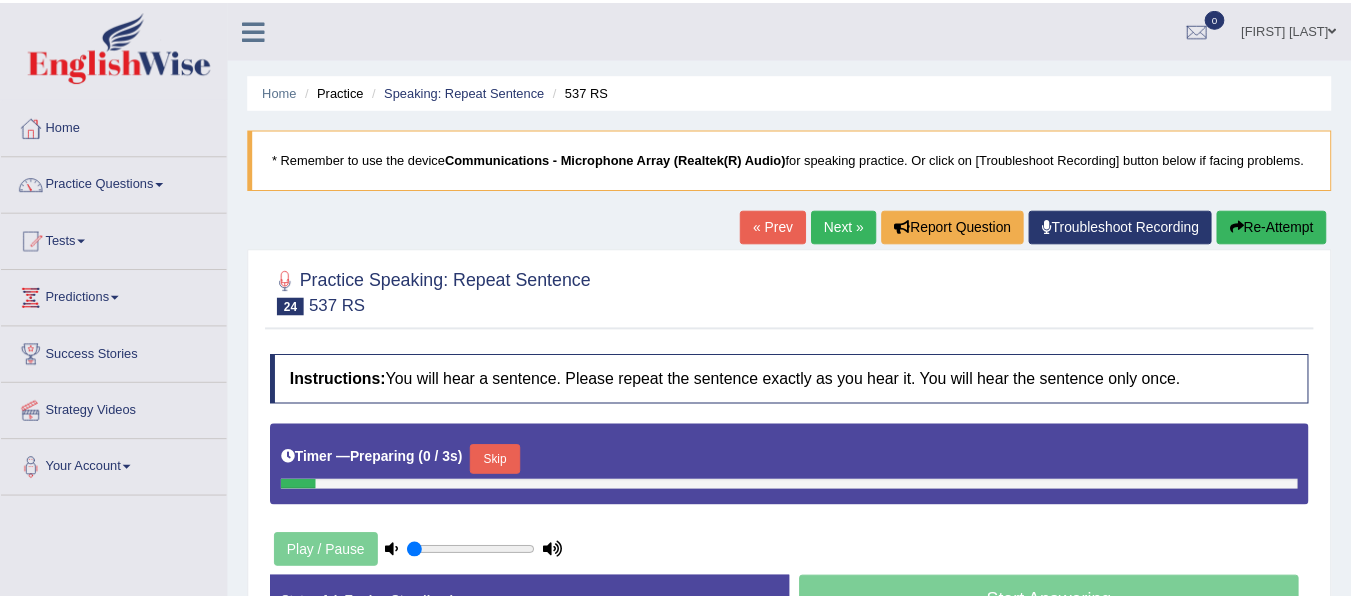 scroll, scrollTop: 0, scrollLeft: 0, axis: both 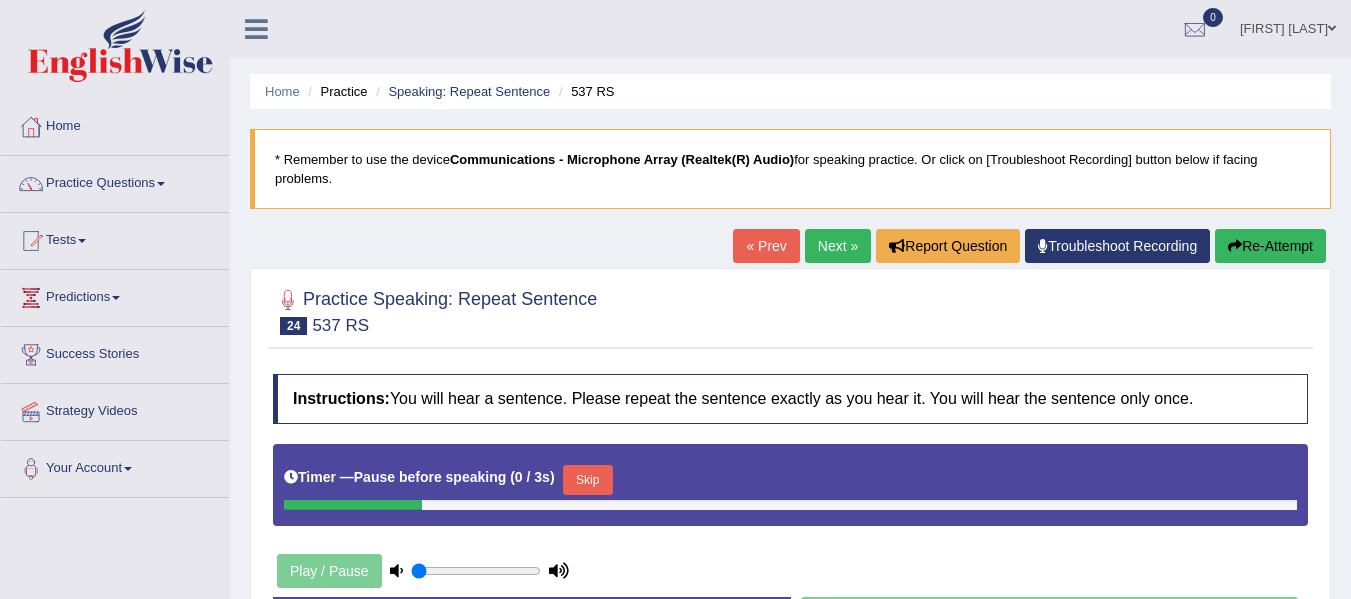 click on "Instructions:  You will hear a sentence. Please repeat the sentence exactly as you hear it. You will hear the sentence only once.
Timer —  Pause before speaking   ( 0 / 3s ) Skip Play / Pause Transcript: You need to record every detail of the call in the afternoon. Created with Highcharts 7.1.2 Too low Too high Time Pitch meter: 0 2 4 6 8 10 Created with Highcharts 7.1.2 Great Too slow Too fast Time Speech pace meter: 0 10 20 30 40 Accuracy Comparison for Listening Scores: Labels:
Red:  Missed/Mispronounced Words
Green:  Correct Words
Accuracy:  Voice Analysis: Your Response: Status:  A.I. Engine Standing by... Start Answering Stop Recording" at bounding box center (790, 519) 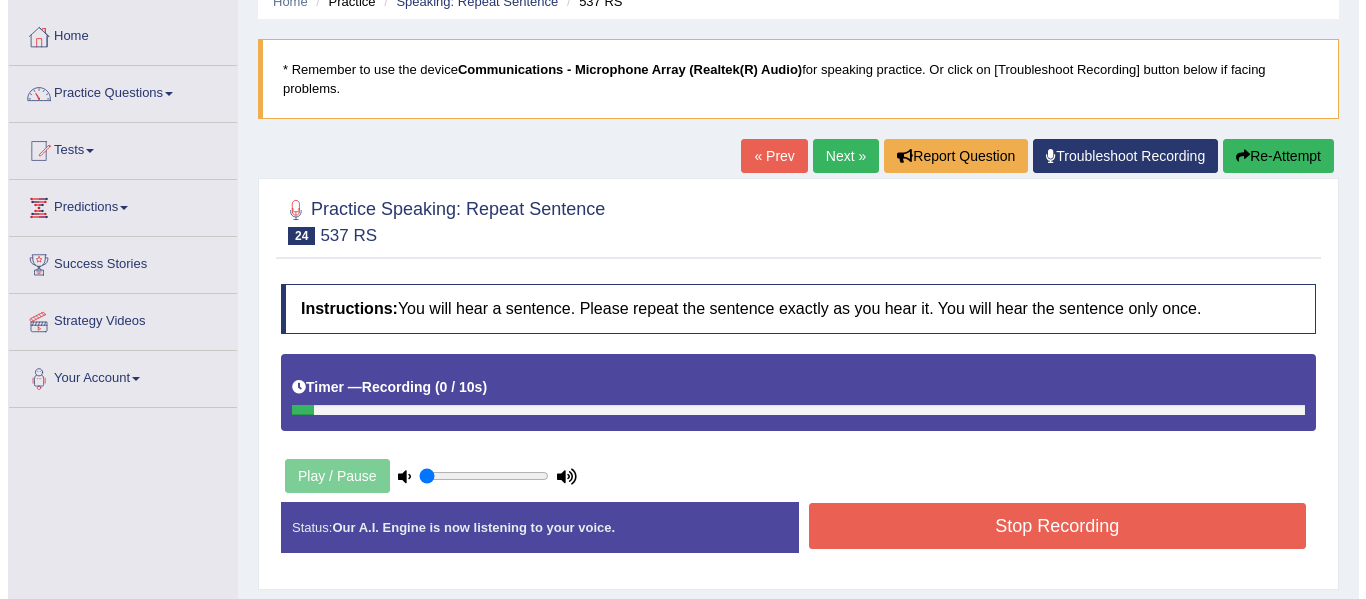 scroll, scrollTop: 89, scrollLeft: 0, axis: vertical 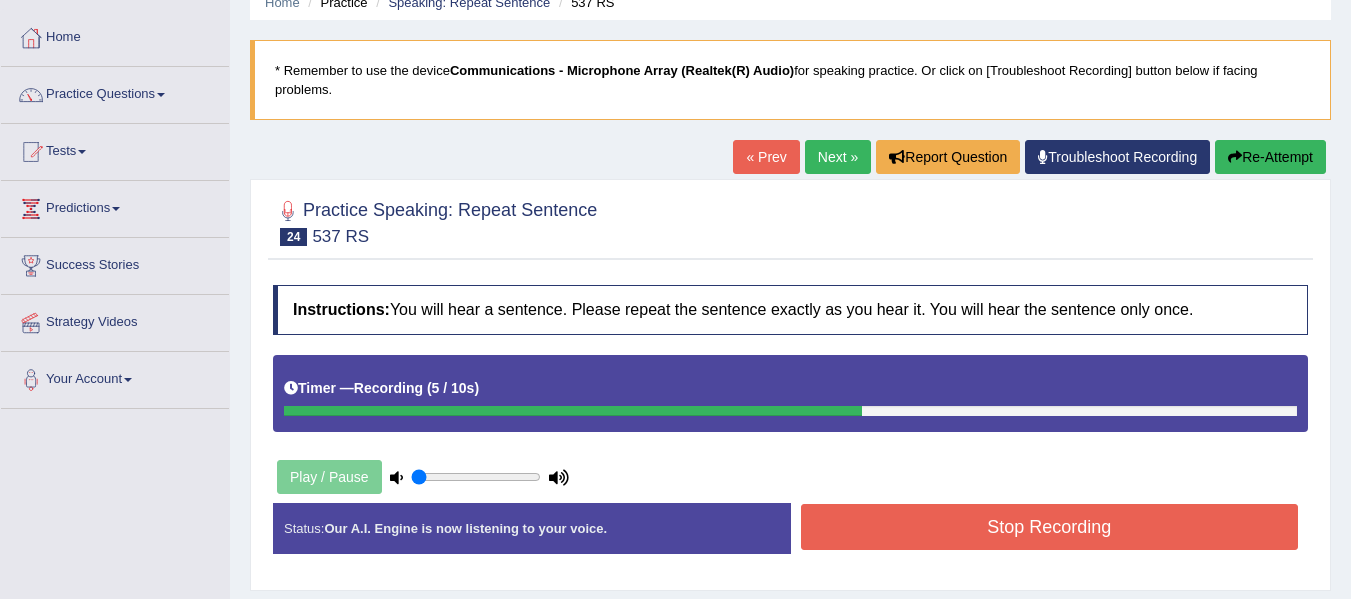 click on "Stop Recording" at bounding box center [1050, 527] 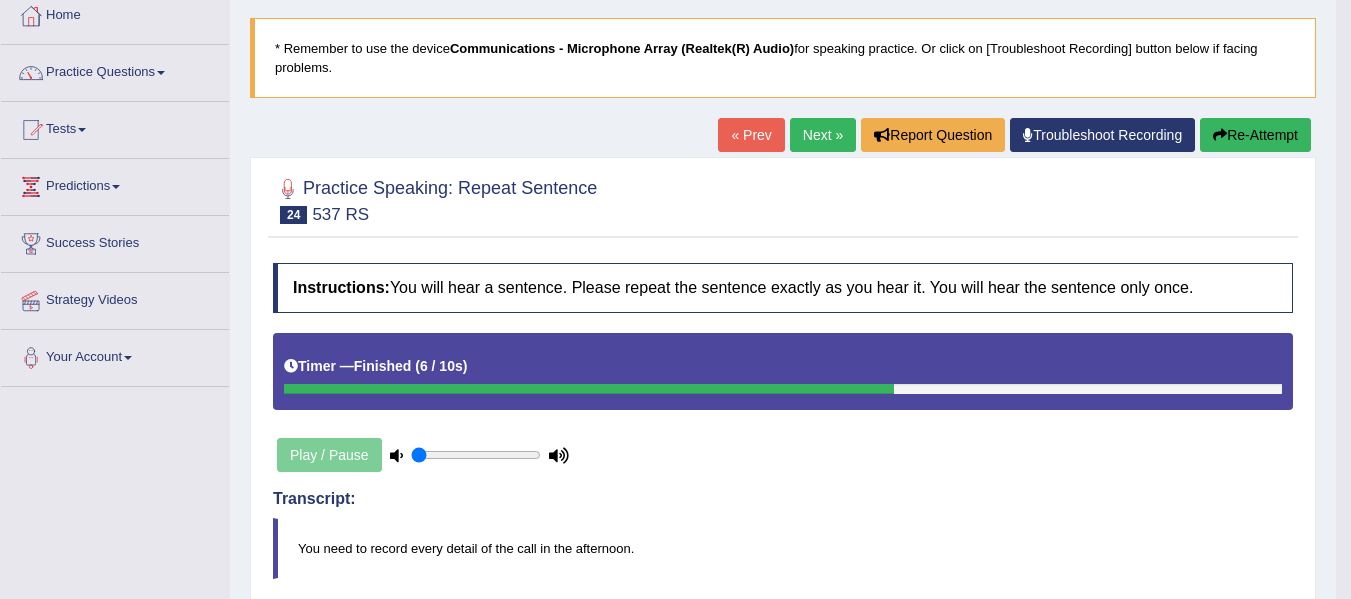 scroll, scrollTop: 109, scrollLeft: 0, axis: vertical 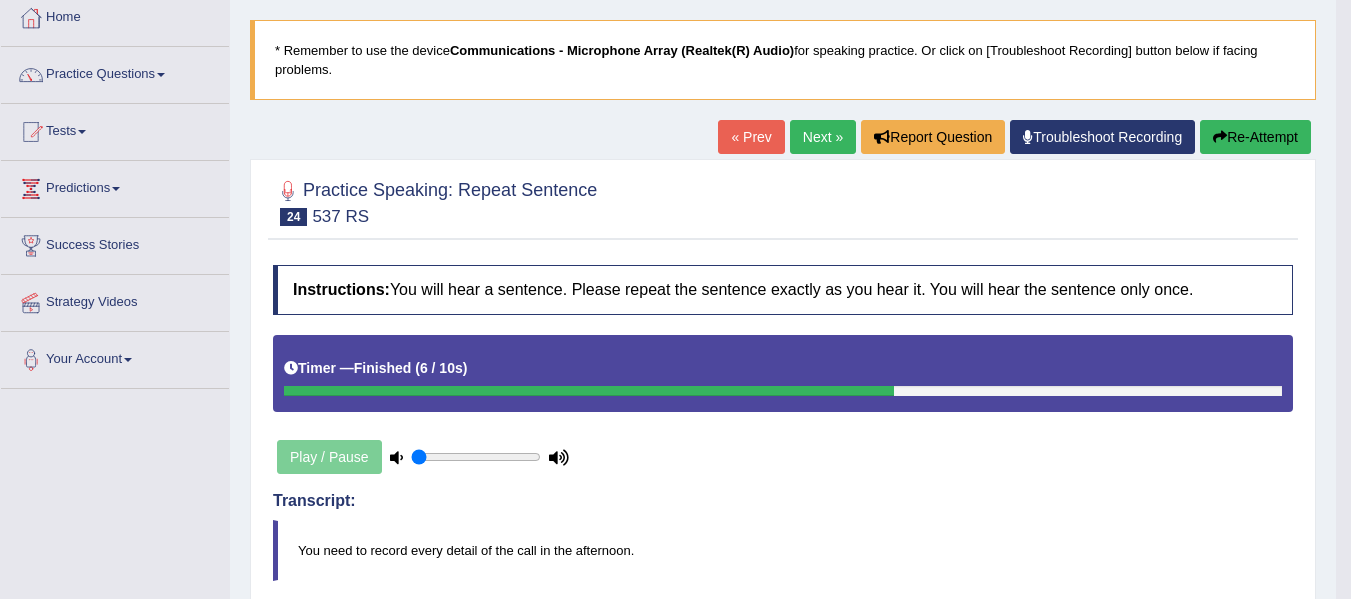 click on "Next »" at bounding box center (823, 137) 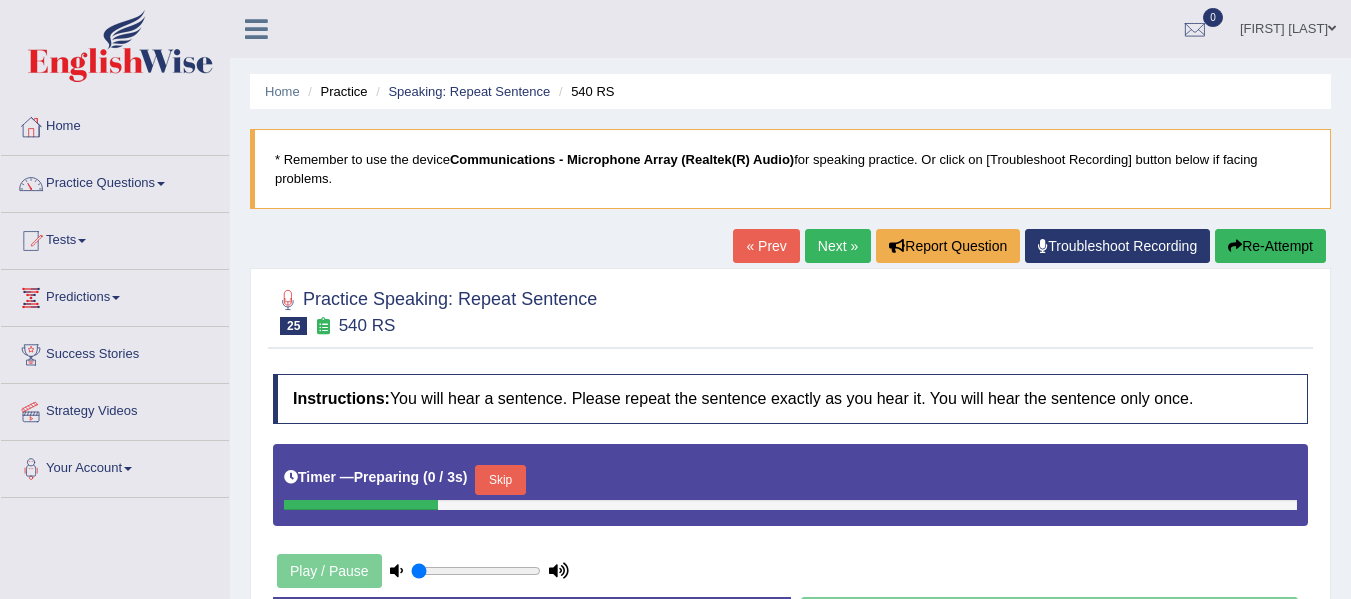 scroll, scrollTop: 0, scrollLeft: 0, axis: both 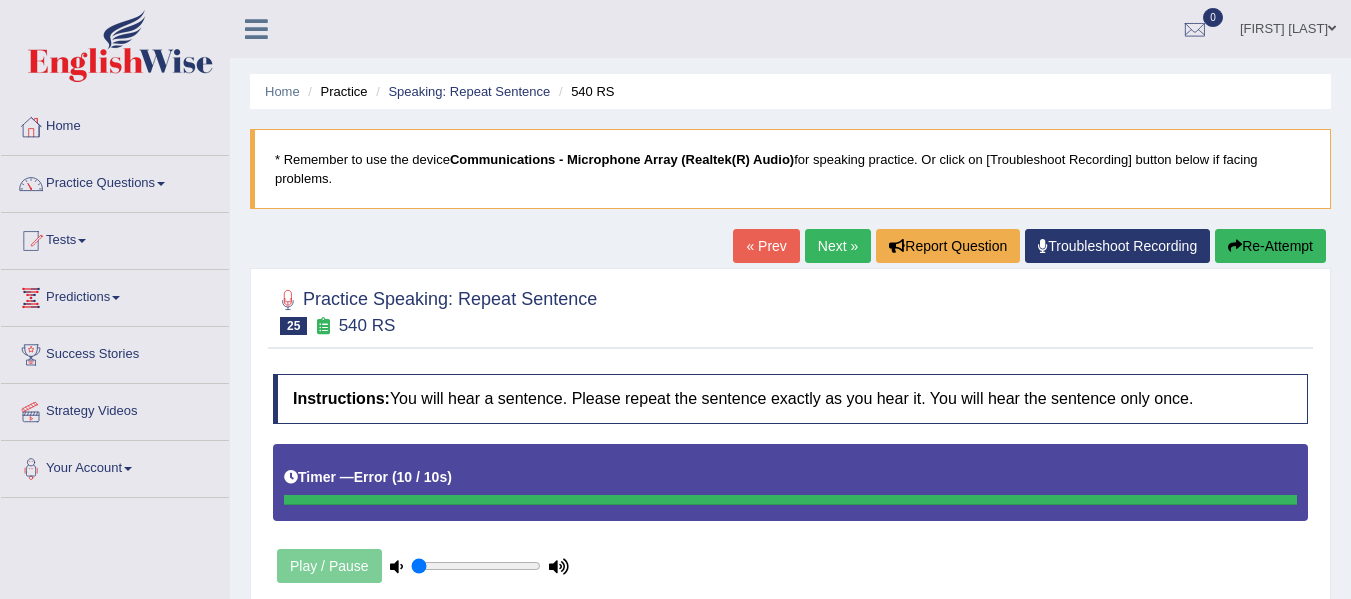 click on "Practice Speaking: Repeat Sentence
25
540 RS
Instructions:  You will hear a sentence. Please repeat the sentence exactly as you hear it. You will hear the sentence only once.
Timer —  Error   ( 10 / 10s ) Play / Pause Transcript: The grocery store is around the corner down the street. Created with Highcharts 7.1.2 Too low Too high Time Pitch meter: 0 2 4 6 8 10 Created with Highcharts 7.1.2 Great Too slow Too fast Time Speech pace meter: 0 10 20 30 40 Accuracy Comparison for Listening Scores: Labels:
Red:  Missed/Mispronounced Words
Green:  Correct Words
Accuracy:  Voice Analysis: Your Response: Status:  No speech detected Start Answering Stop Recording" at bounding box center (790, 533) 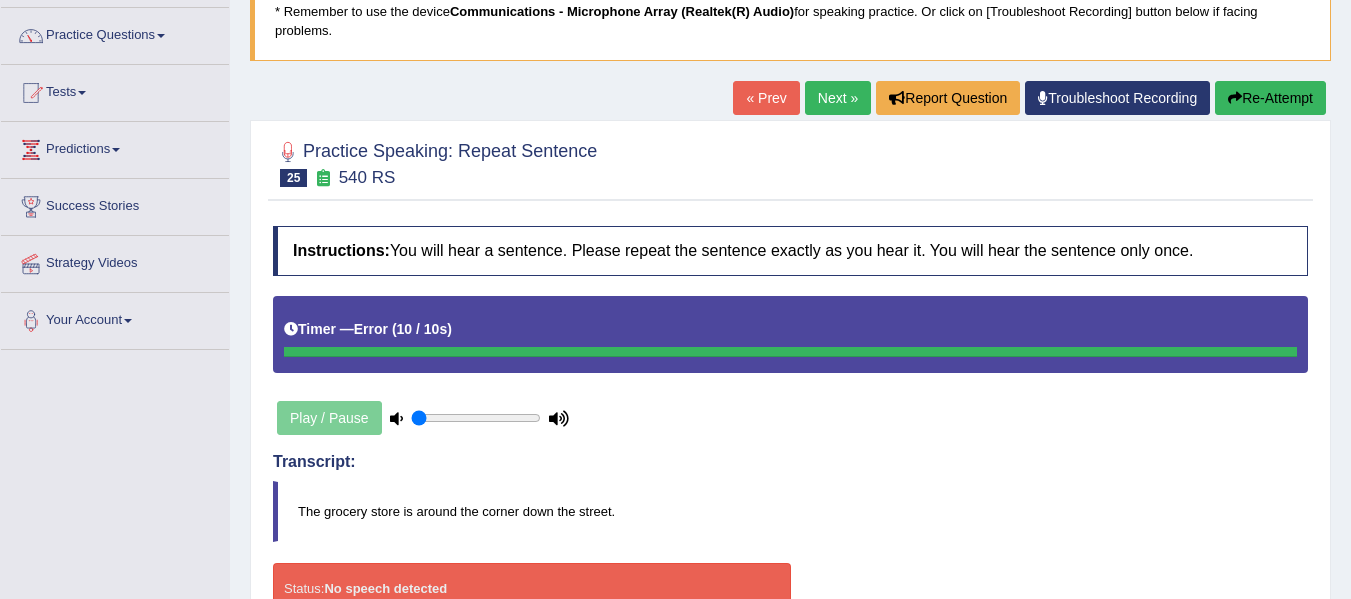 scroll, scrollTop: 151, scrollLeft: 0, axis: vertical 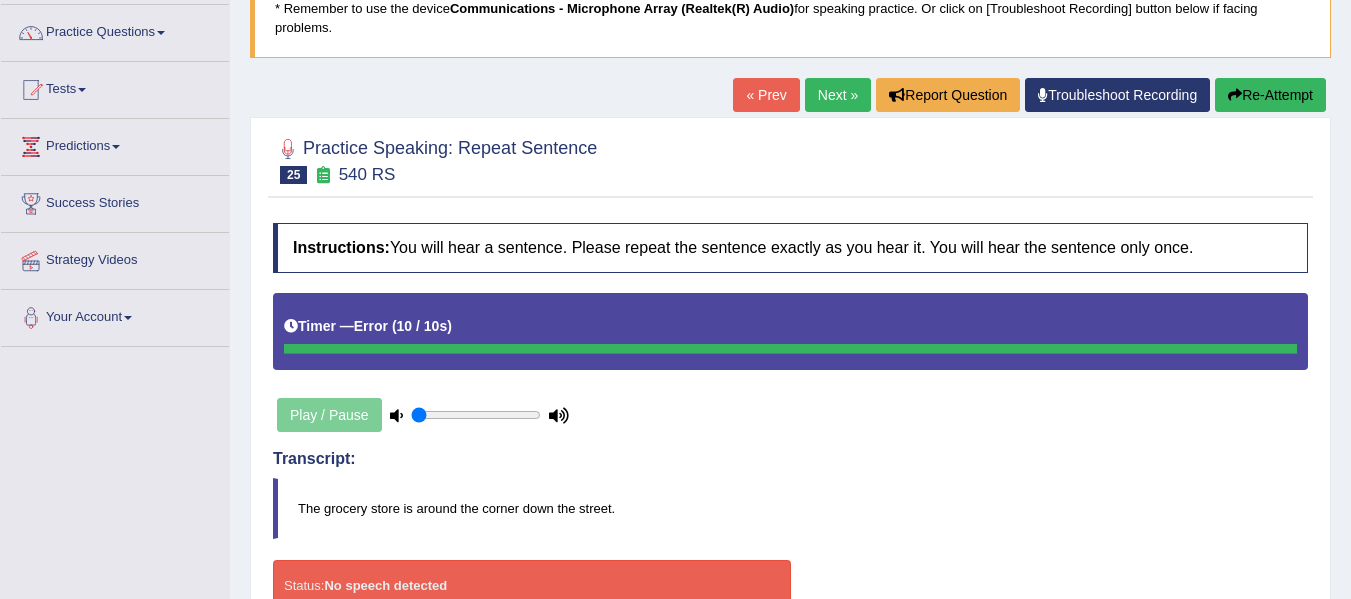 click at bounding box center [791, 349] 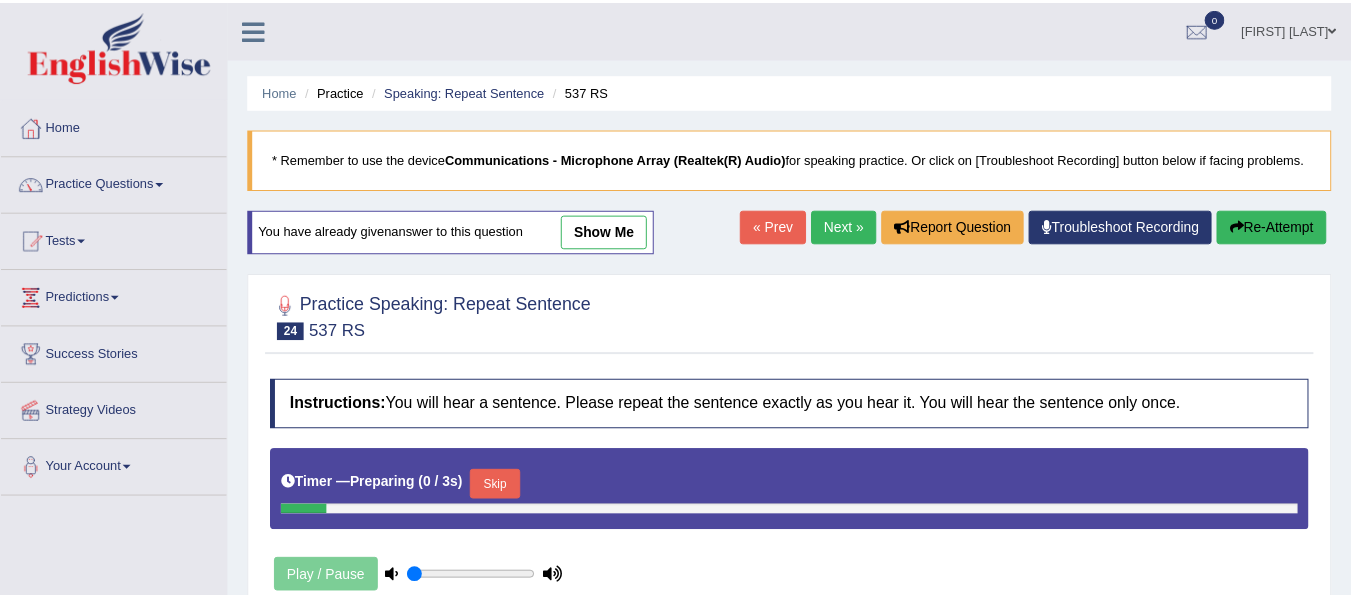 scroll, scrollTop: 0, scrollLeft: 0, axis: both 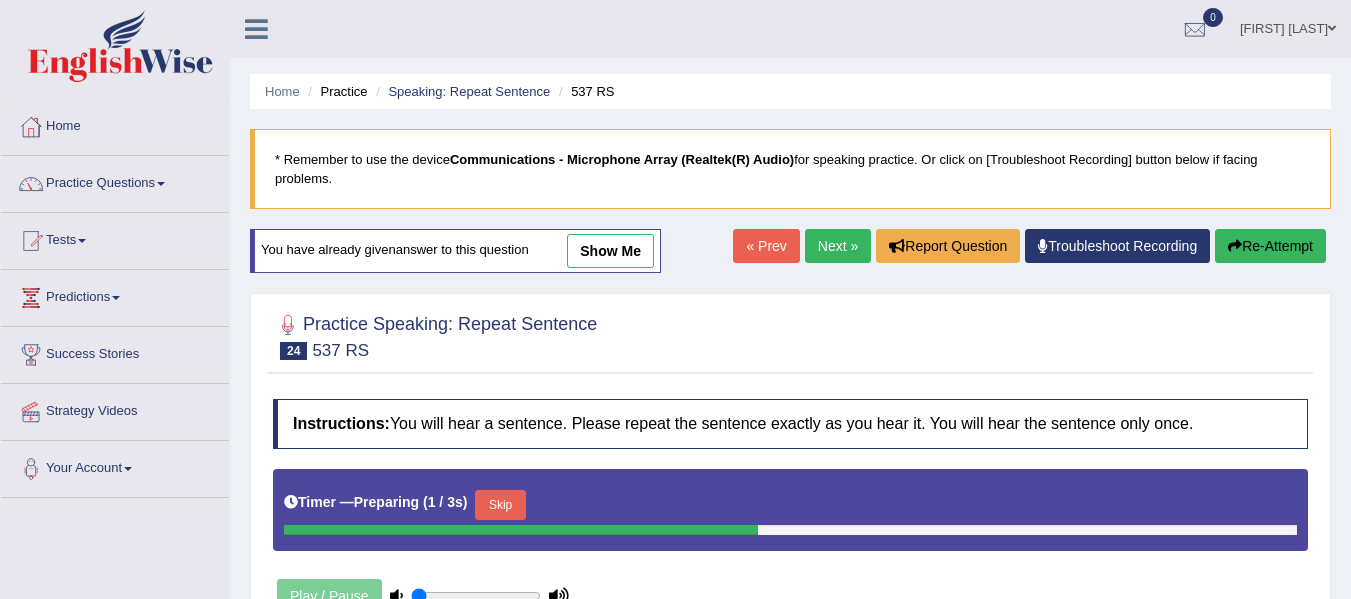 click on "Next »" at bounding box center (838, 246) 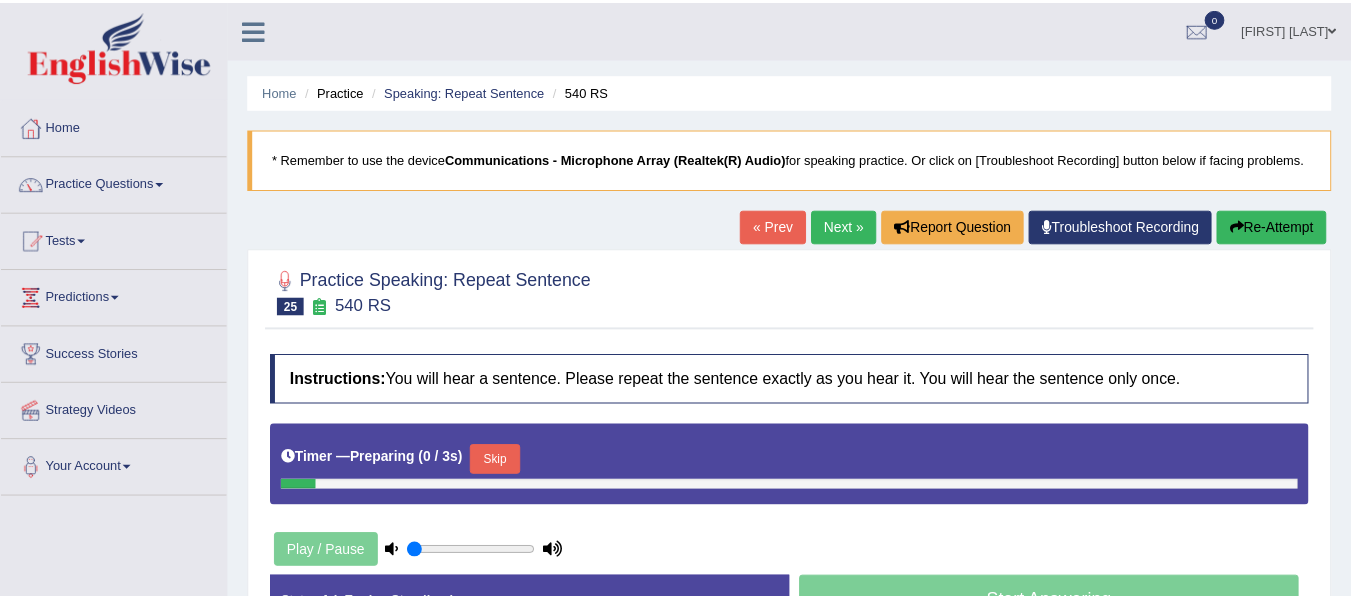scroll, scrollTop: 0, scrollLeft: 0, axis: both 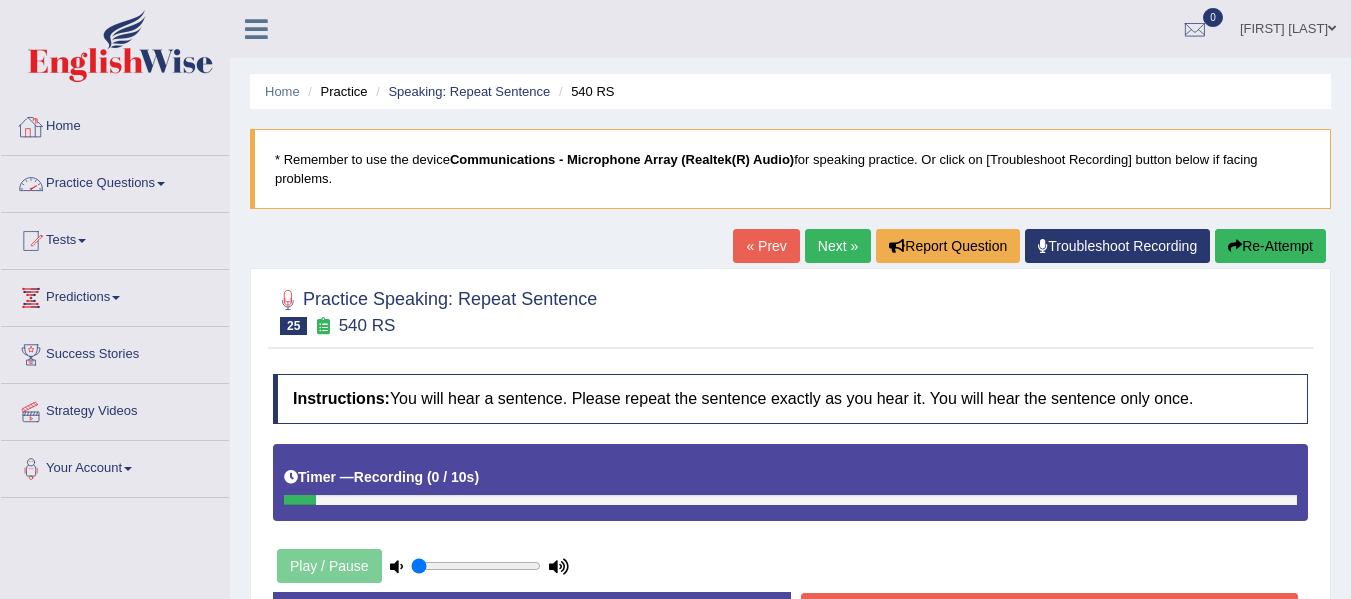 click on "Practice Questions" at bounding box center (115, 181) 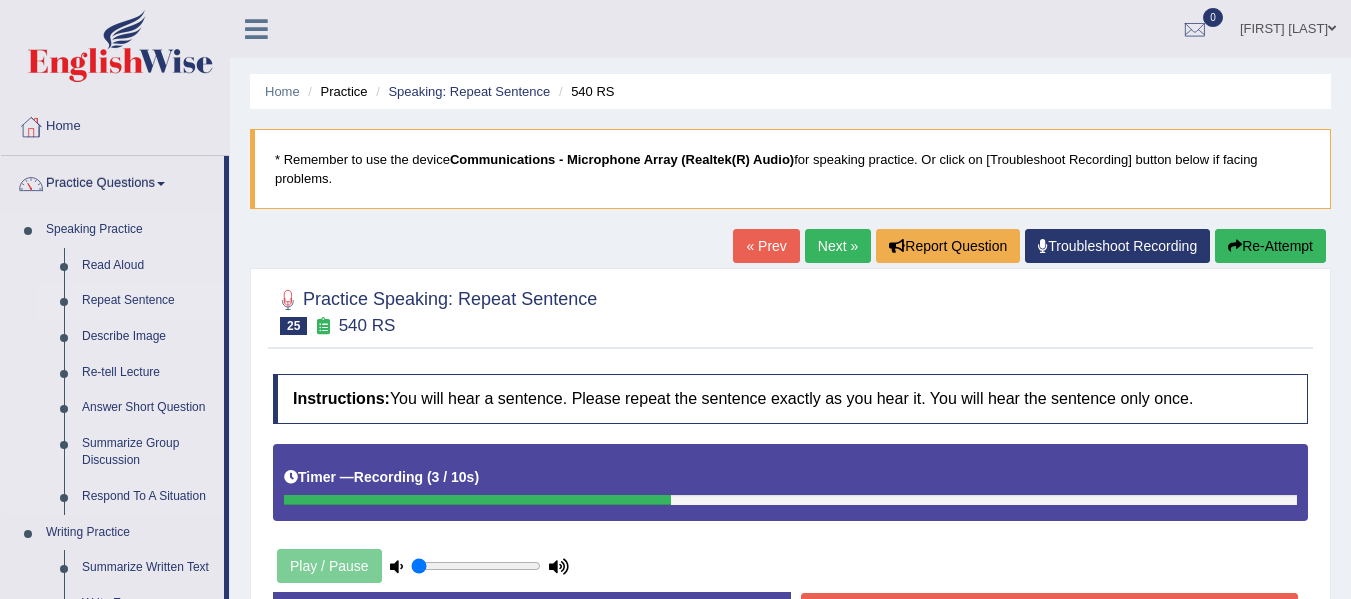click on "Repeat Sentence" at bounding box center (148, 301) 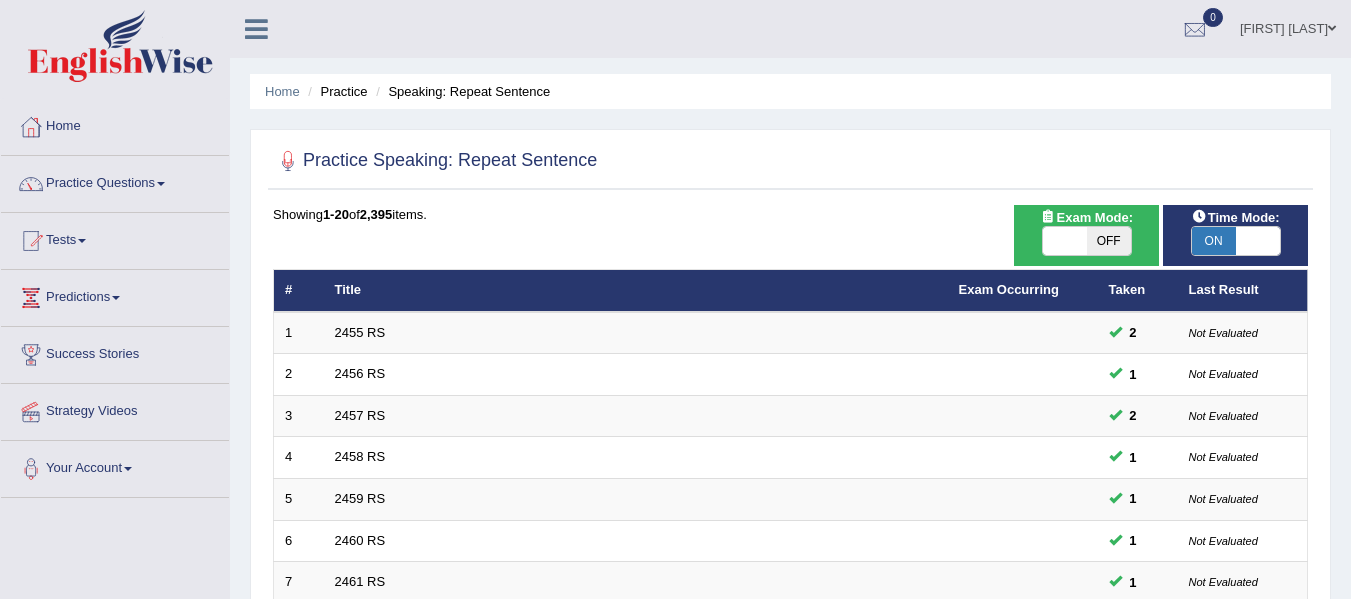 scroll, scrollTop: 0, scrollLeft: 0, axis: both 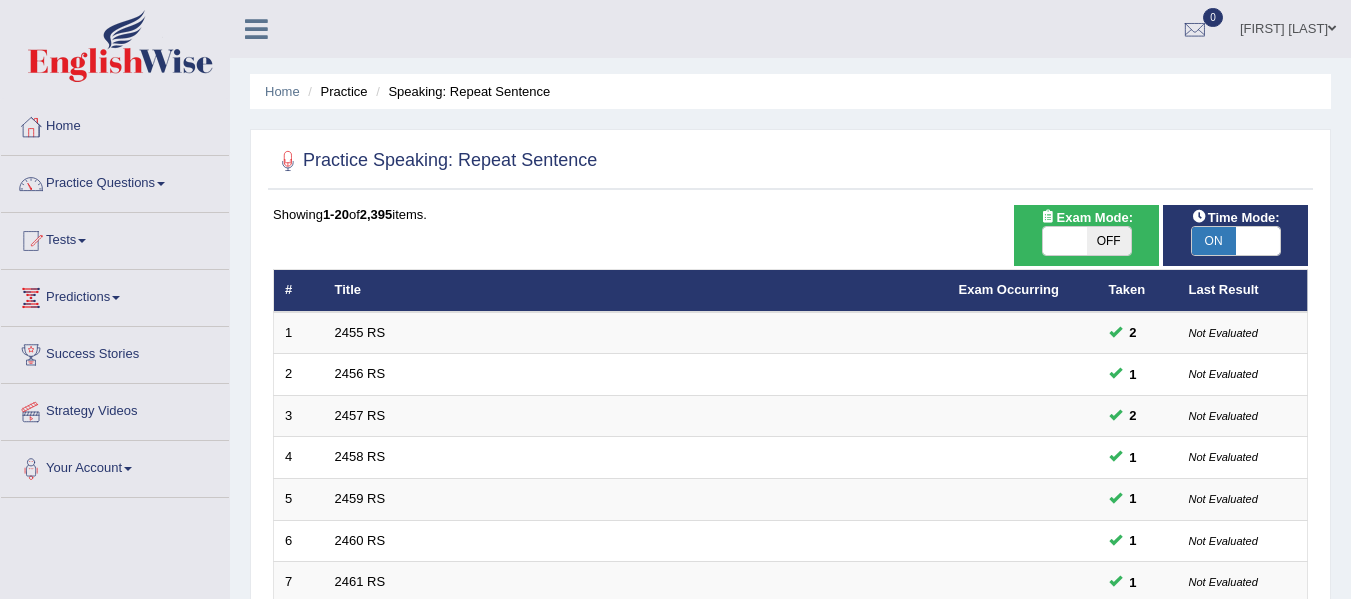 click on "OFF" at bounding box center (1109, 241) 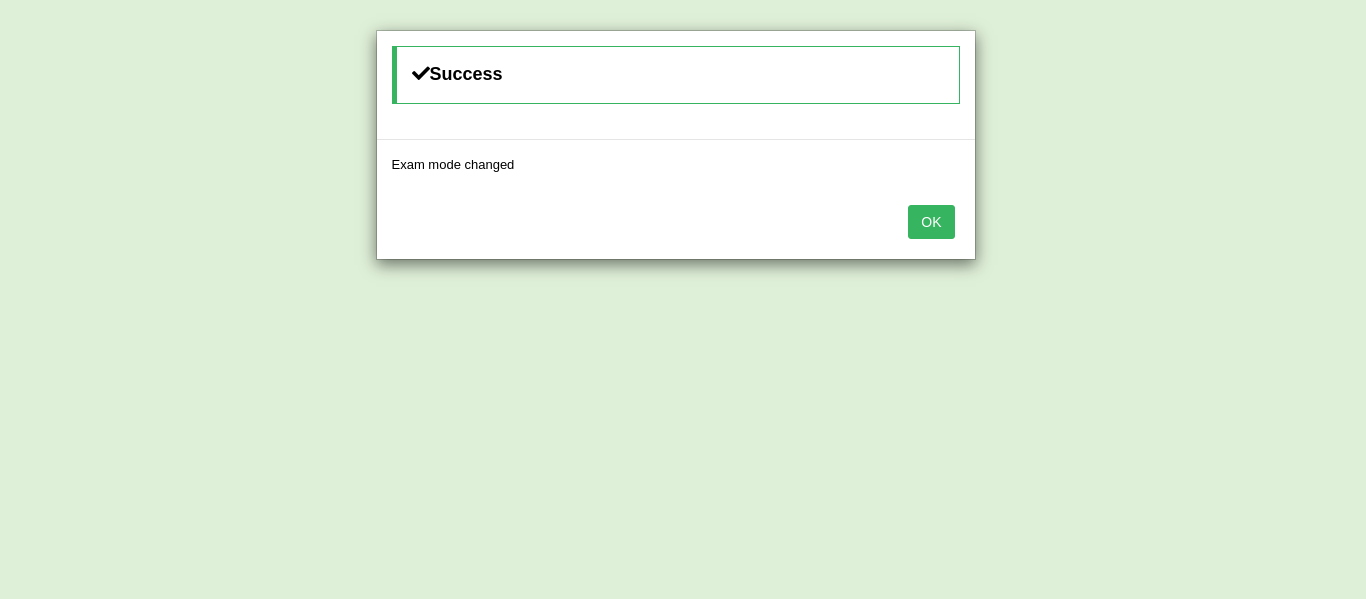 click on "OK" at bounding box center [931, 222] 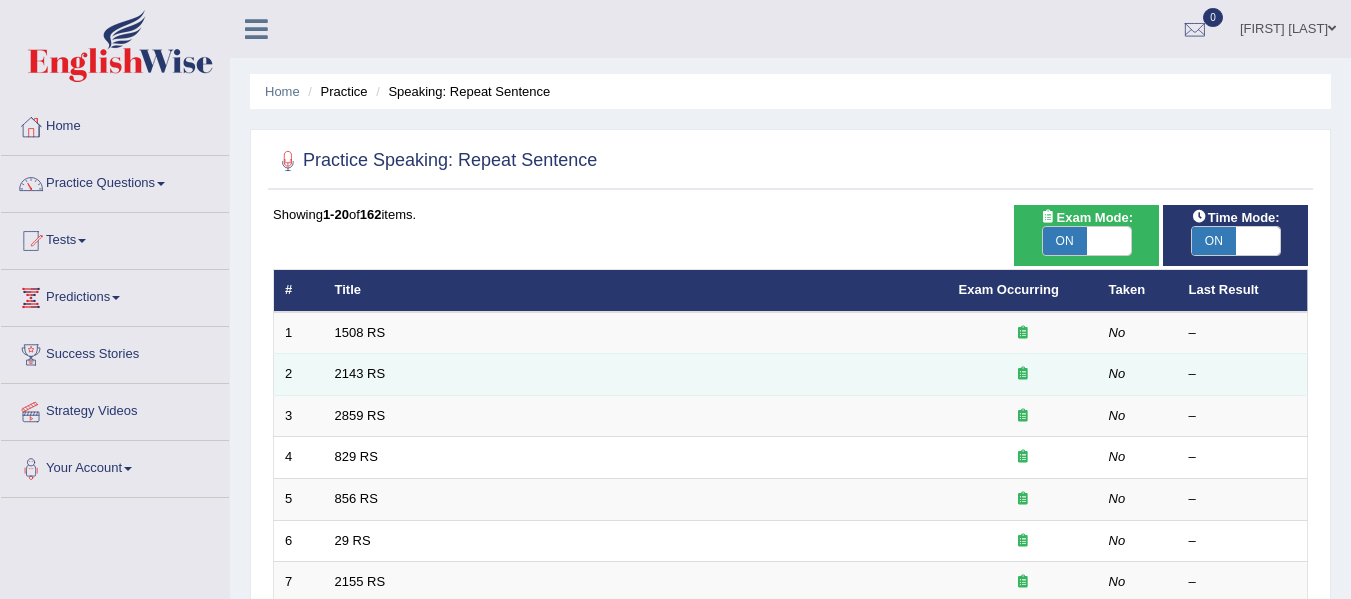 scroll, scrollTop: 0, scrollLeft: 0, axis: both 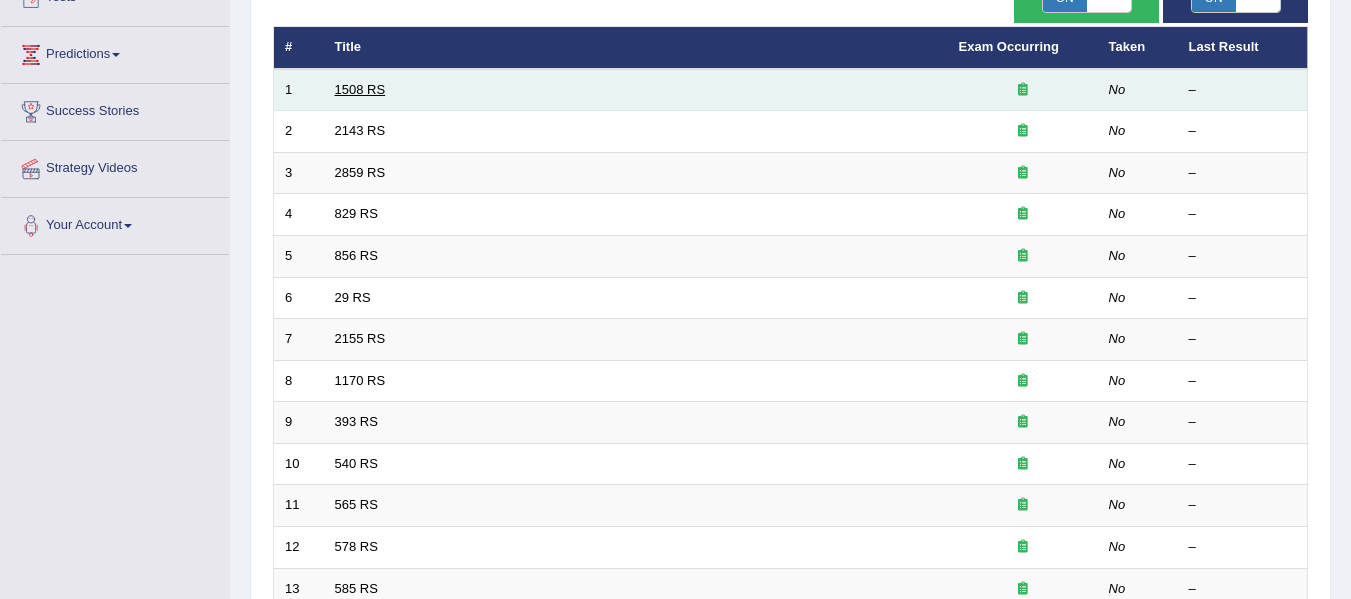 click on "1508 RS" at bounding box center (360, 89) 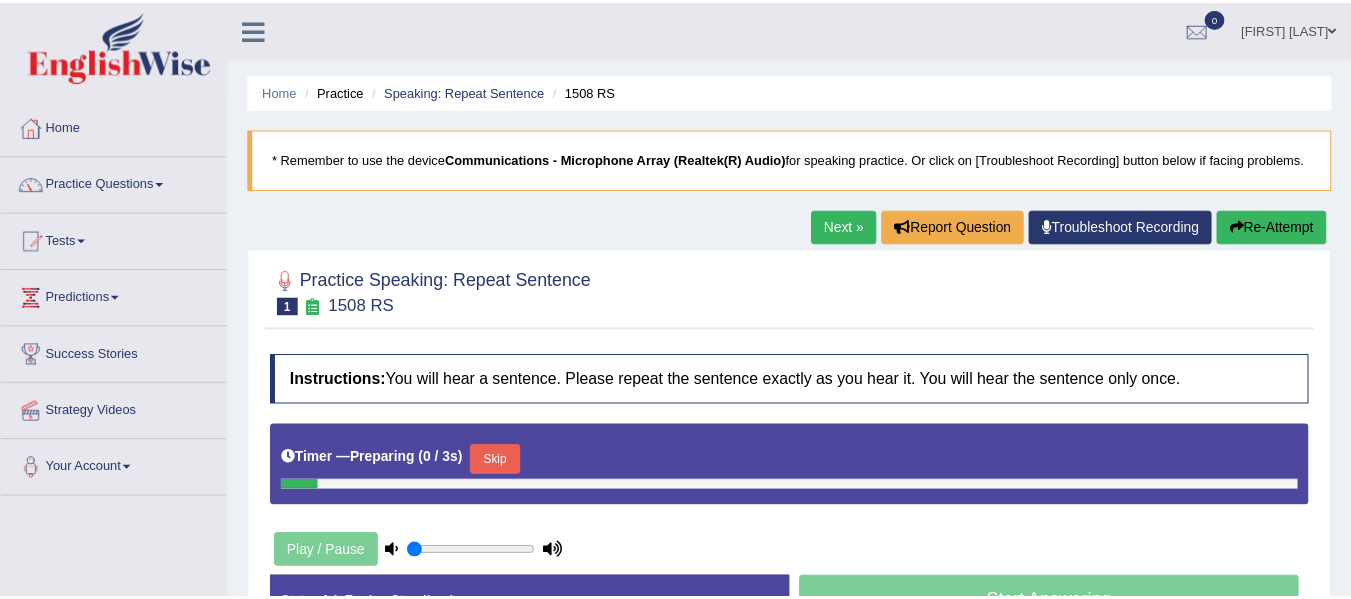 scroll, scrollTop: 0, scrollLeft: 0, axis: both 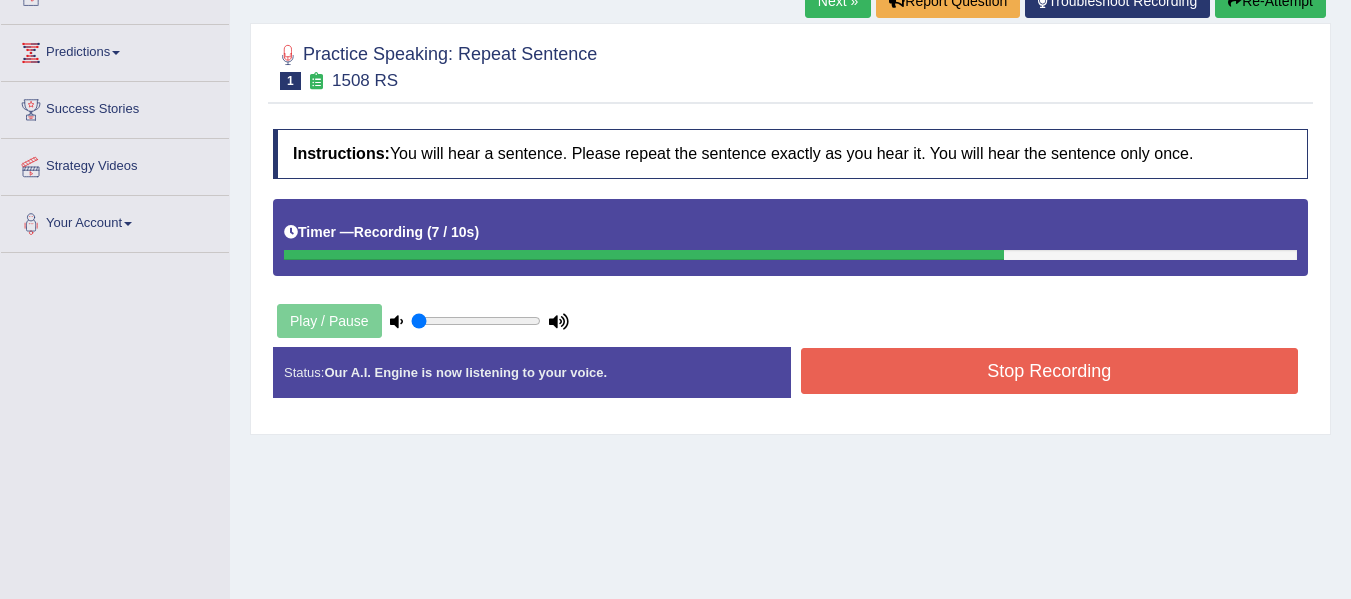 click on "Stop Recording" at bounding box center [1050, 371] 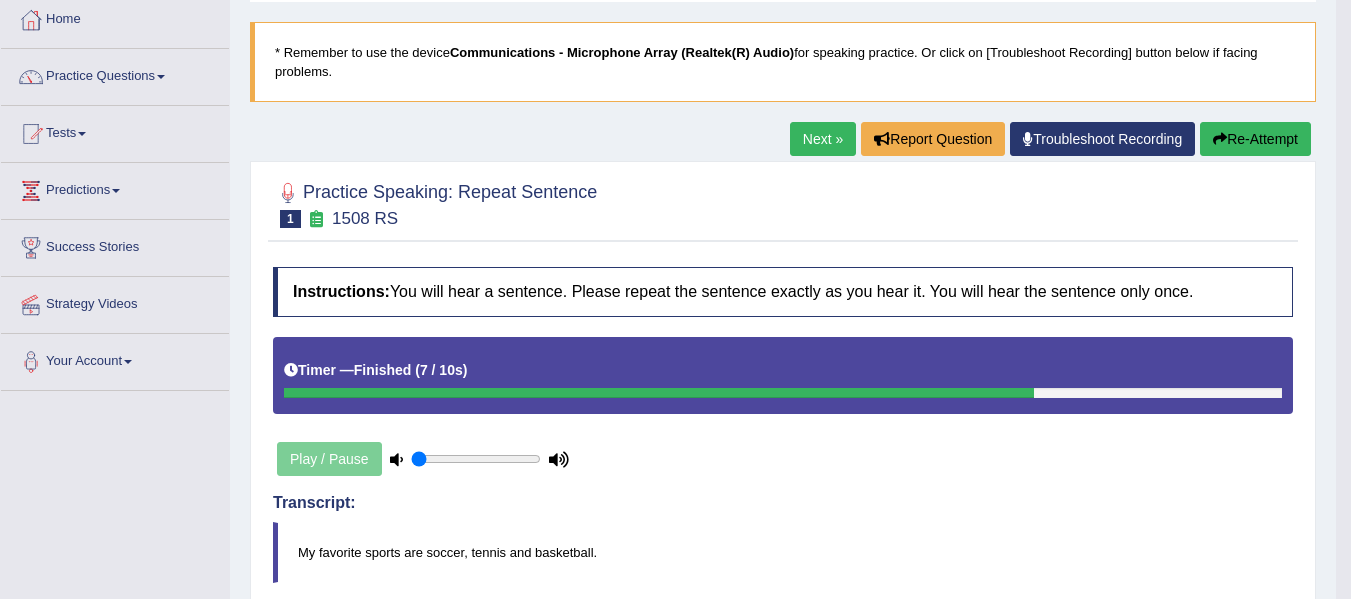 scroll, scrollTop: 100, scrollLeft: 0, axis: vertical 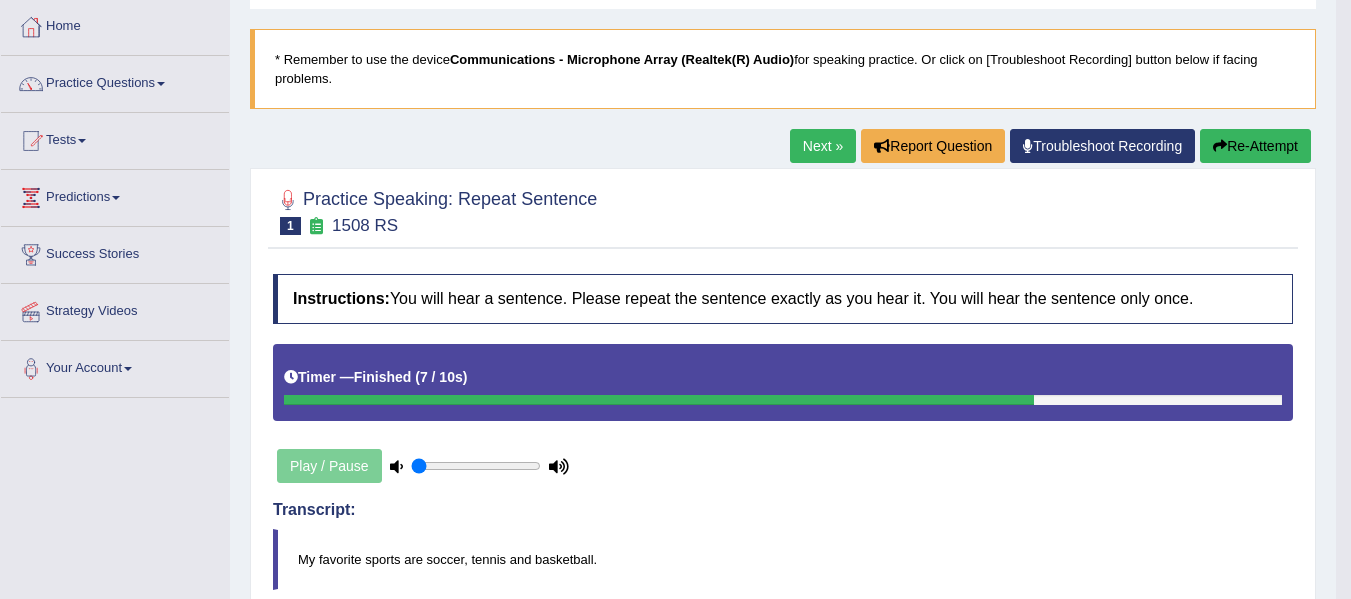 click on "Next »" at bounding box center (823, 146) 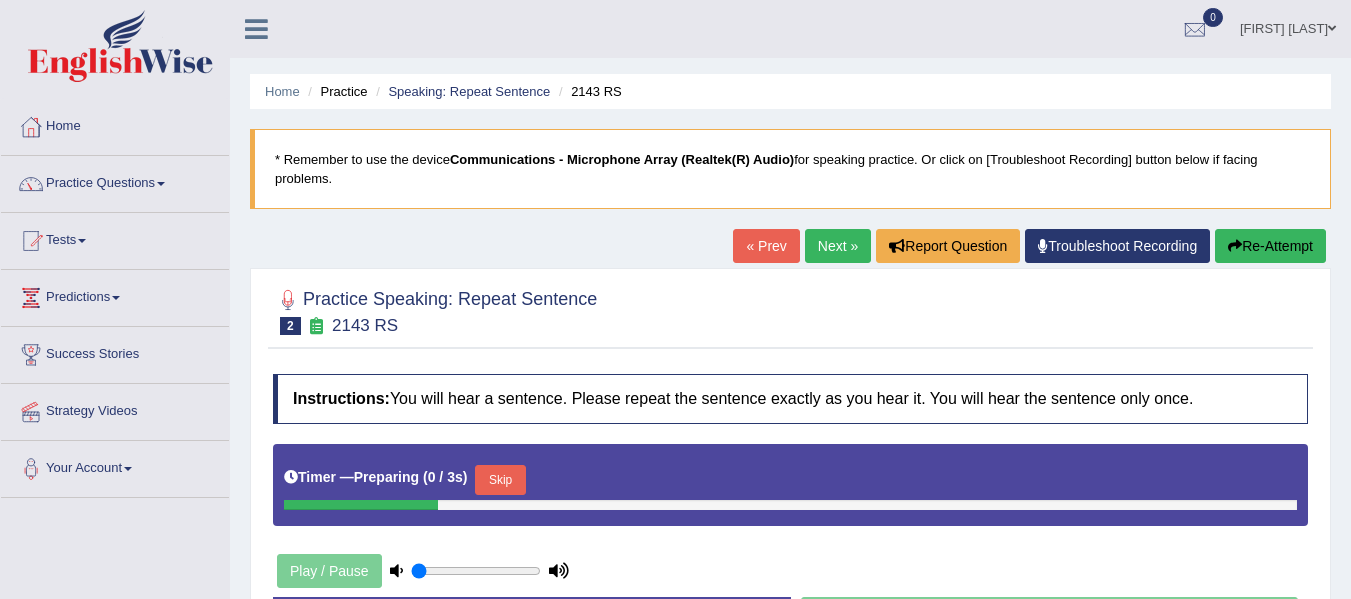 scroll, scrollTop: 0, scrollLeft: 0, axis: both 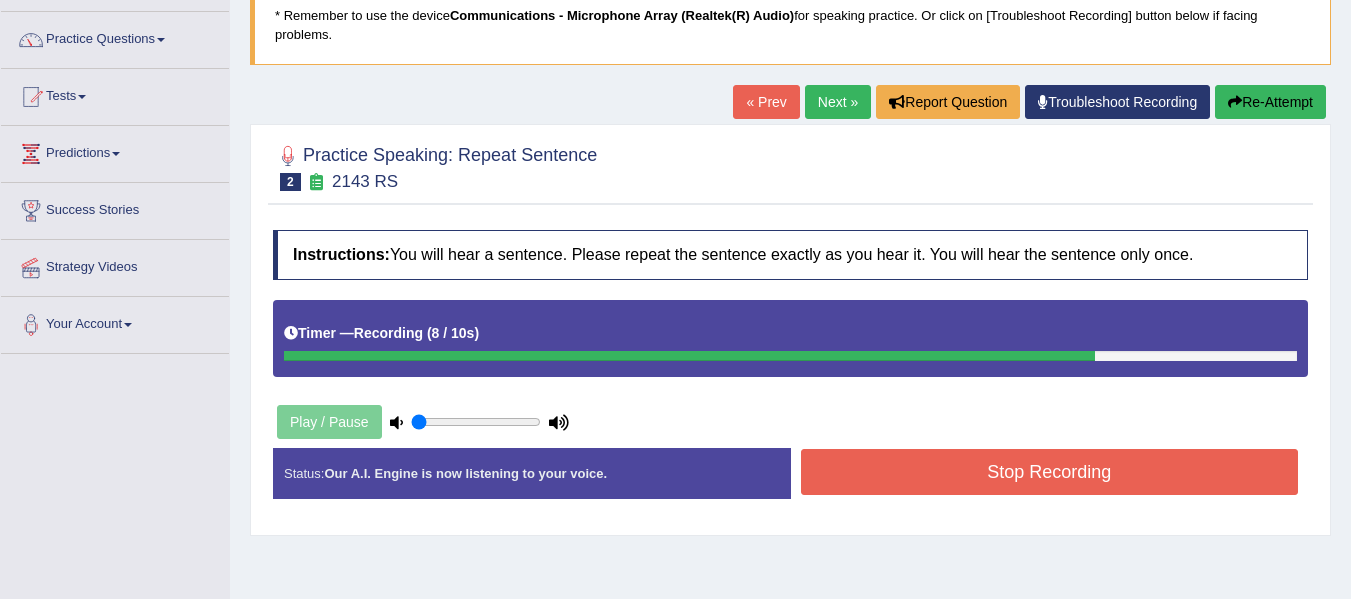 click on "Stop Recording" at bounding box center (1050, 472) 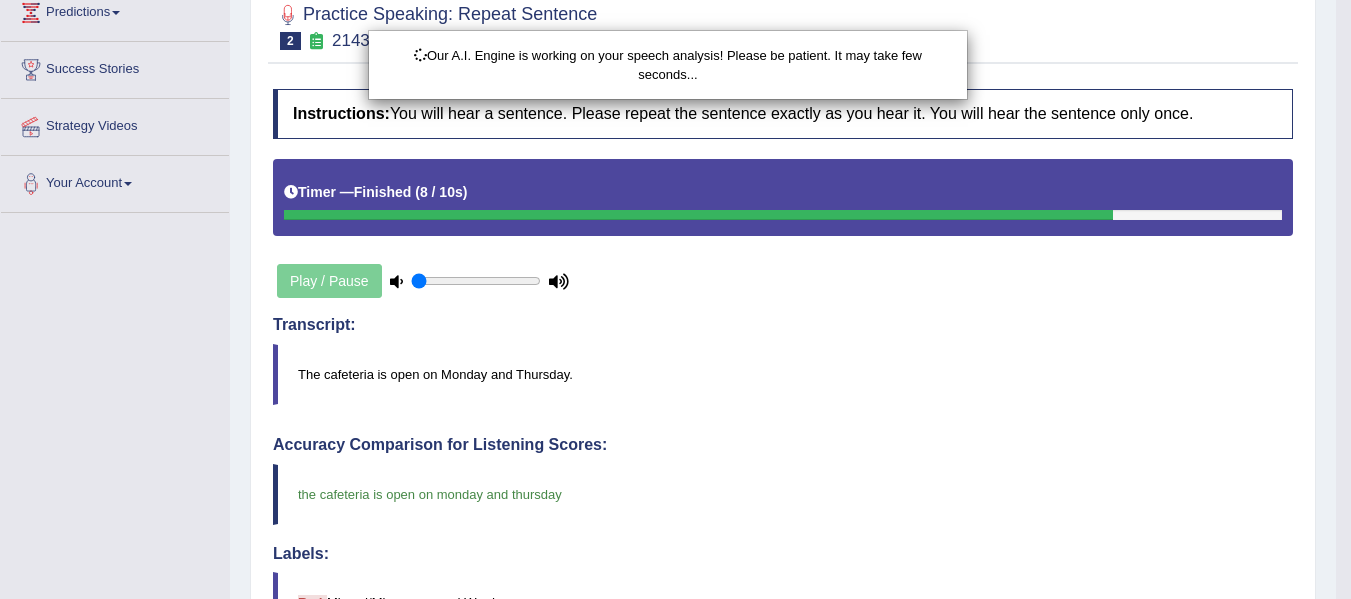 scroll, scrollTop: 287, scrollLeft: 0, axis: vertical 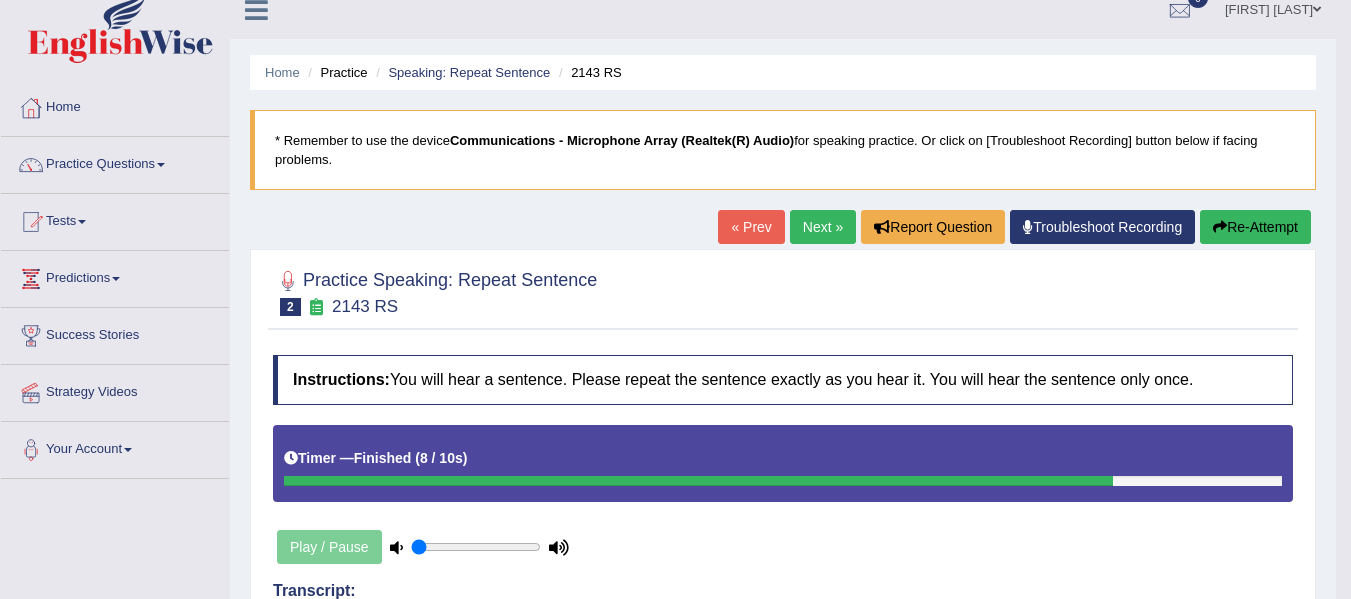 click on "Next »" at bounding box center [823, 227] 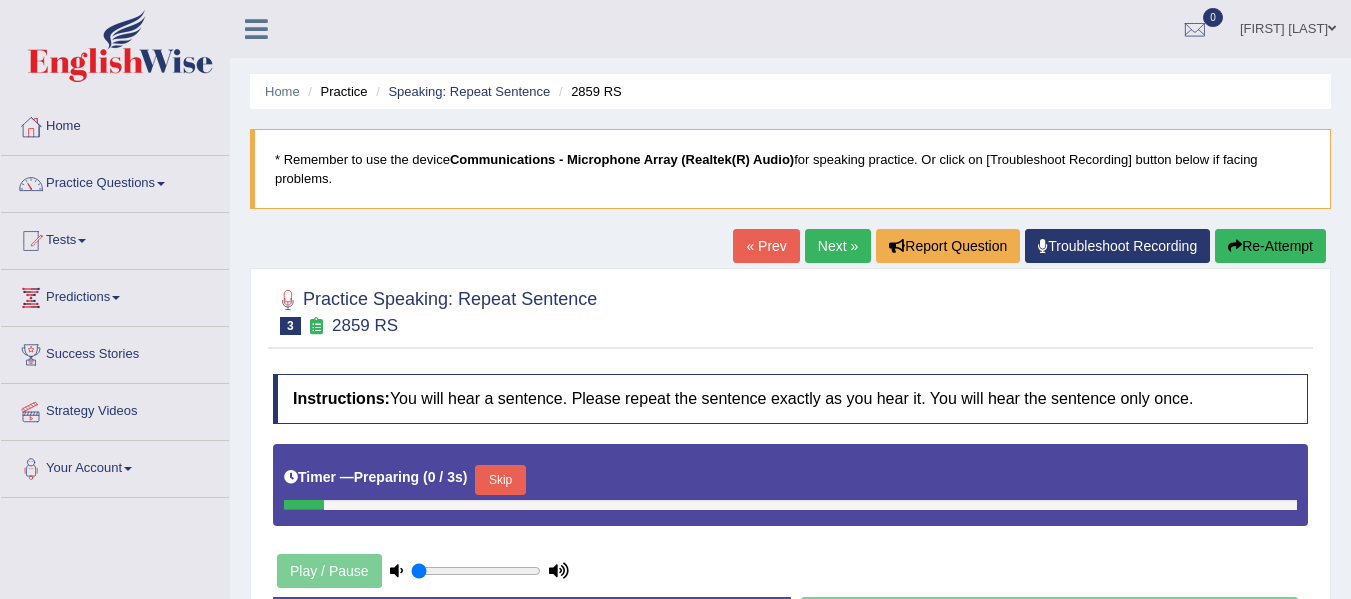 scroll, scrollTop: 0, scrollLeft: 0, axis: both 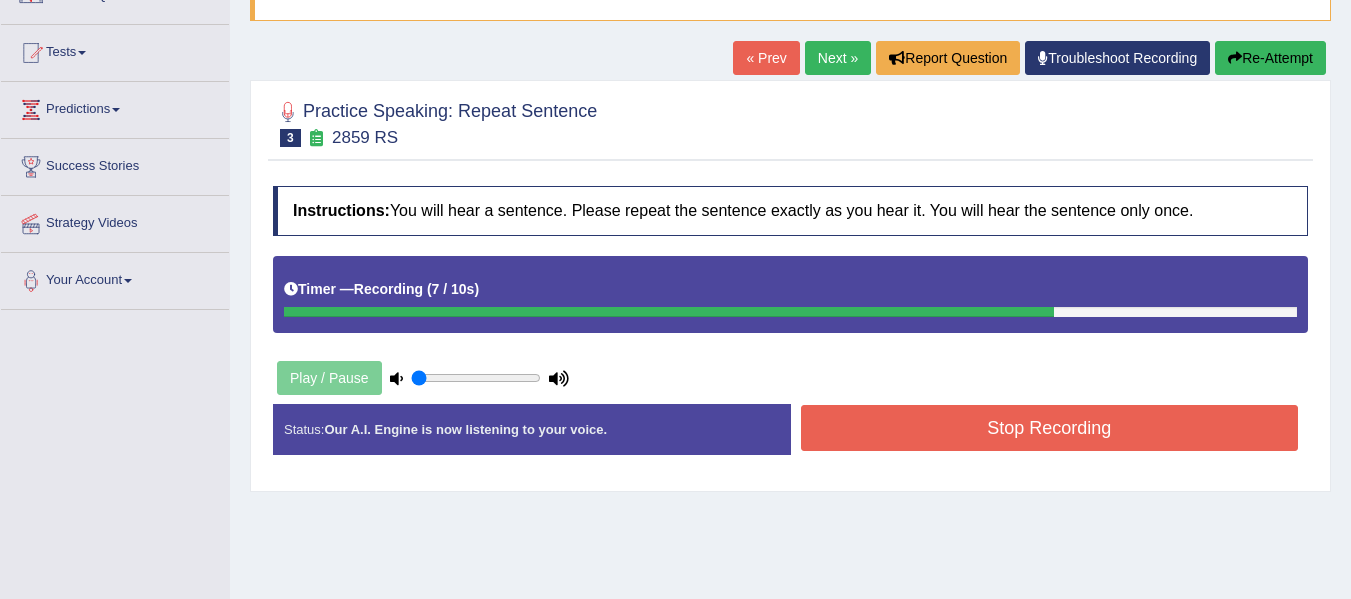 click on "Stop Recording" at bounding box center [1050, 428] 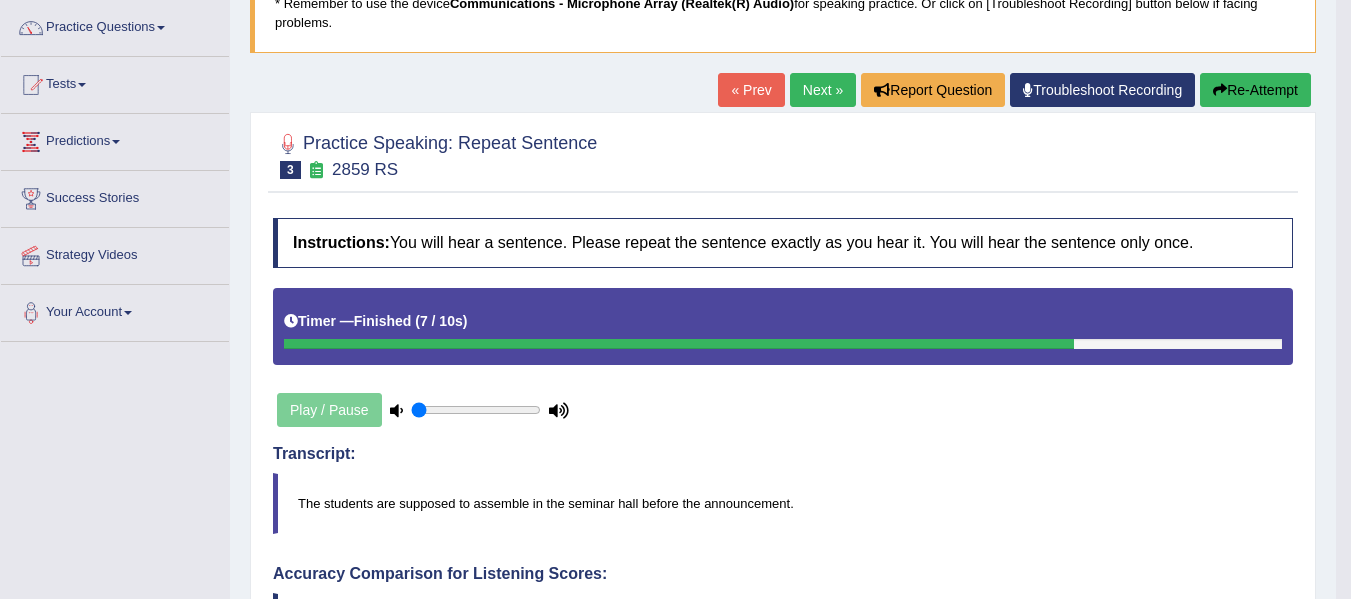 scroll, scrollTop: 155, scrollLeft: 0, axis: vertical 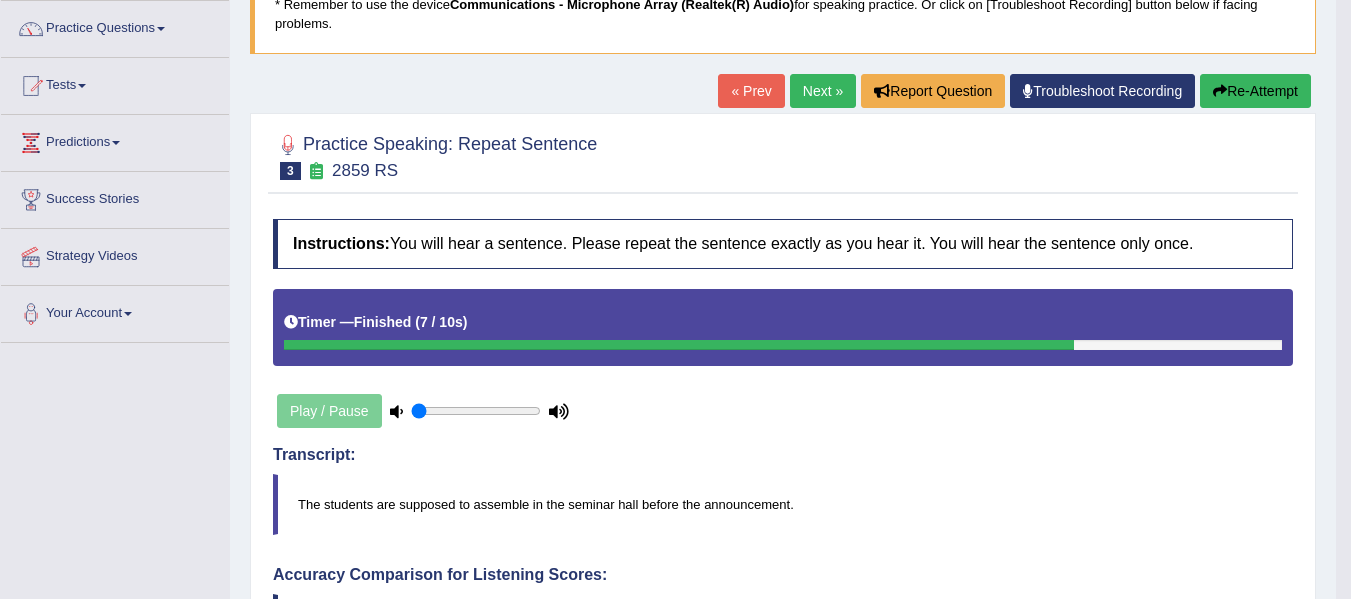 click on "Next »" at bounding box center (823, 91) 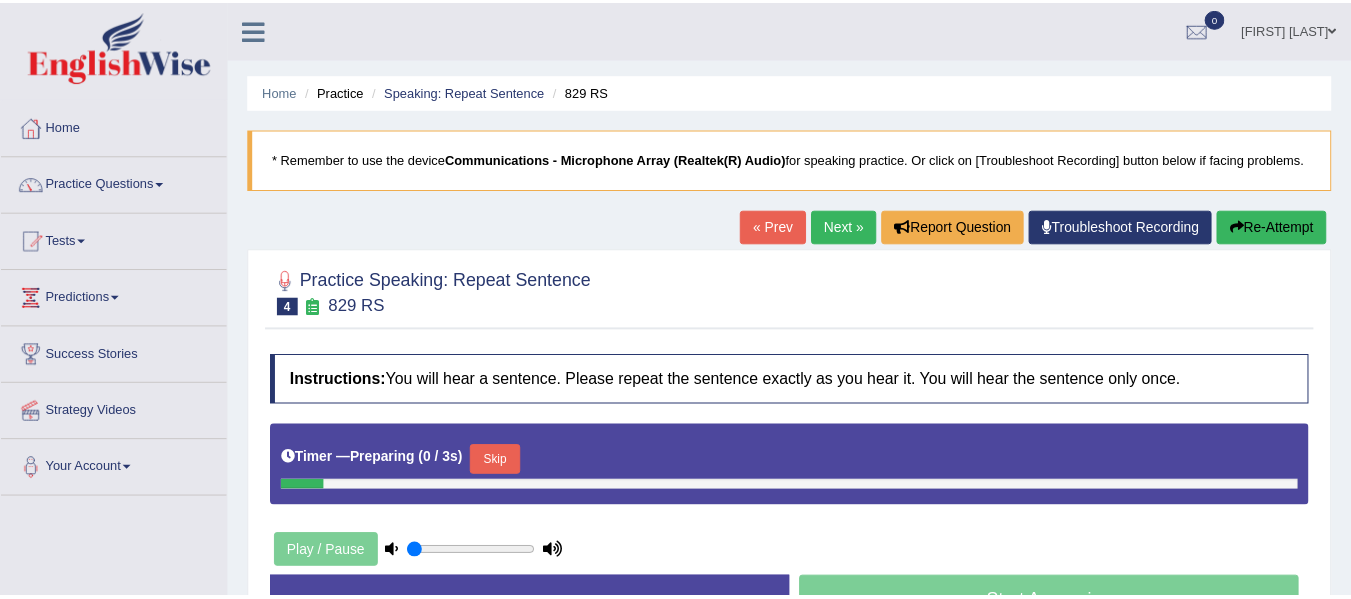 scroll, scrollTop: 0, scrollLeft: 0, axis: both 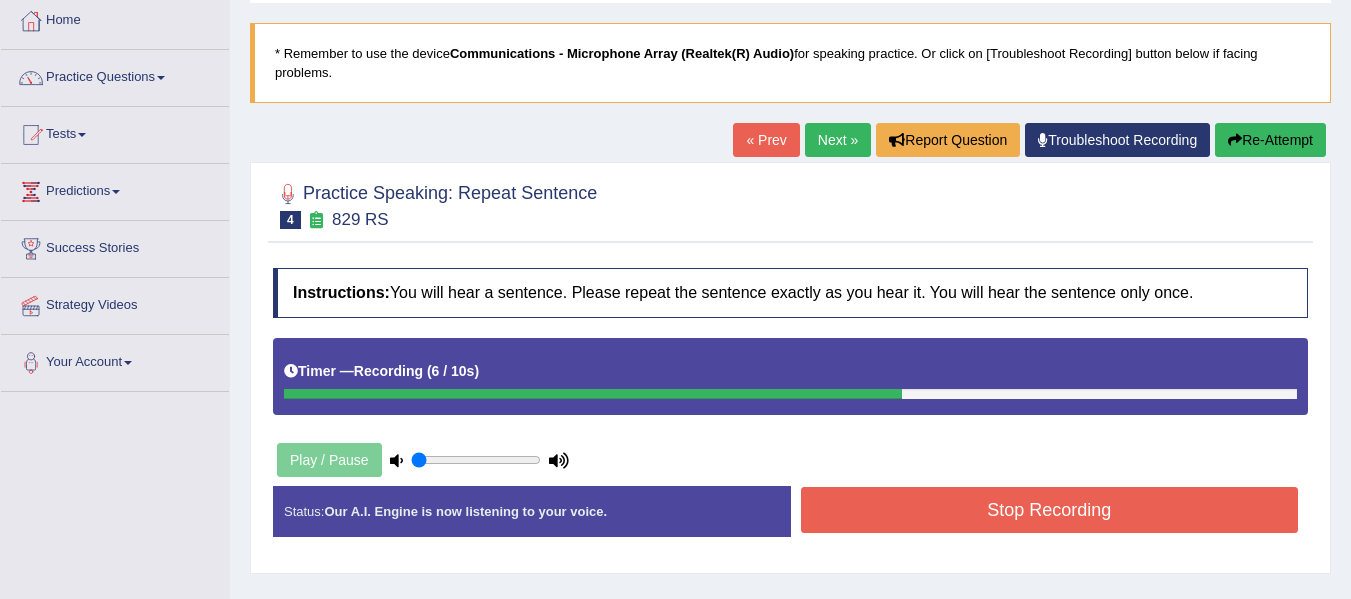 click on "Stop Recording" at bounding box center [1050, 510] 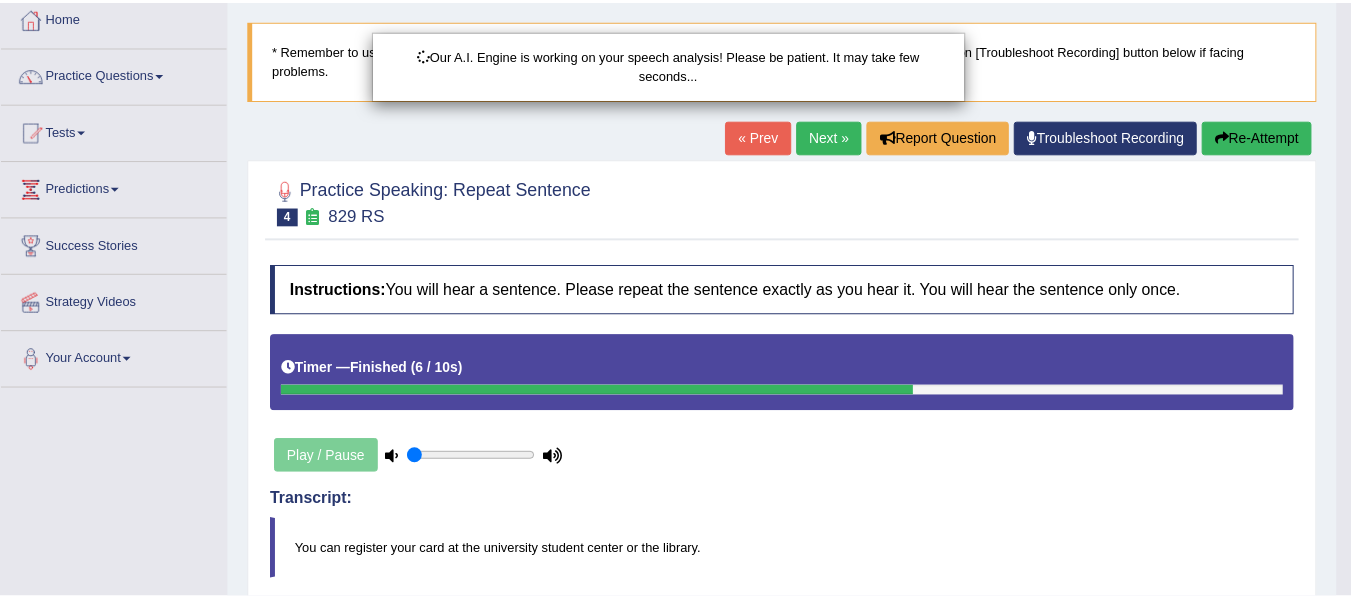 scroll, scrollTop: 114, scrollLeft: 0, axis: vertical 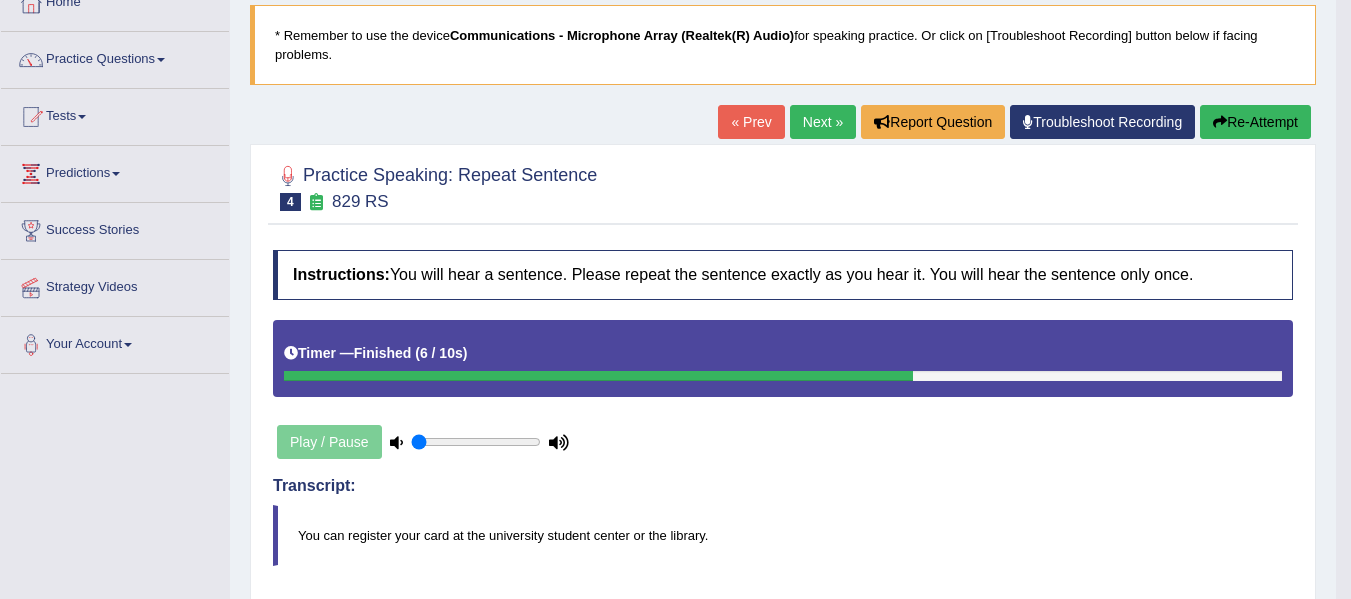 click on "Next »" at bounding box center [823, 122] 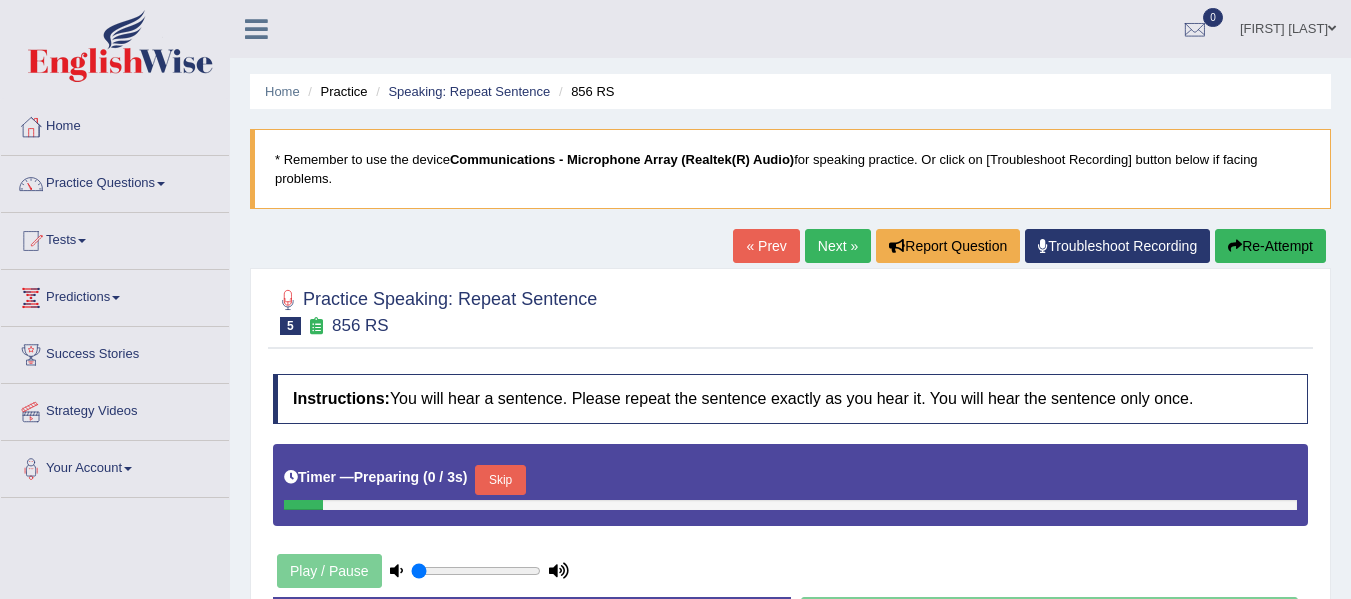scroll, scrollTop: 0, scrollLeft: 0, axis: both 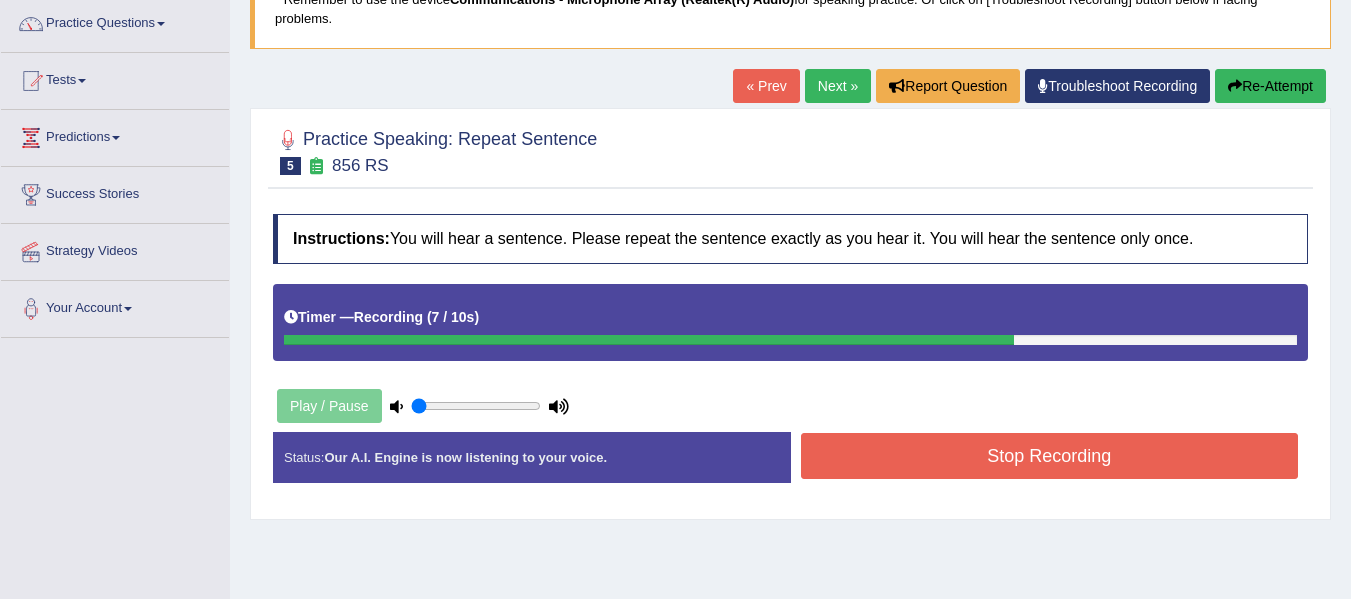 click on "Stop Recording" at bounding box center [1050, 456] 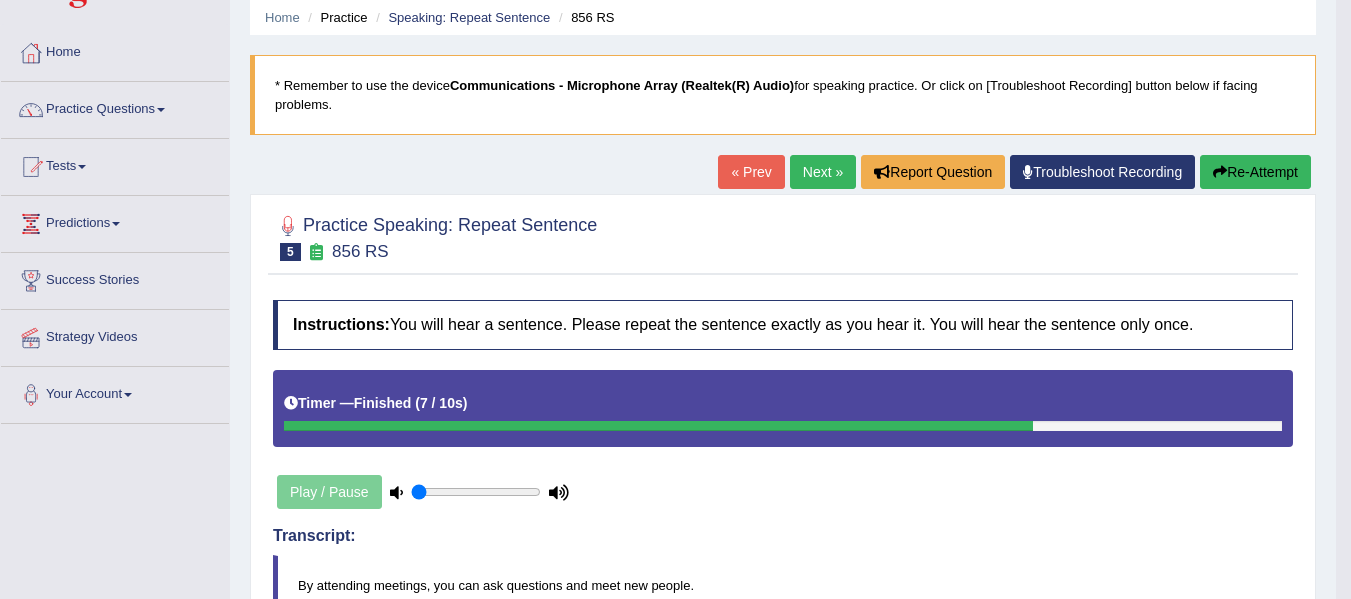 scroll, scrollTop: 73, scrollLeft: 0, axis: vertical 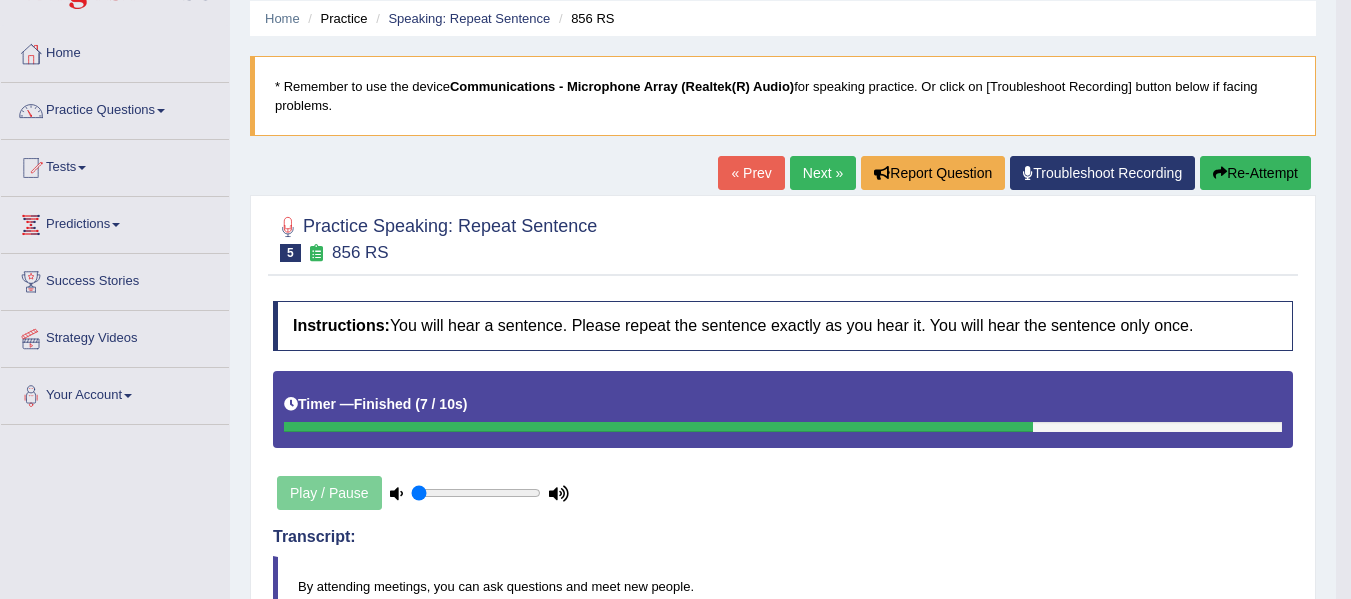 click on "Next »" at bounding box center (823, 173) 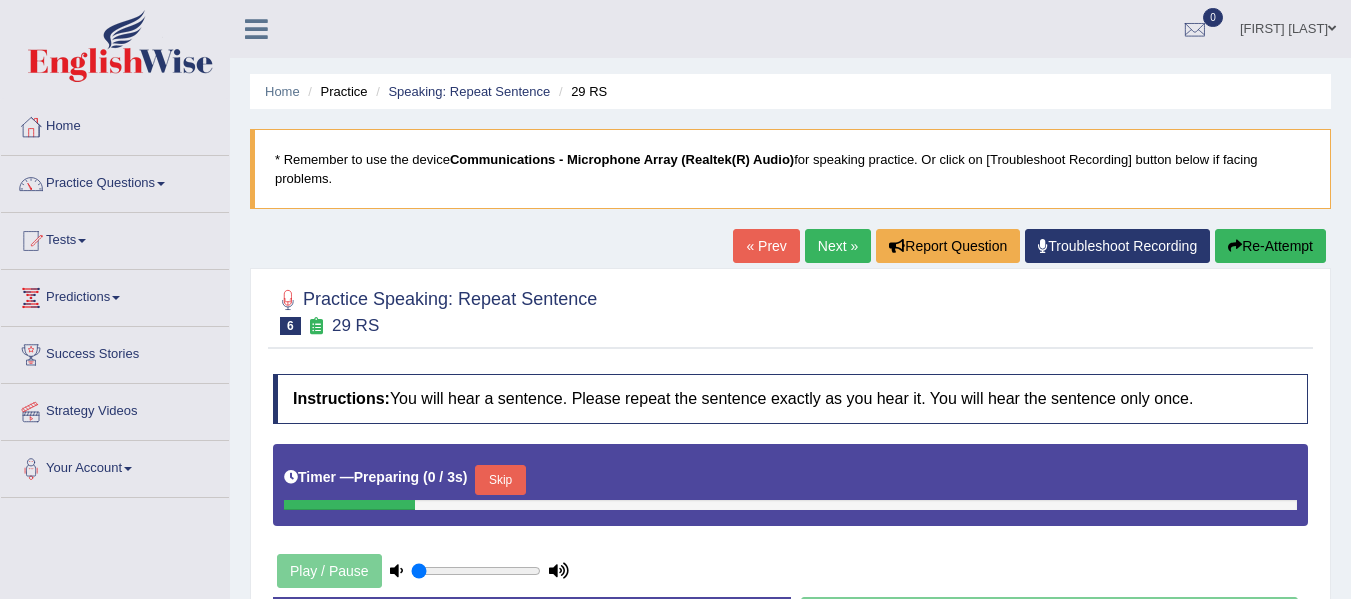 scroll, scrollTop: 0, scrollLeft: 0, axis: both 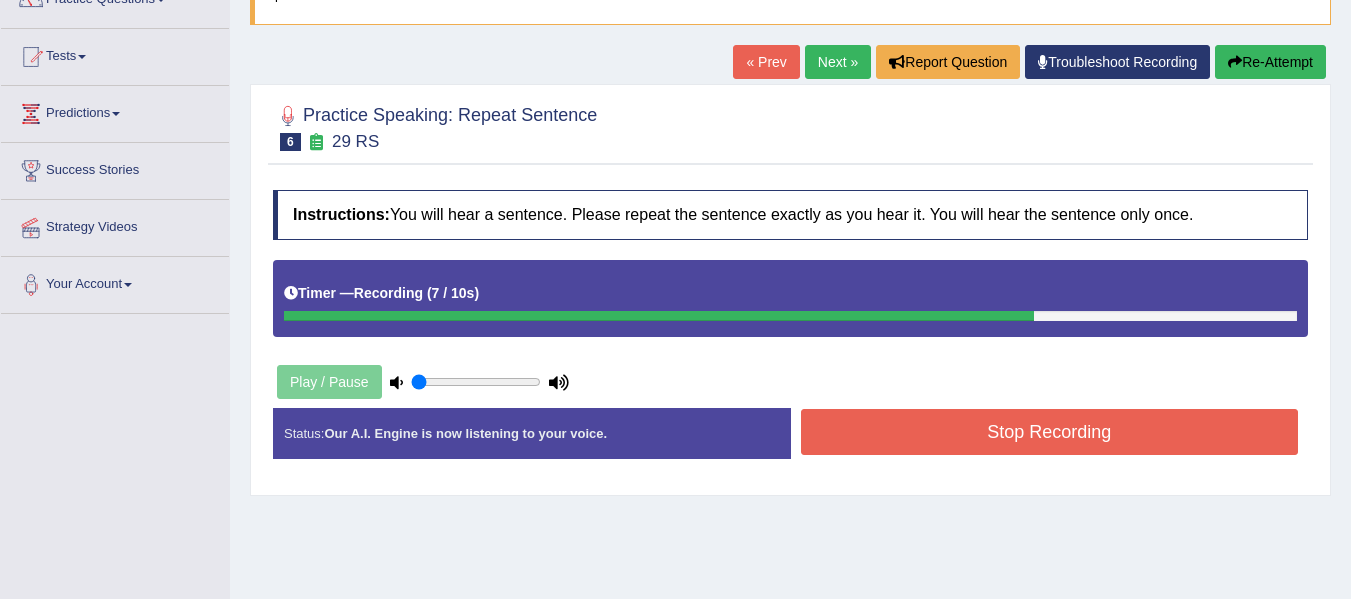 click on "Stop Recording" at bounding box center (1050, 432) 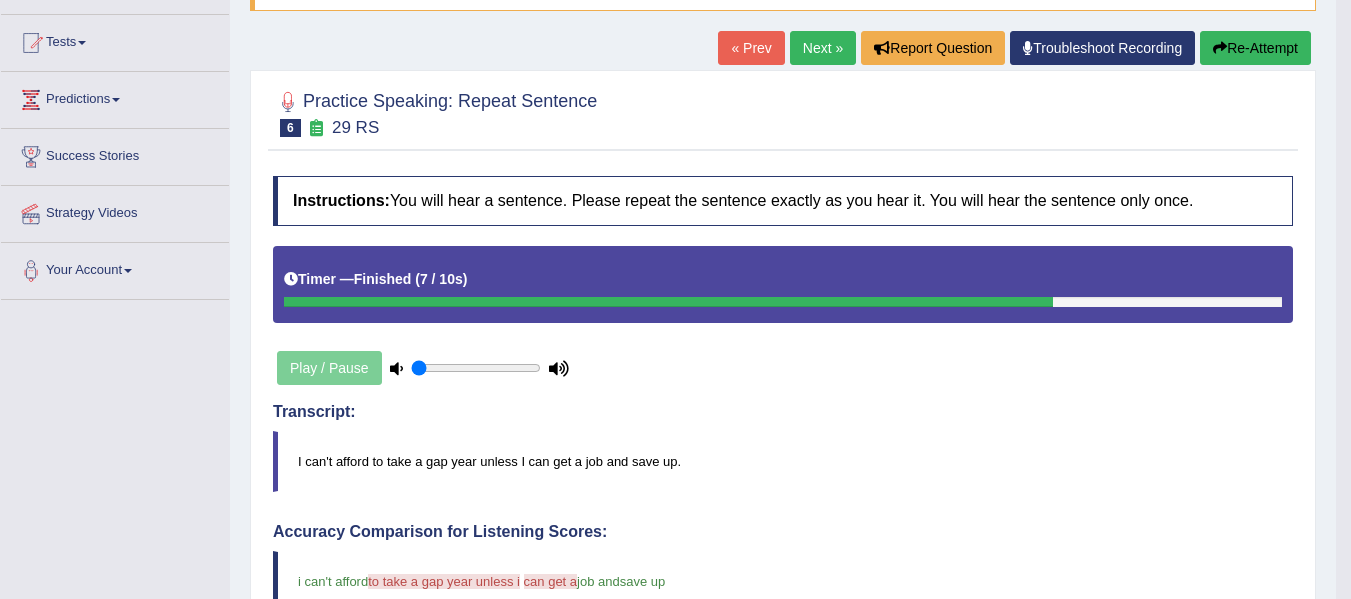 scroll, scrollTop: 195, scrollLeft: 0, axis: vertical 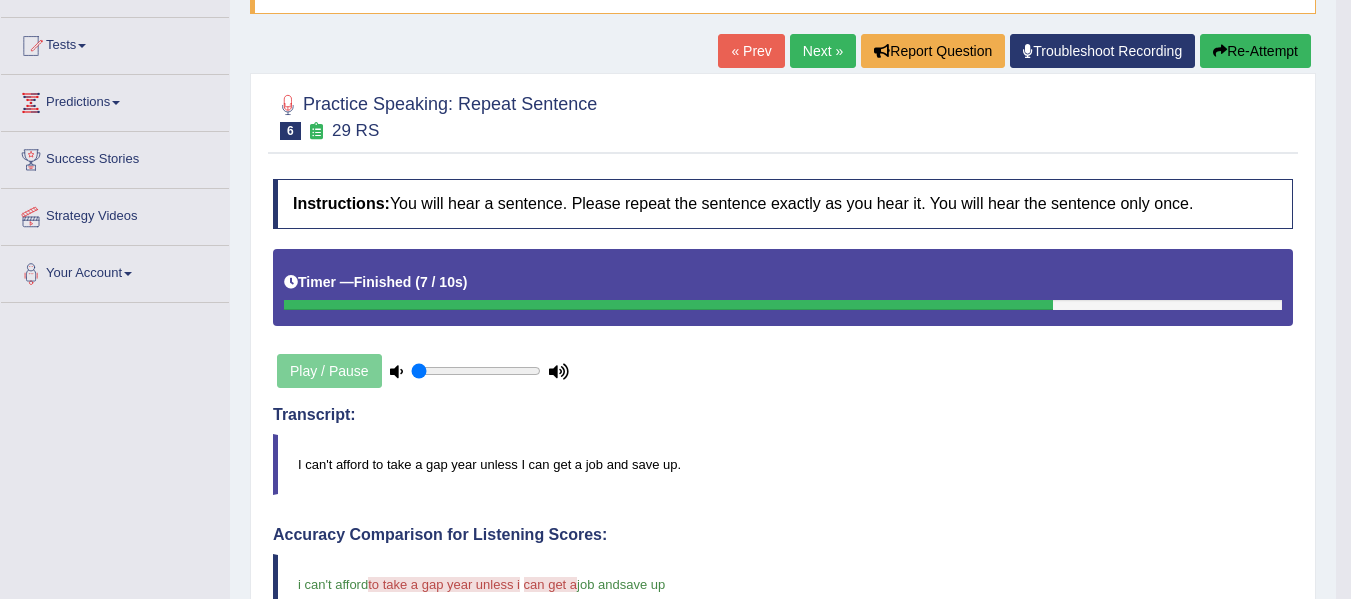 click on "Next »" at bounding box center [823, 51] 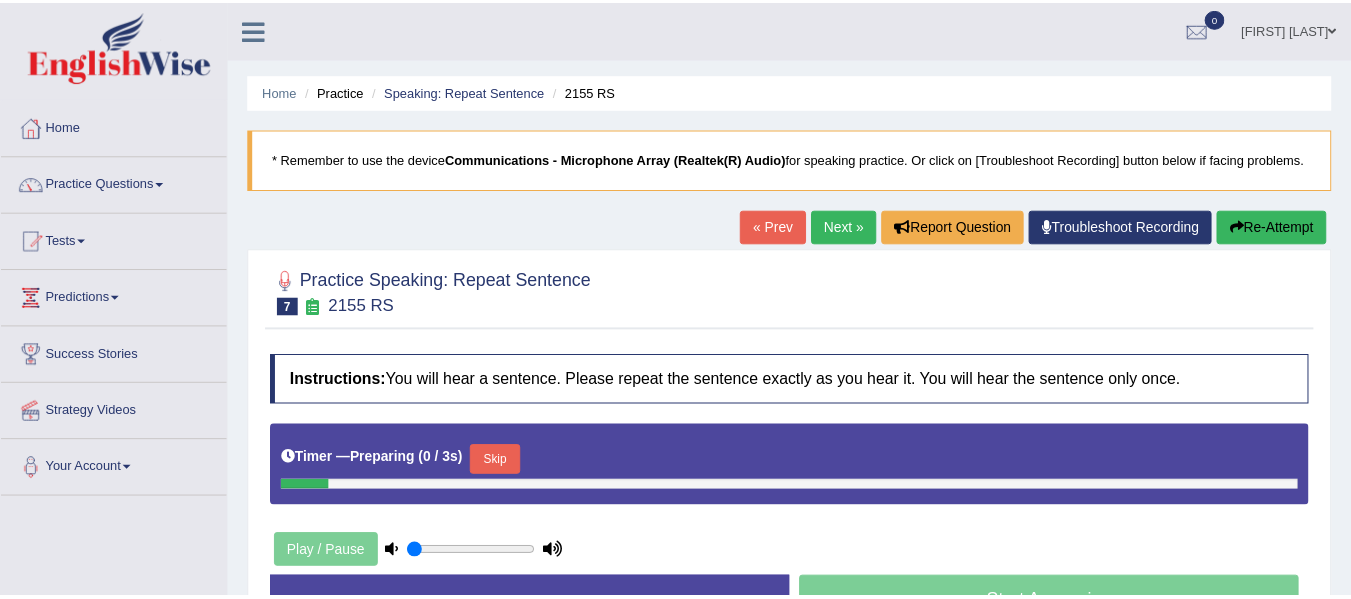 scroll, scrollTop: 0, scrollLeft: 0, axis: both 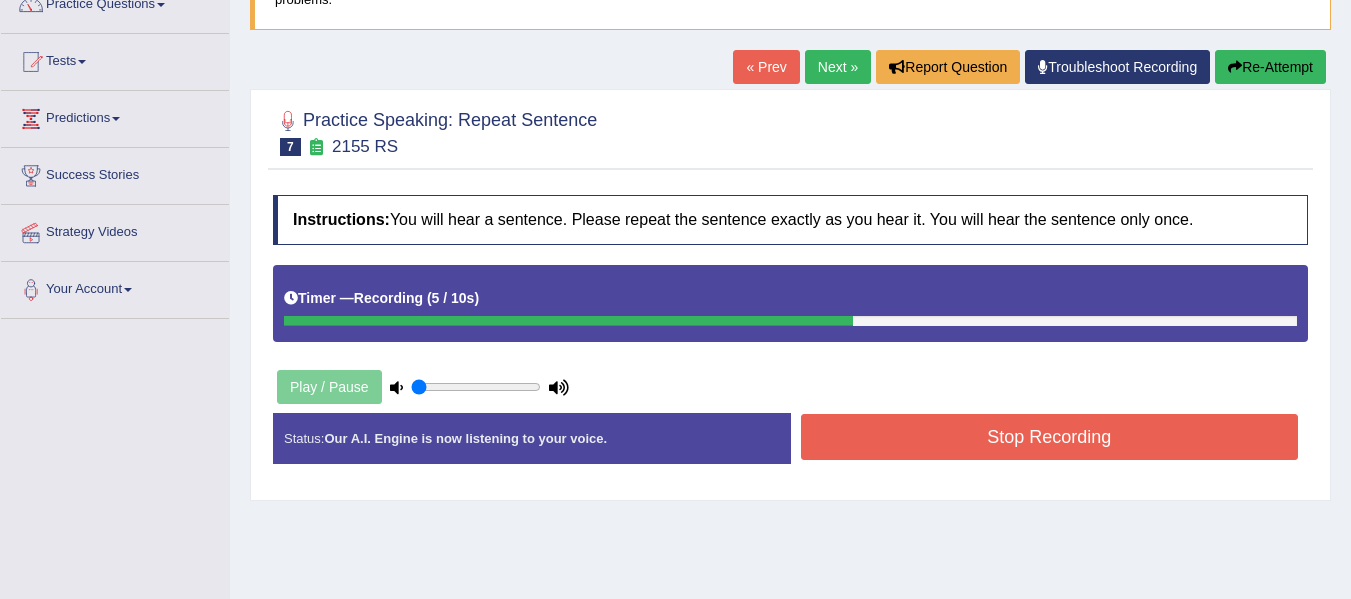 click on "Stop Recording" at bounding box center (1050, 437) 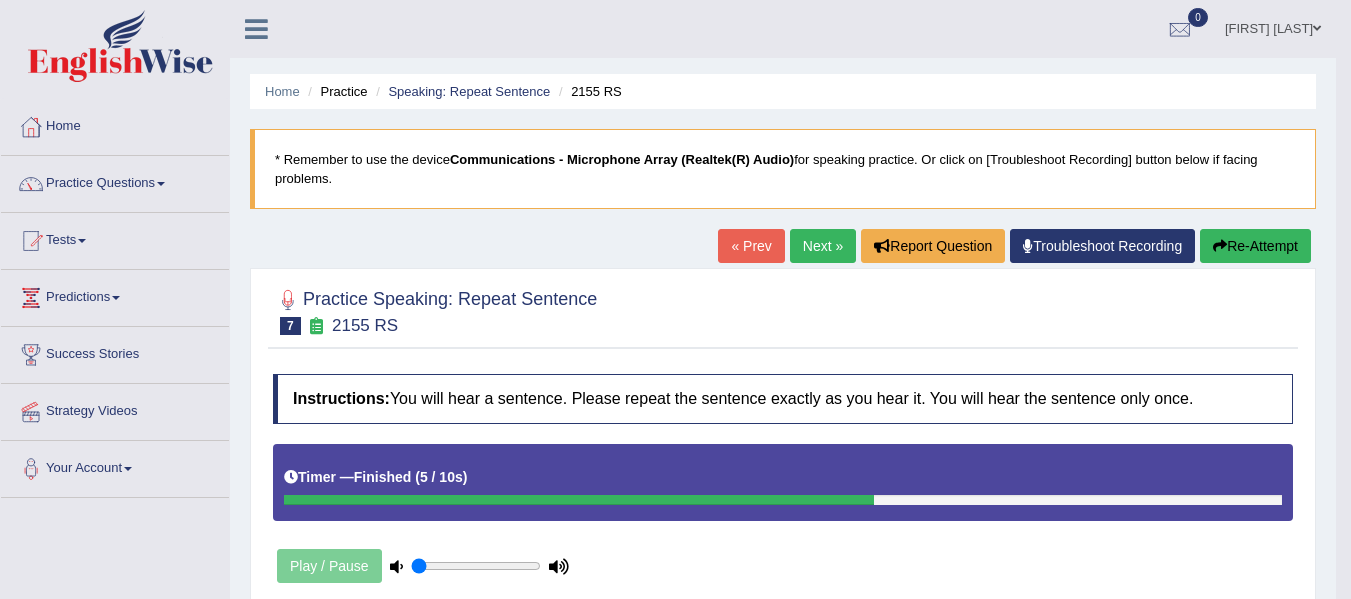 scroll, scrollTop: 2, scrollLeft: 0, axis: vertical 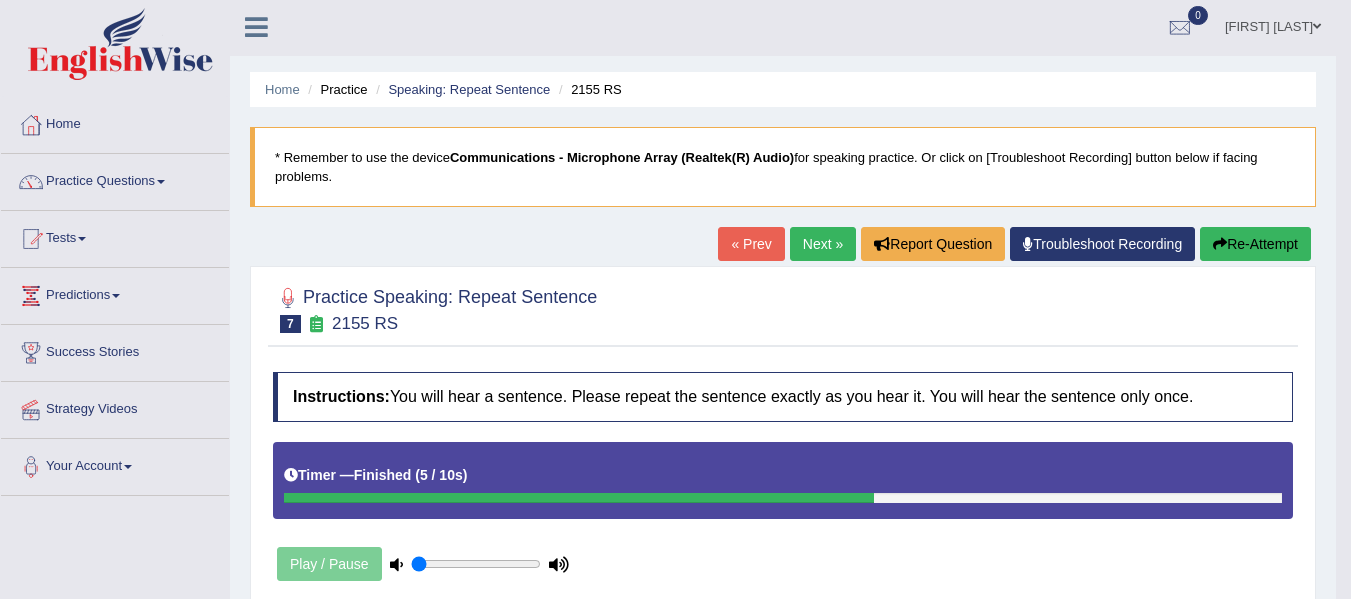 click on "Next »" at bounding box center (823, 244) 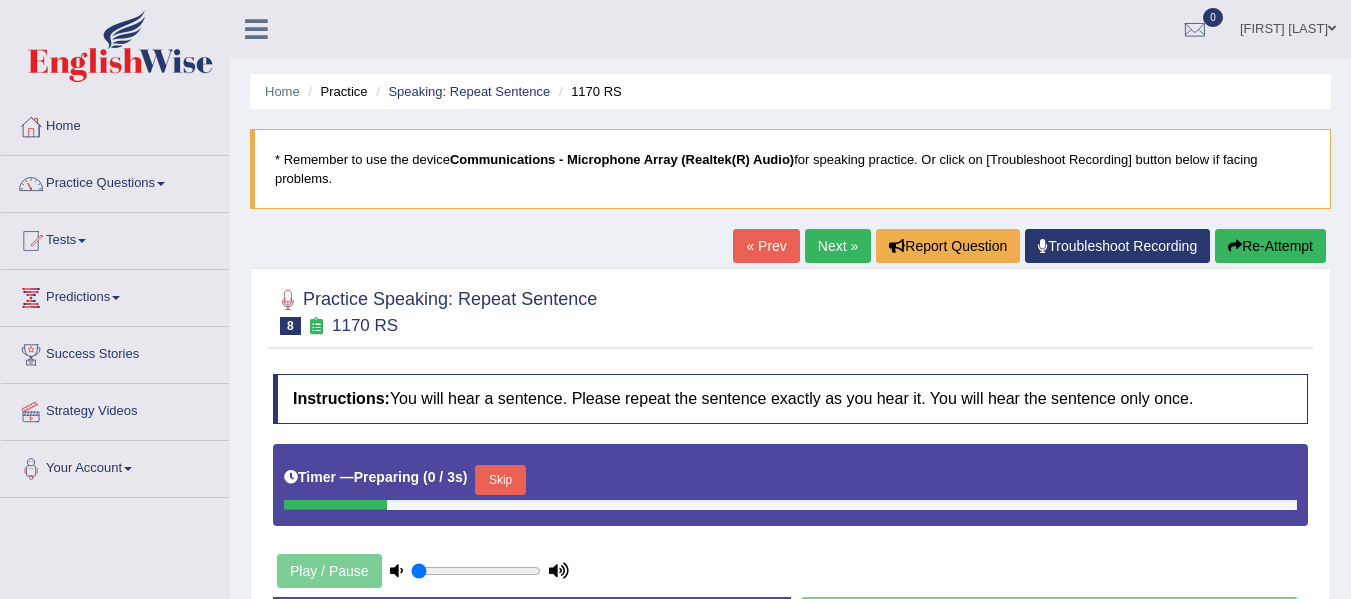 scroll, scrollTop: 0, scrollLeft: 0, axis: both 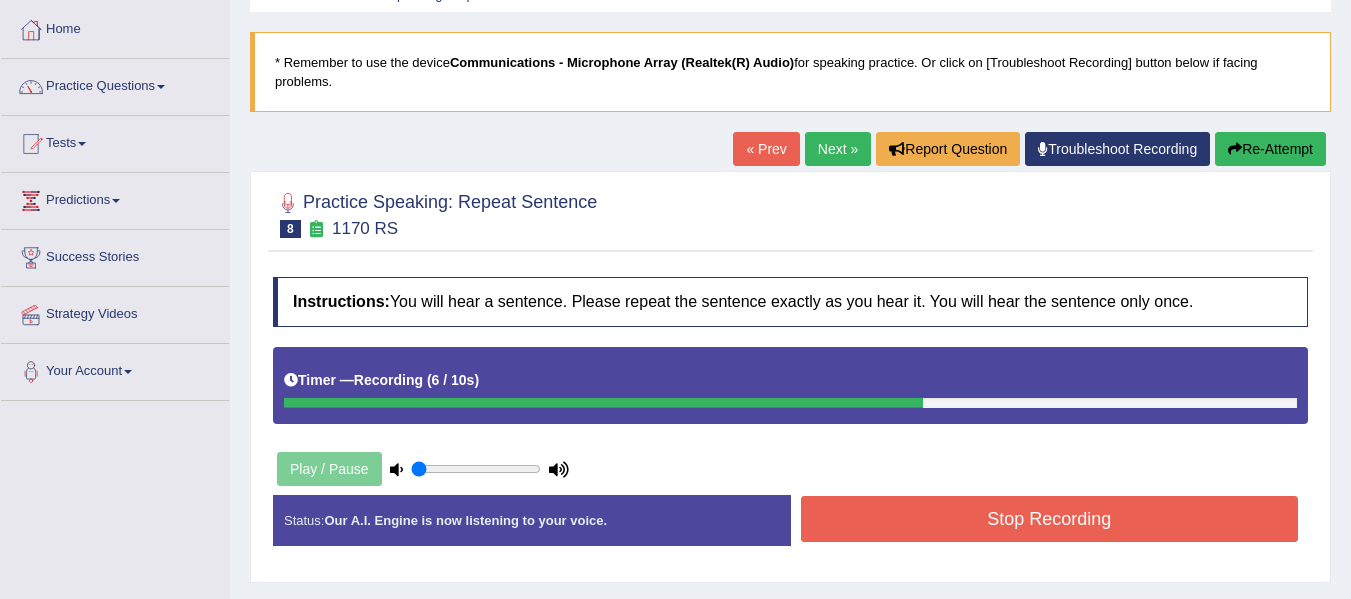 click on "Stop Recording" at bounding box center [1050, 519] 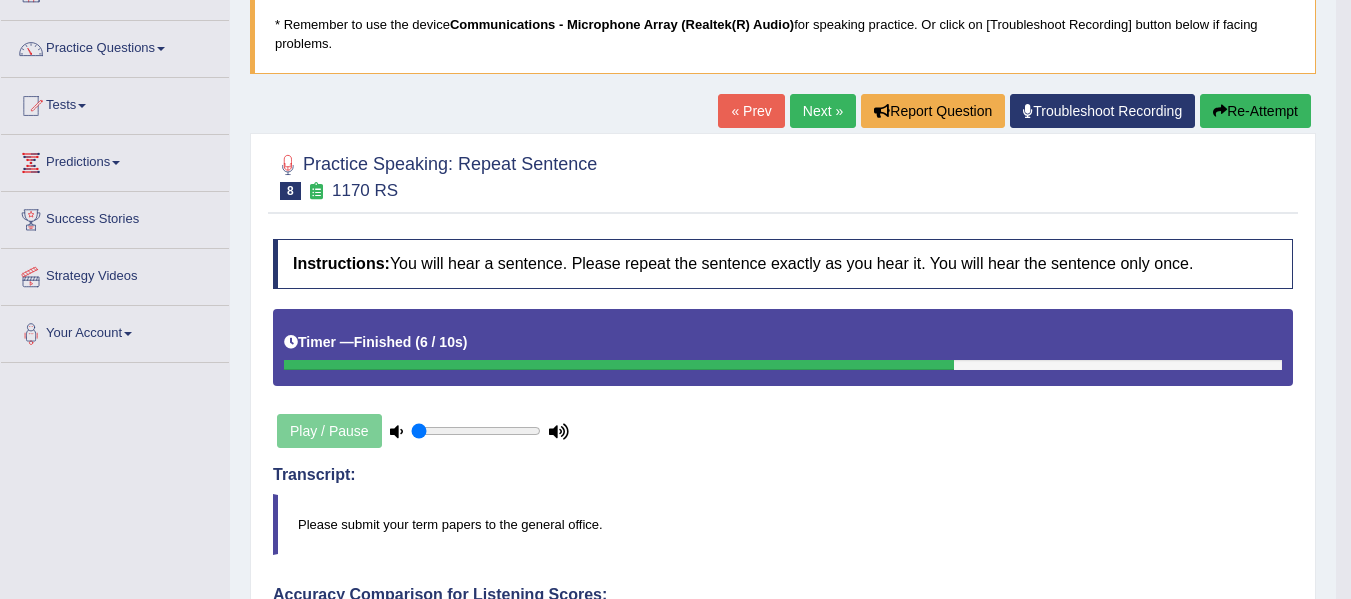 scroll, scrollTop: 115, scrollLeft: 0, axis: vertical 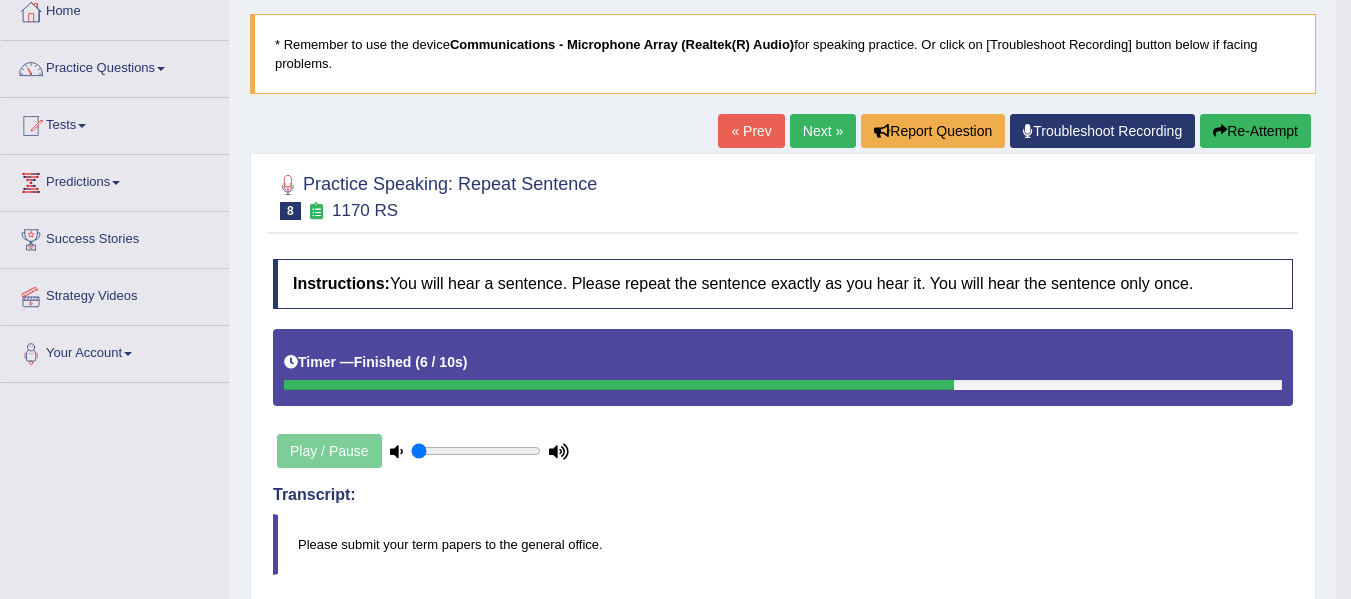 click on "Next »" at bounding box center [823, 131] 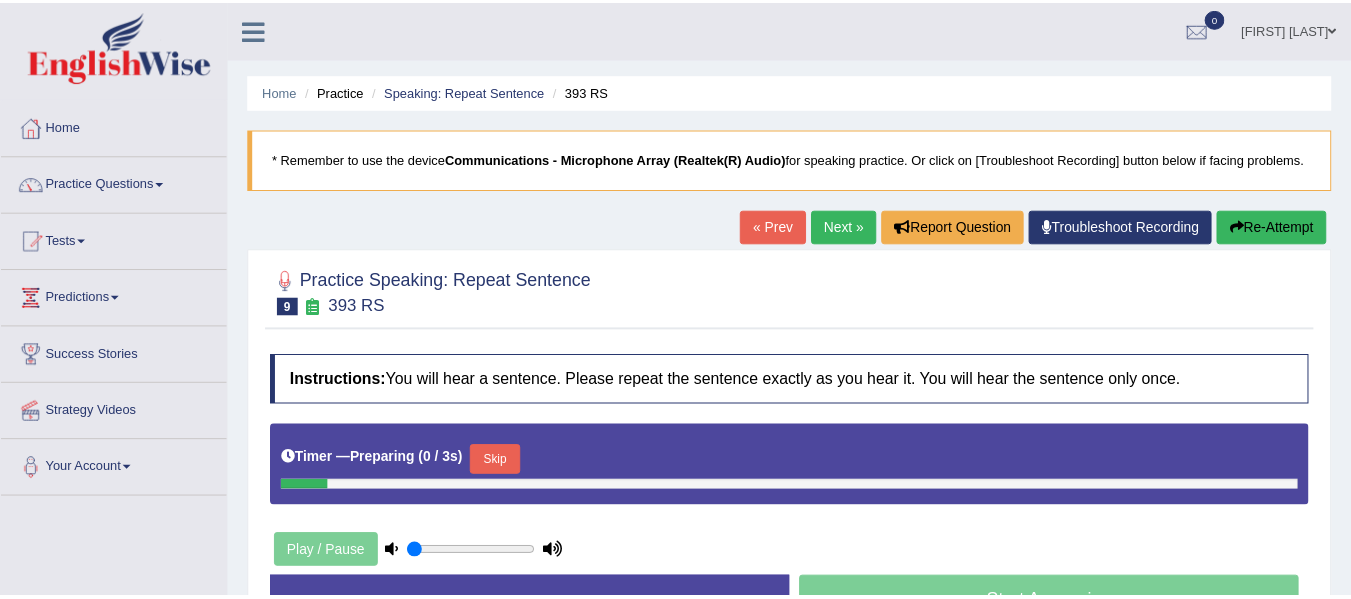 scroll, scrollTop: 0, scrollLeft: 0, axis: both 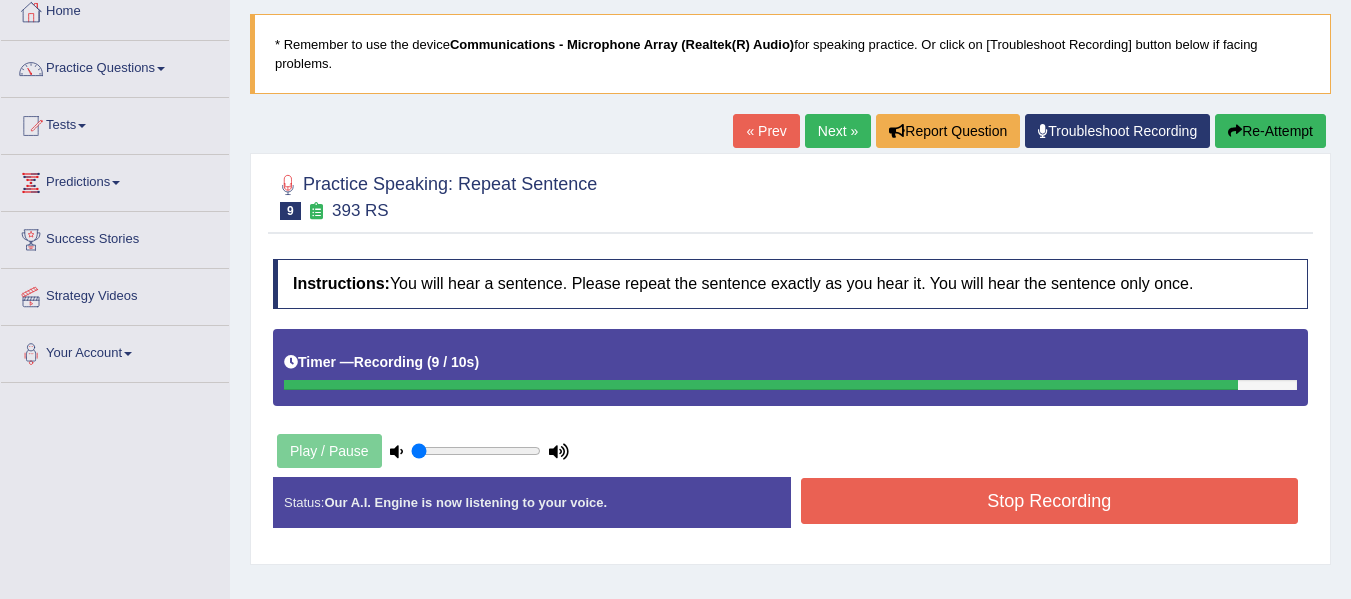 click on "Stop Recording" at bounding box center [1050, 501] 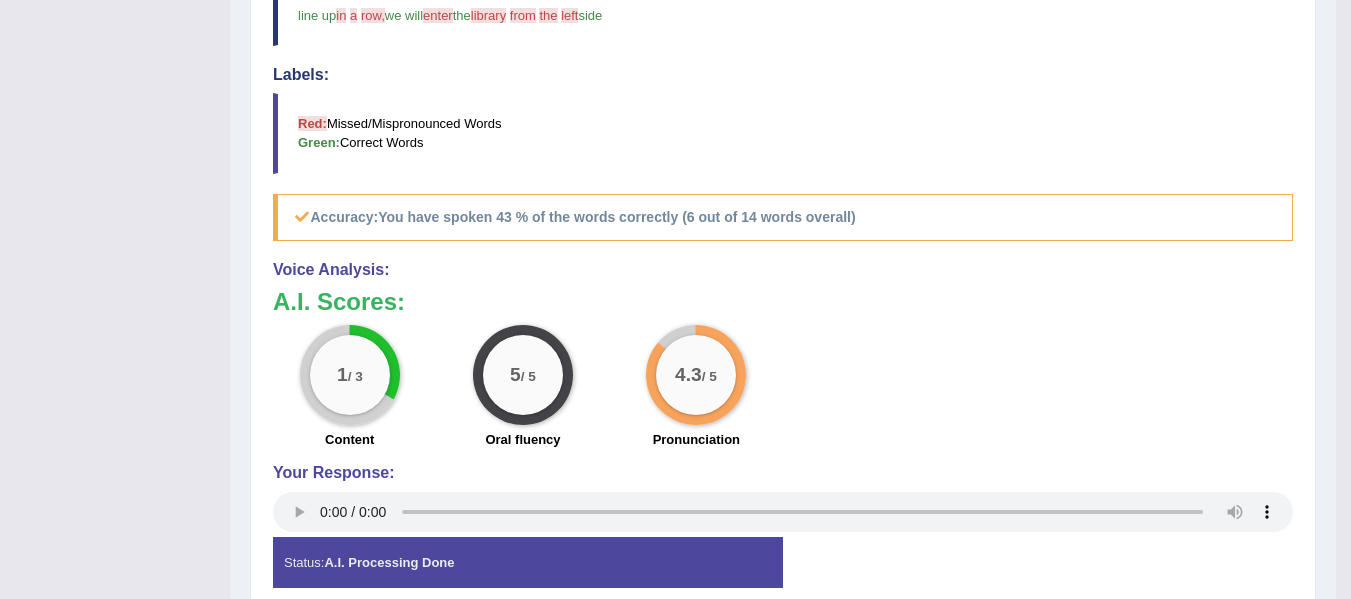 scroll, scrollTop: 764, scrollLeft: 0, axis: vertical 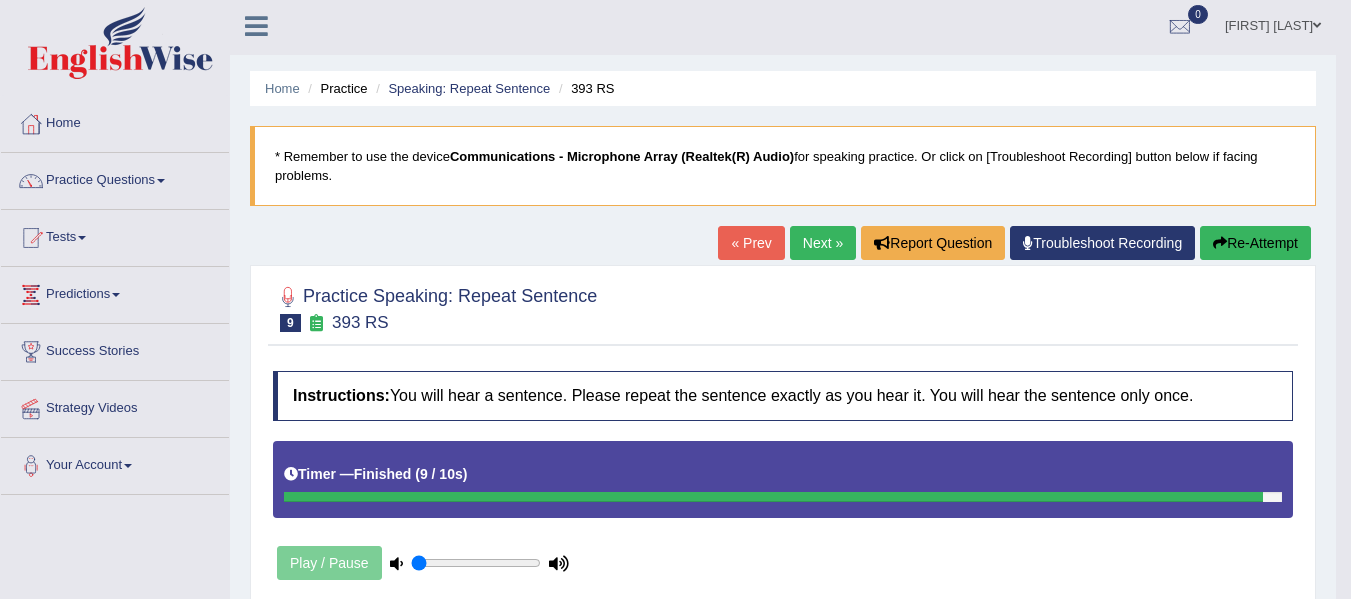 click on "Next »" at bounding box center [823, 243] 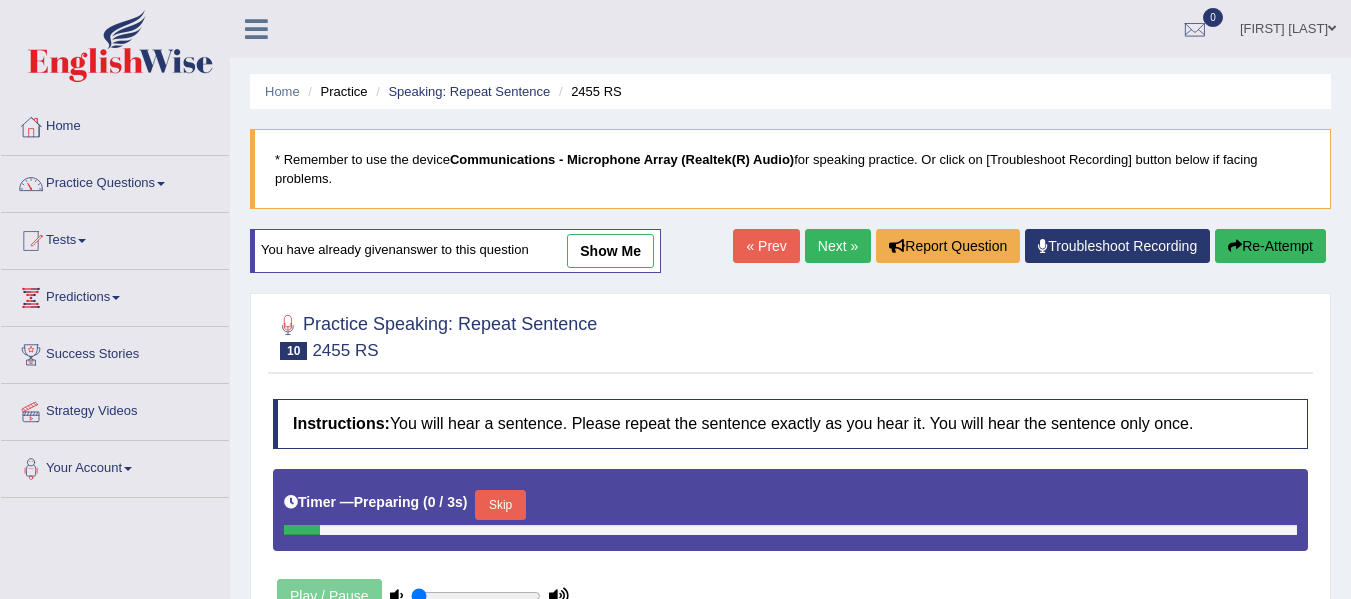 scroll, scrollTop: 0, scrollLeft: 0, axis: both 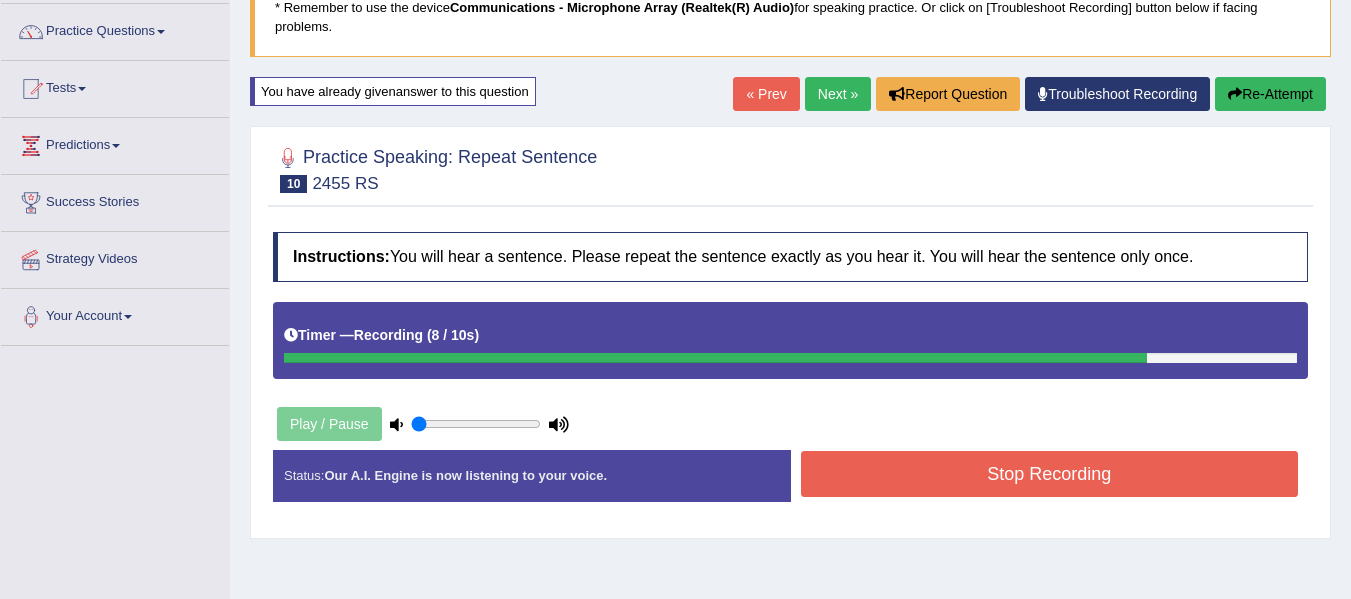 click on "Stop Recording" at bounding box center [1050, 474] 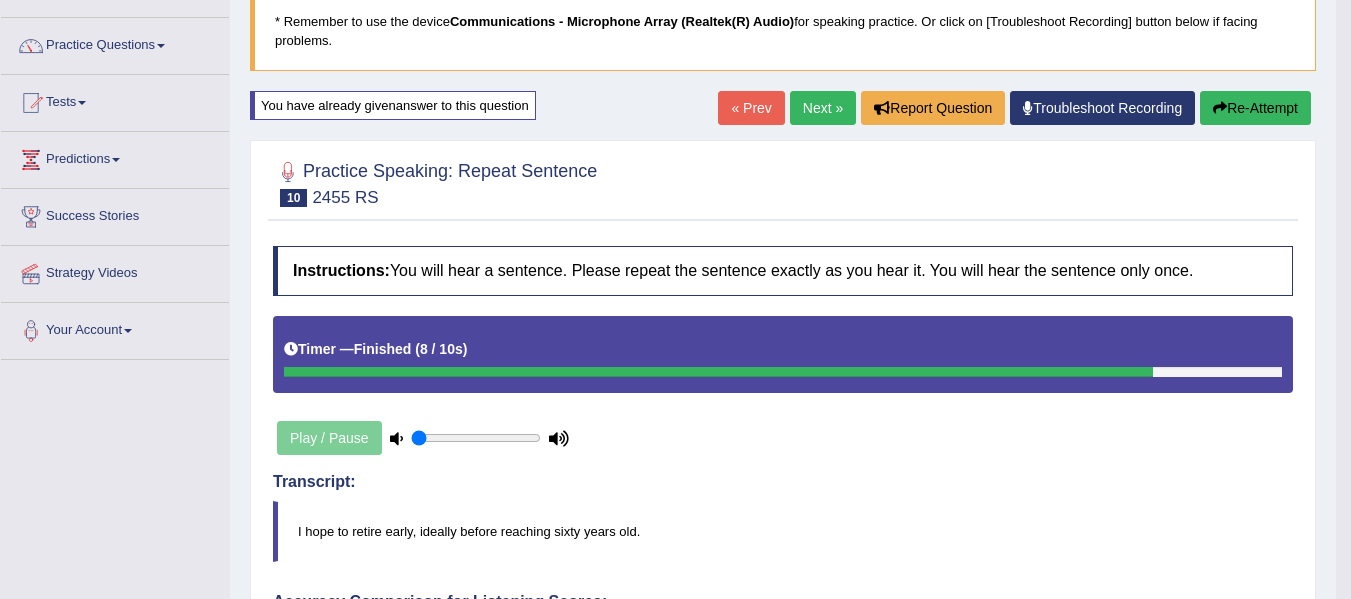 scroll, scrollTop: 137, scrollLeft: 0, axis: vertical 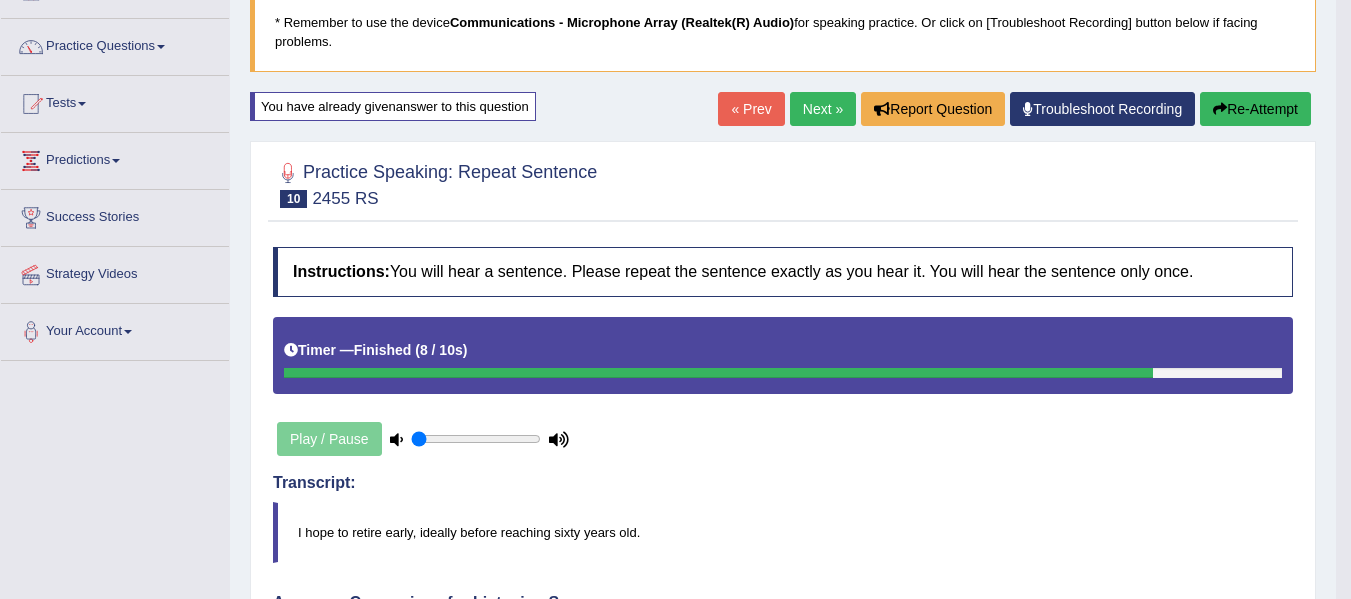 click on "Next »" at bounding box center (823, 109) 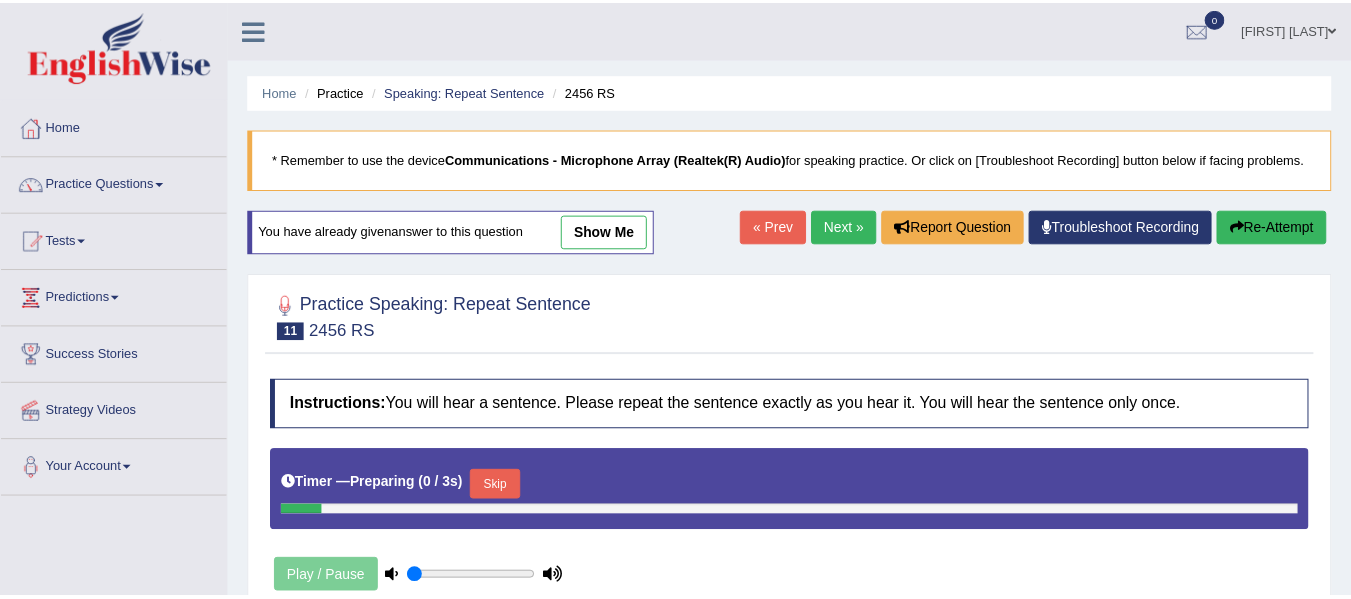 scroll, scrollTop: 0, scrollLeft: 0, axis: both 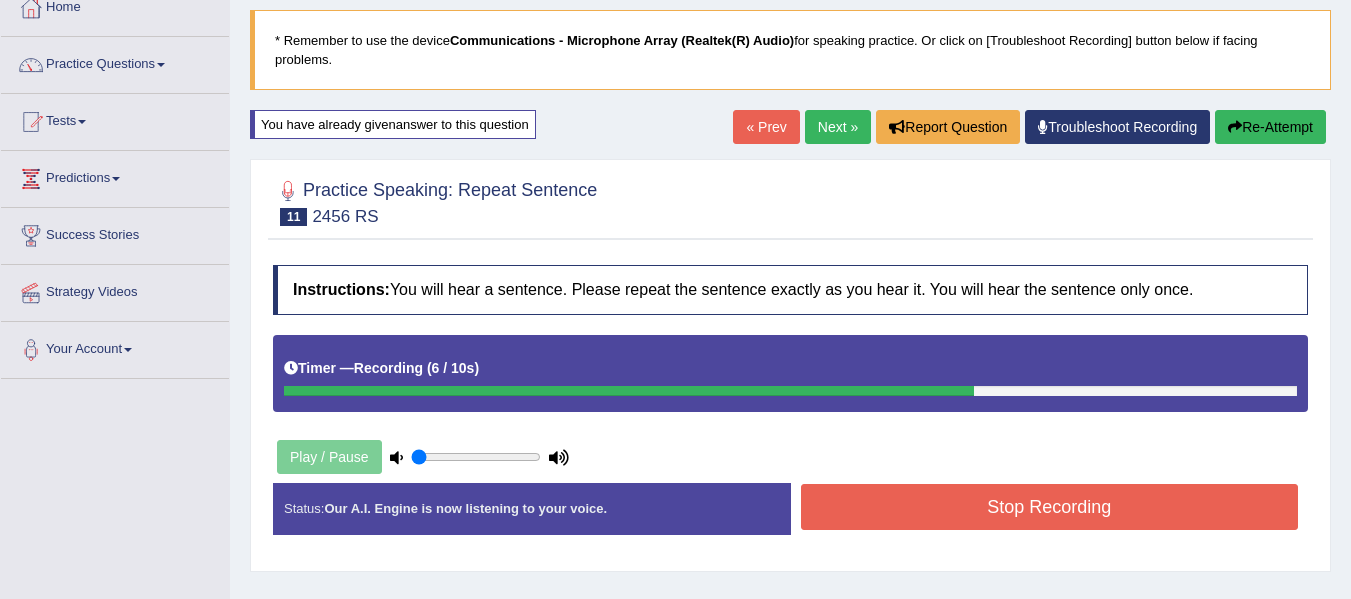 click on "Stop Recording" at bounding box center (1050, 507) 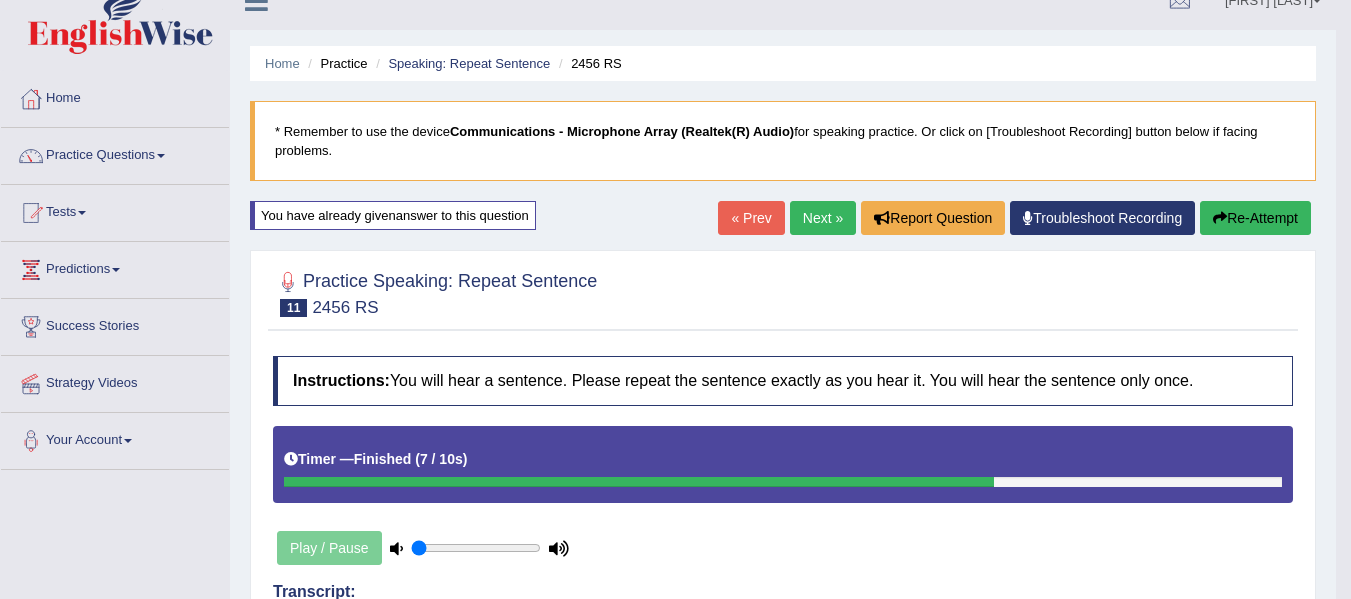 scroll, scrollTop: 27, scrollLeft: 0, axis: vertical 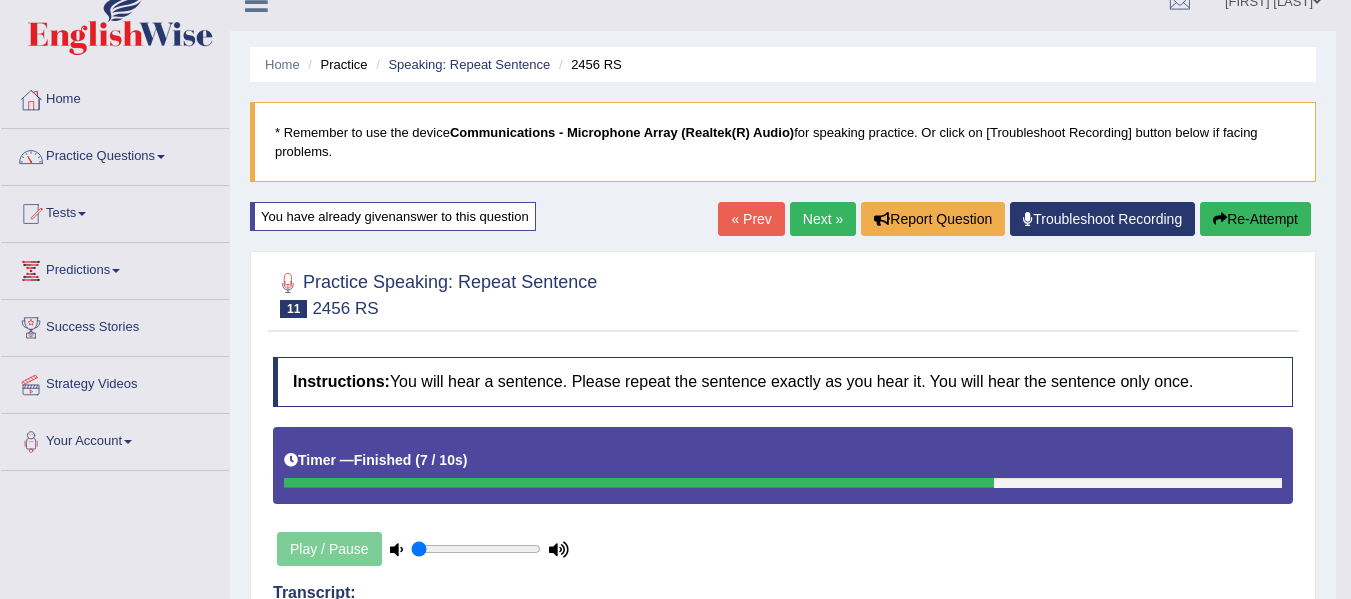 click on "Next »" at bounding box center (823, 219) 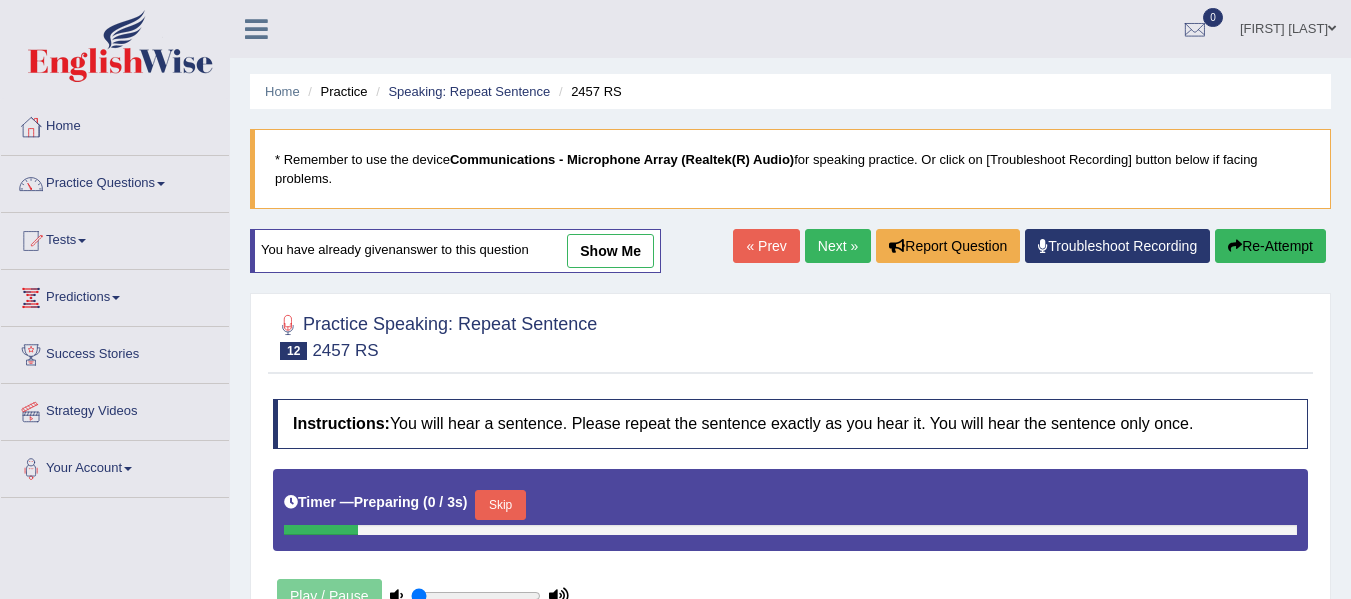 scroll, scrollTop: 0, scrollLeft: 0, axis: both 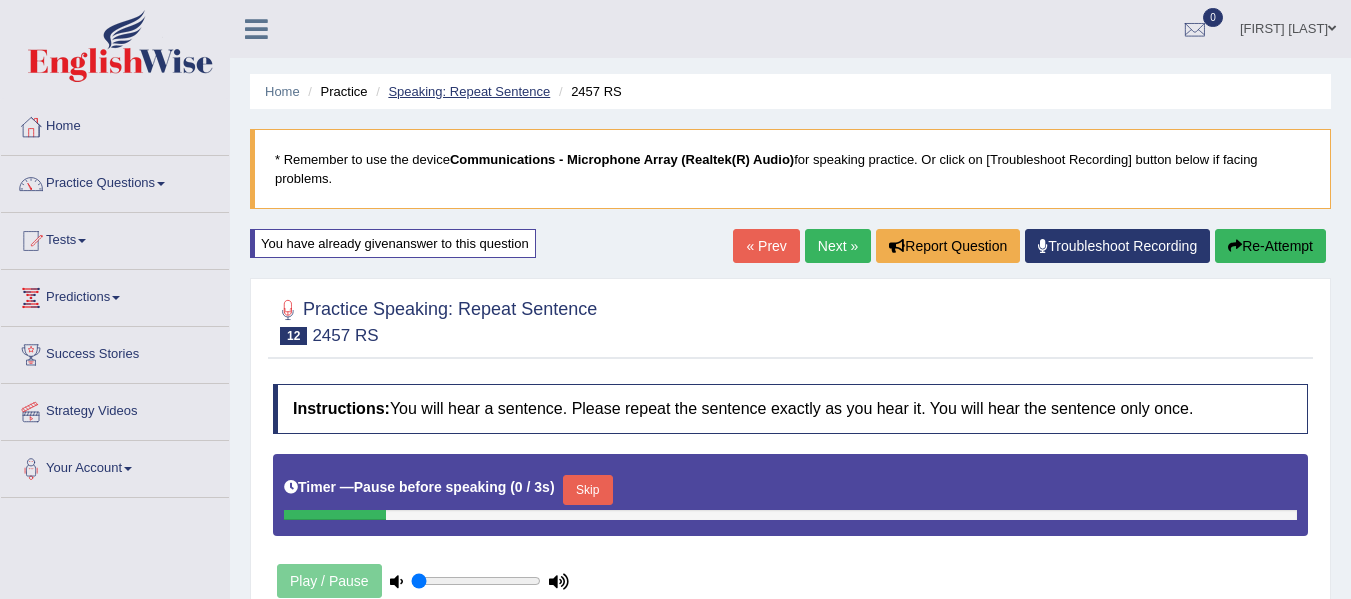 click on "Speaking: Repeat Sentence" at bounding box center [469, 91] 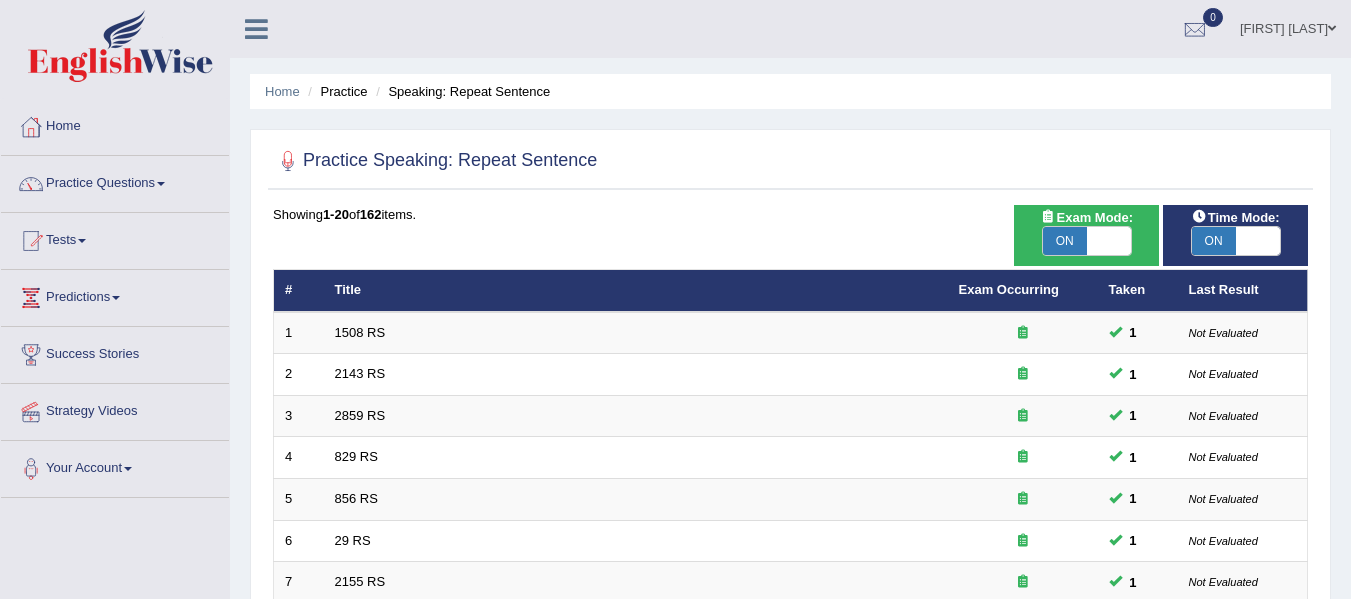 scroll, scrollTop: 0, scrollLeft: 0, axis: both 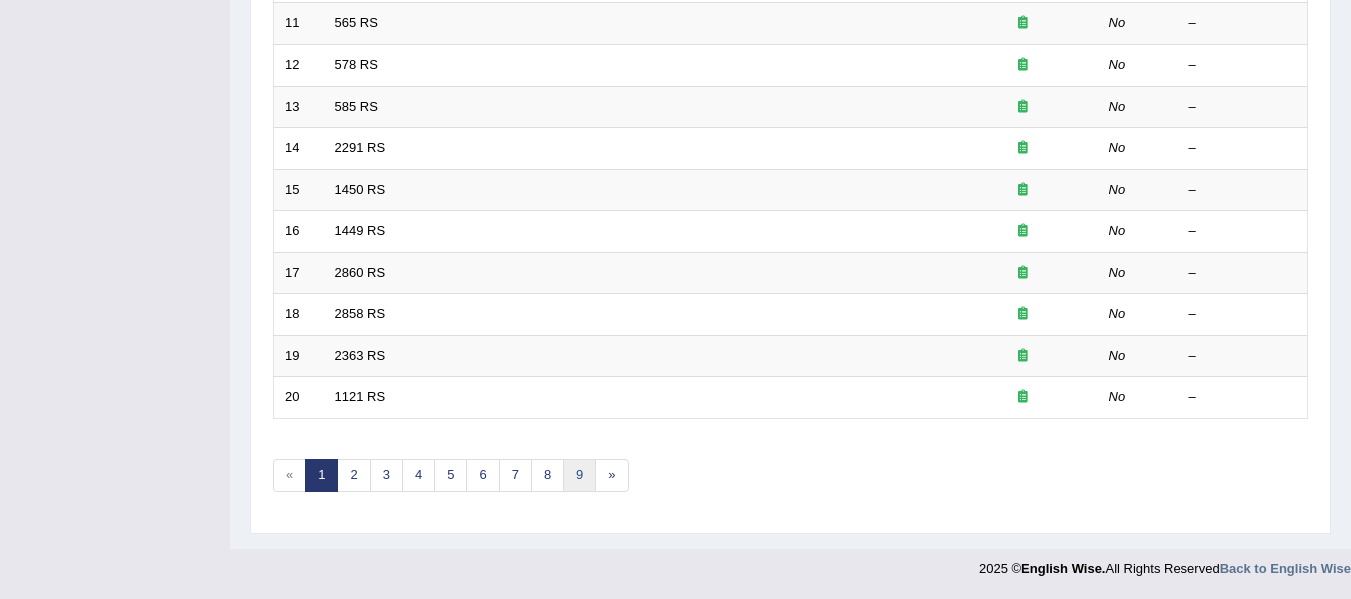 click on "9" at bounding box center (579, 475) 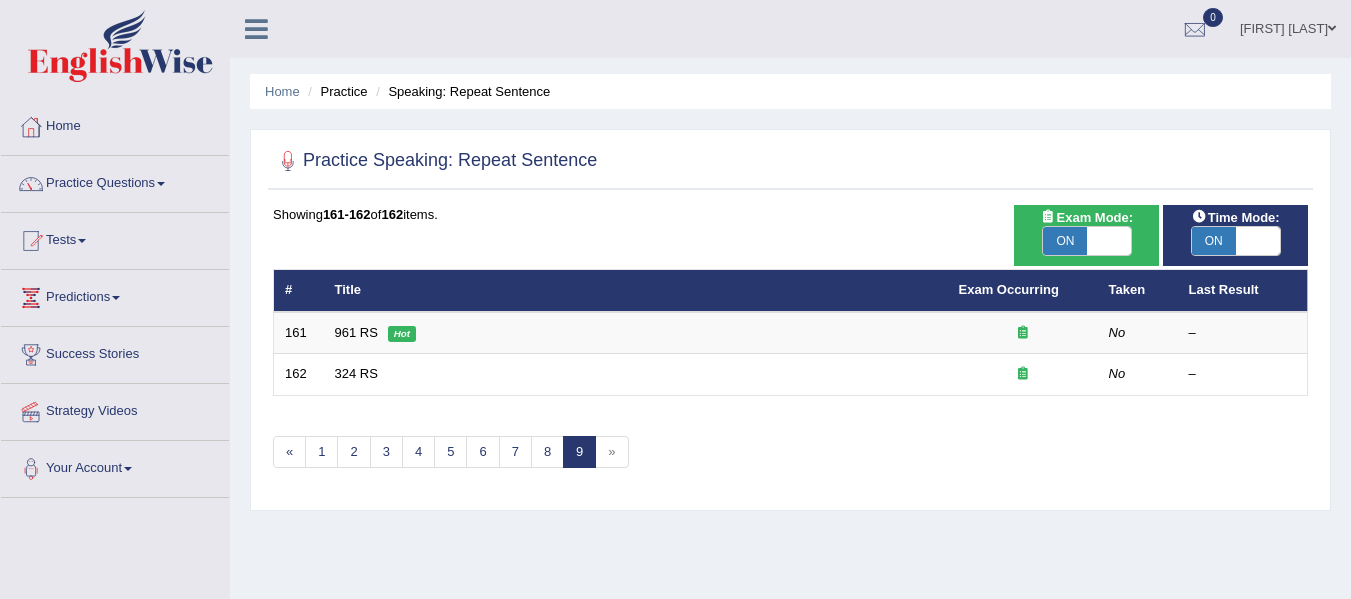 scroll, scrollTop: 0, scrollLeft: 0, axis: both 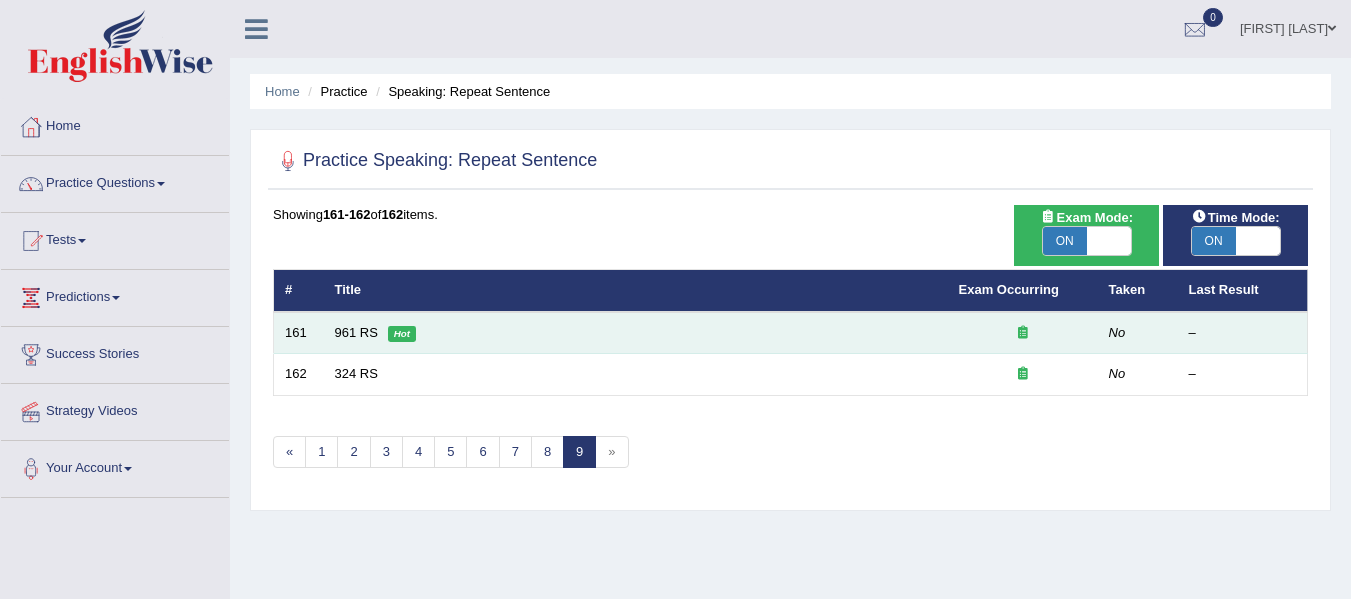 click on "961 RS Hot" at bounding box center (636, 333) 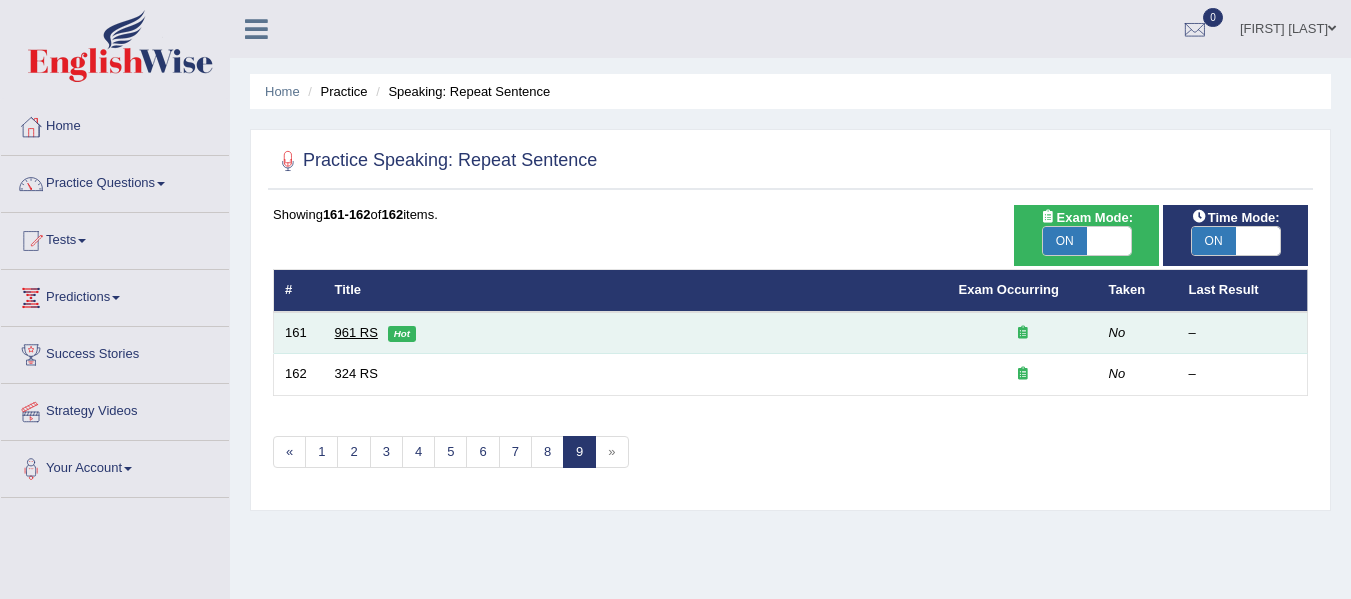 click on "961 RS" at bounding box center (356, 332) 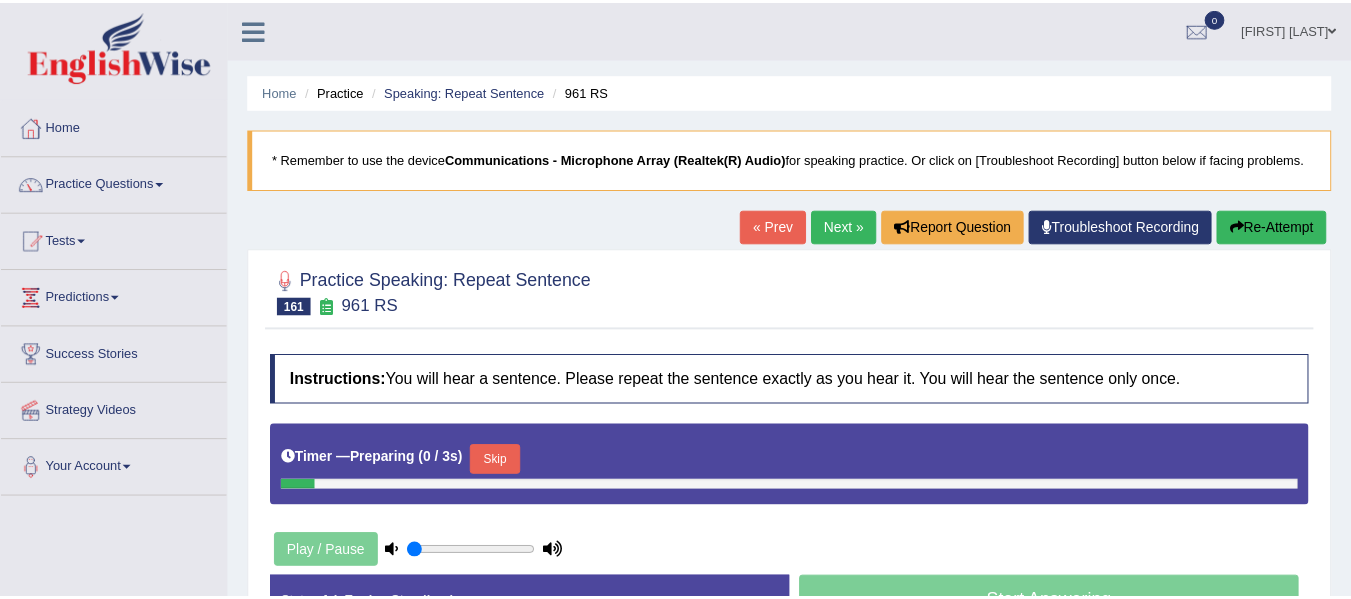 scroll, scrollTop: 0, scrollLeft: 0, axis: both 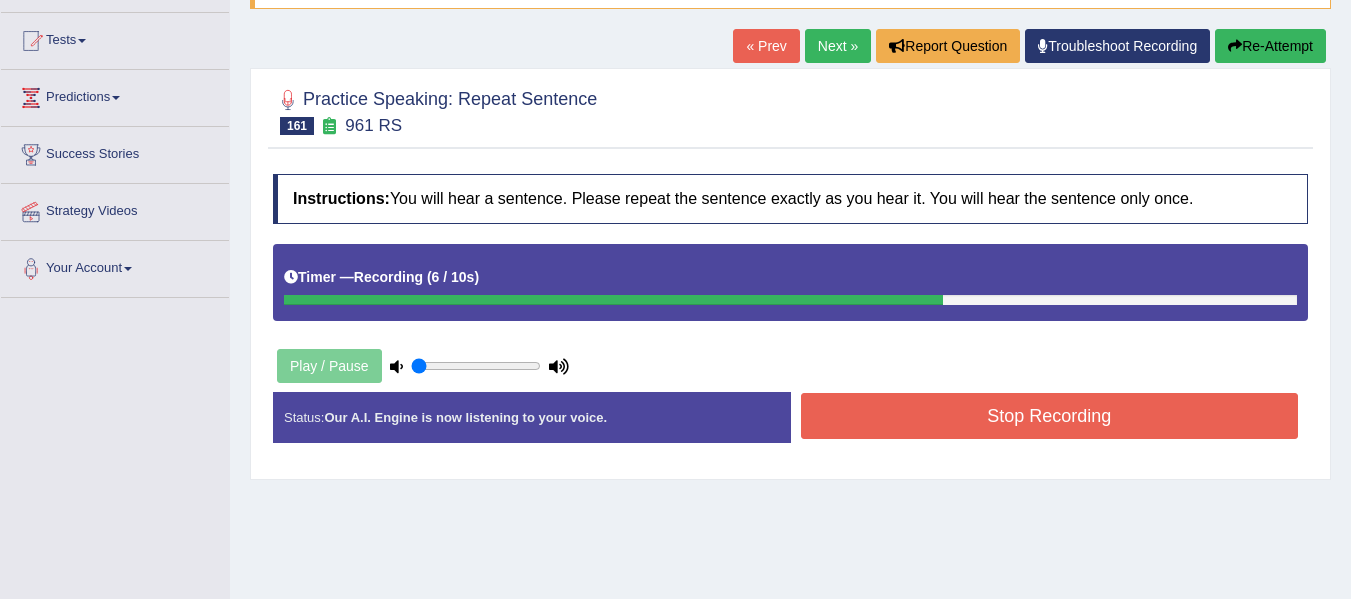 click on "Stop Recording" at bounding box center [1050, 416] 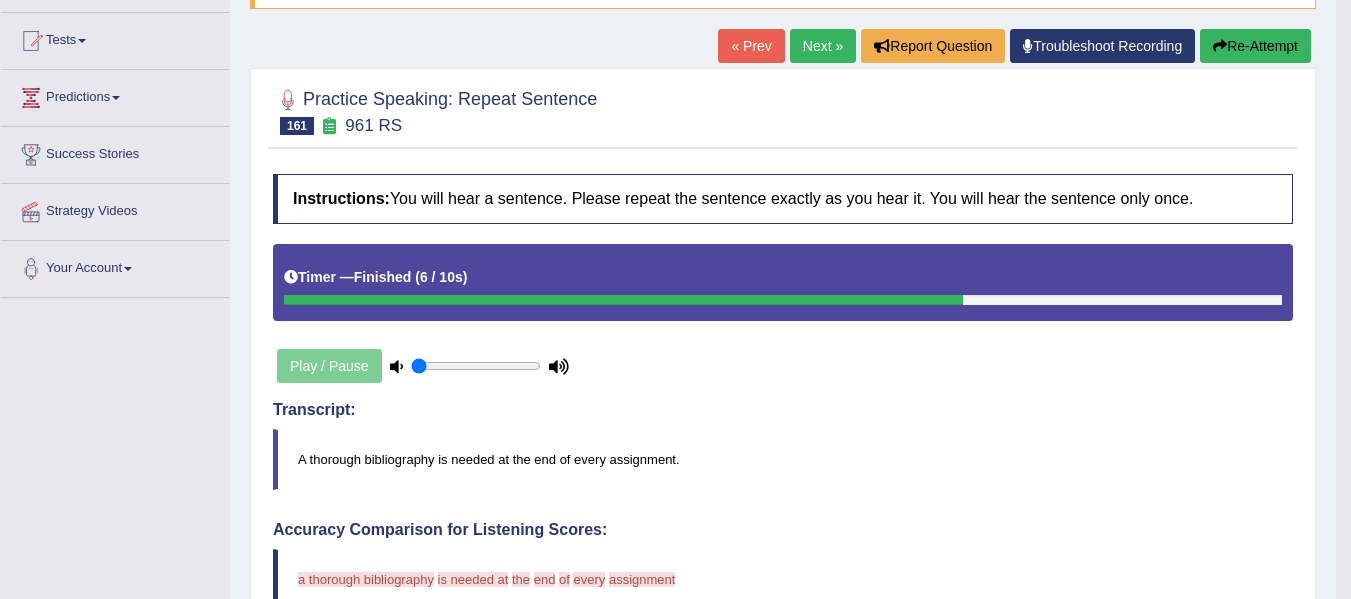 click on "A thorough bibliography is needed at the end of every assignment." at bounding box center (783, 459) 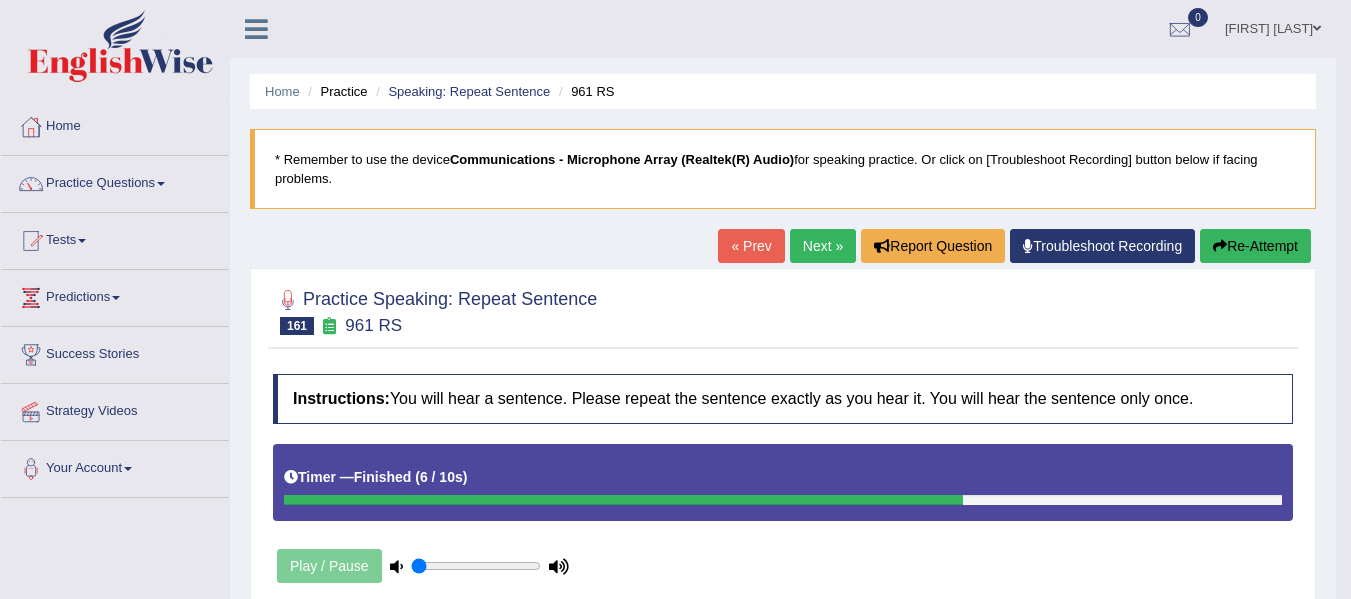 scroll, scrollTop: 5, scrollLeft: 0, axis: vertical 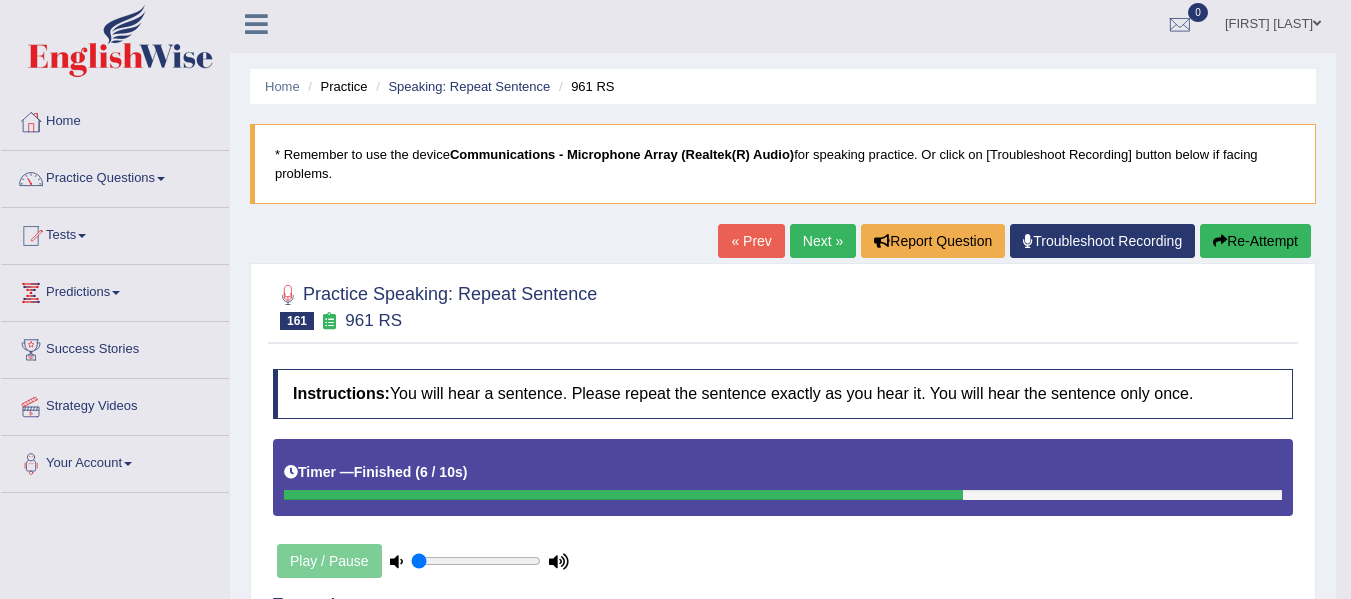 click at bounding box center (256, 24) 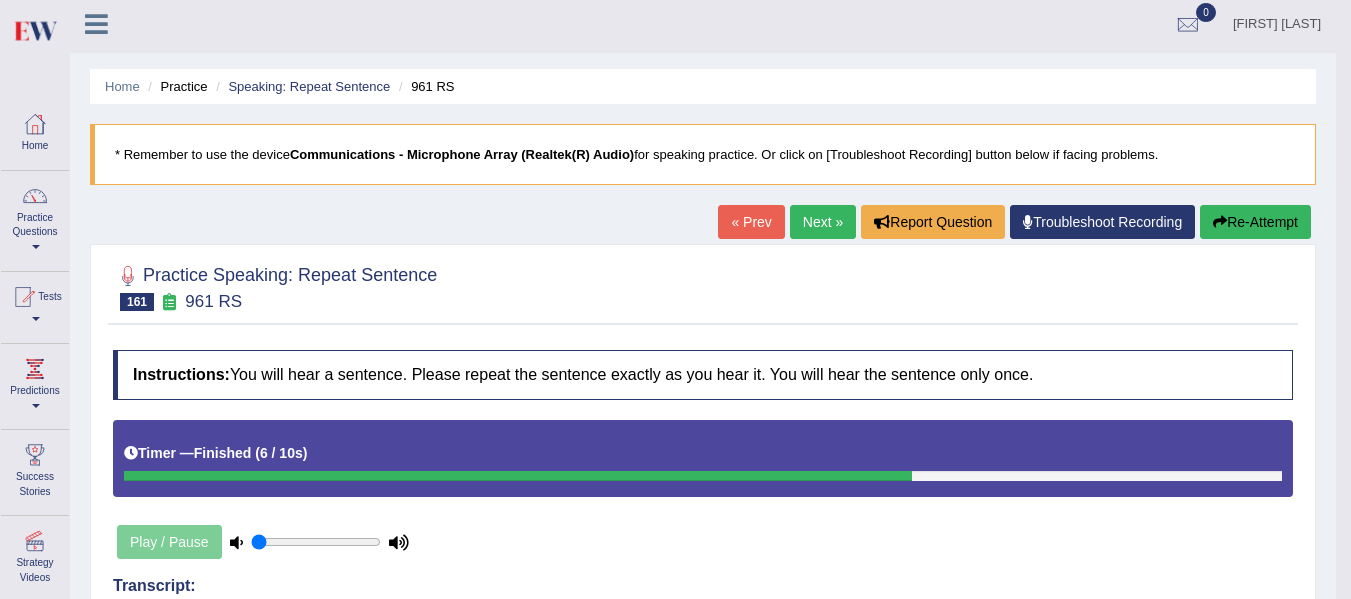 click at bounding box center [96, 24] 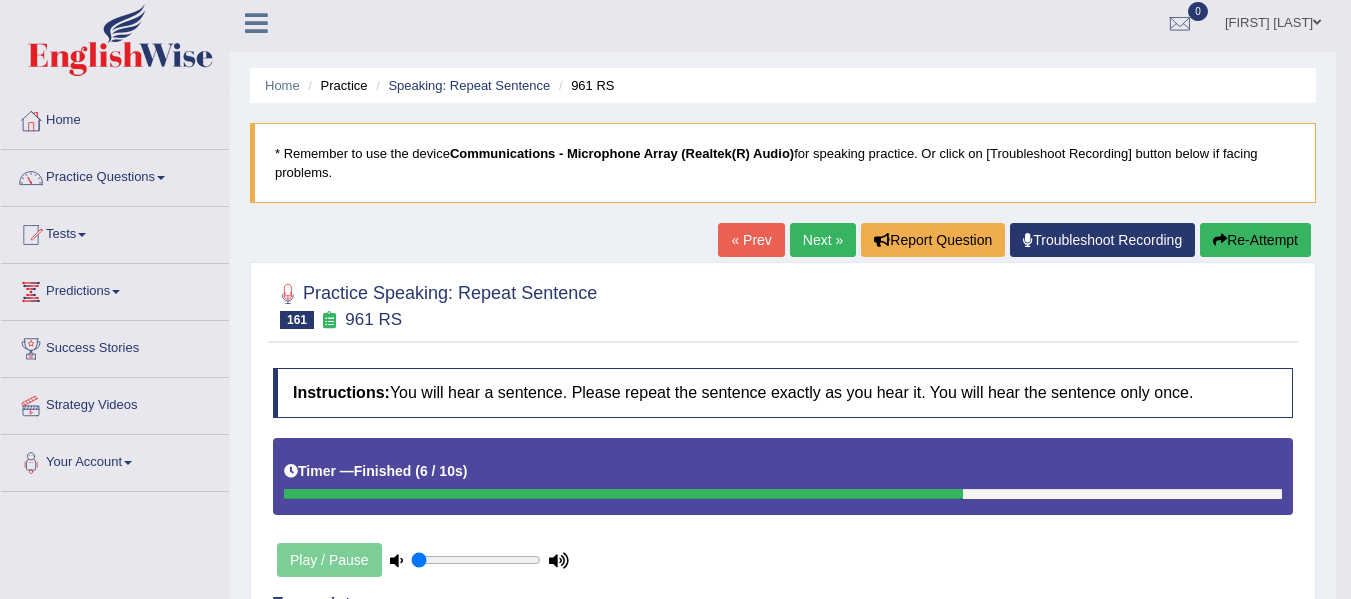 scroll, scrollTop: 5, scrollLeft: 0, axis: vertical 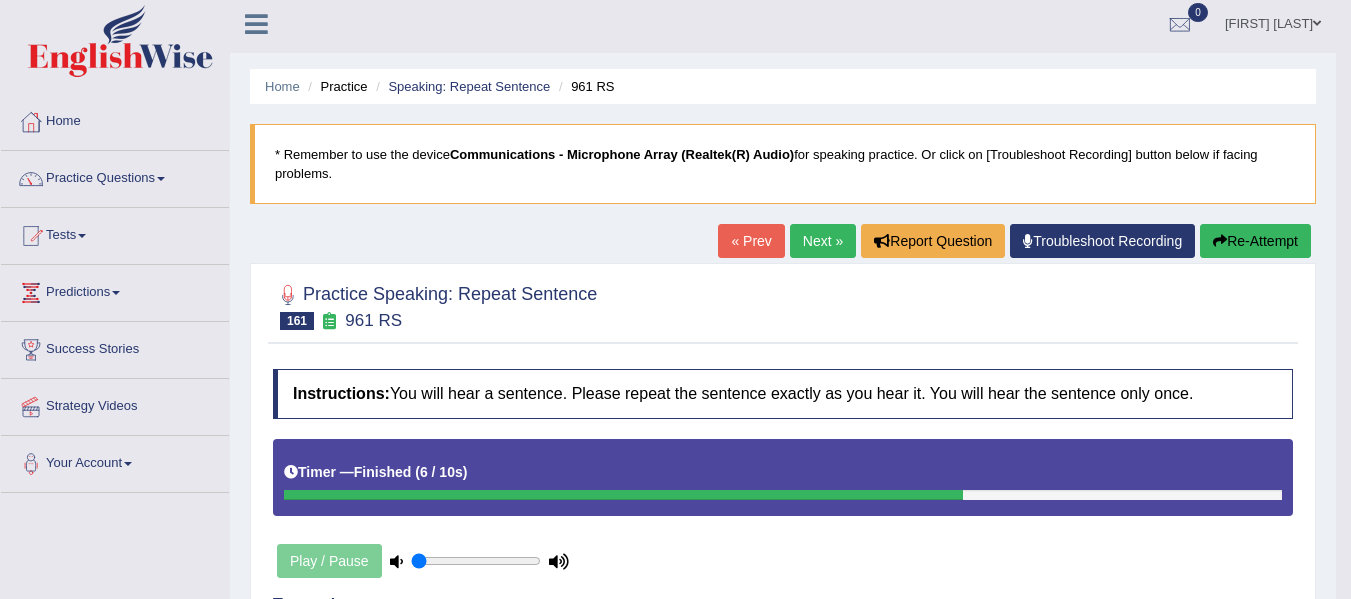 click on "Practice Questions" at bounding box center [115, 176] 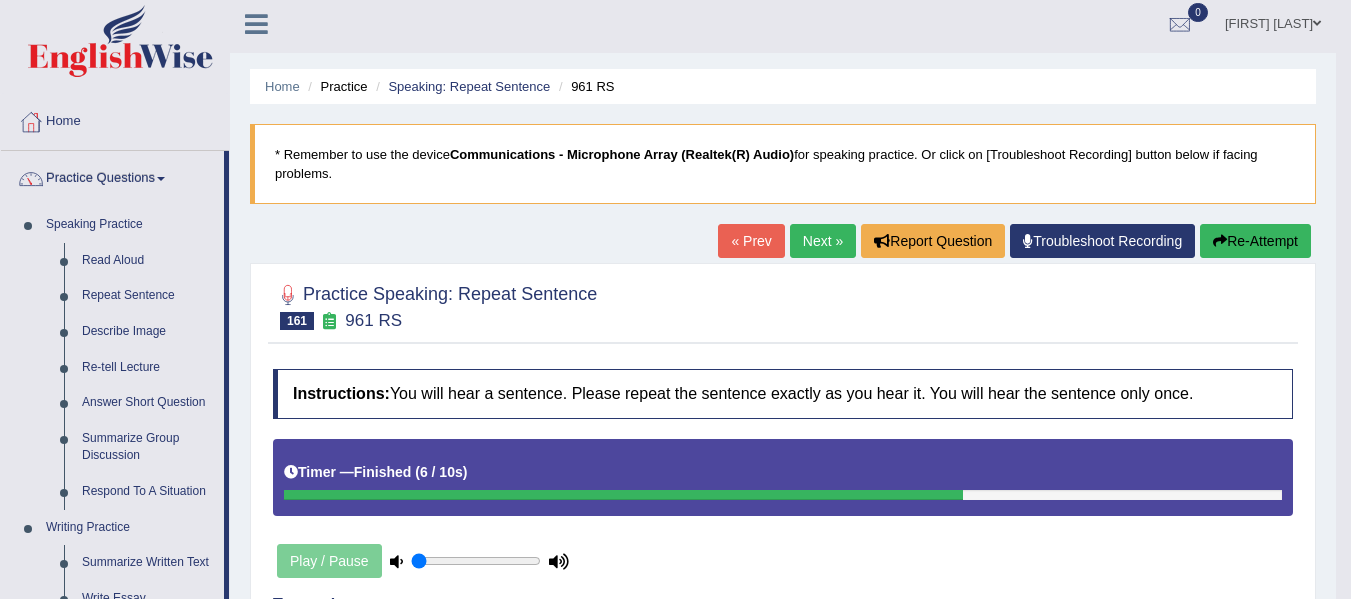 click on "Practice Questions" at bounding box center (112, 176) 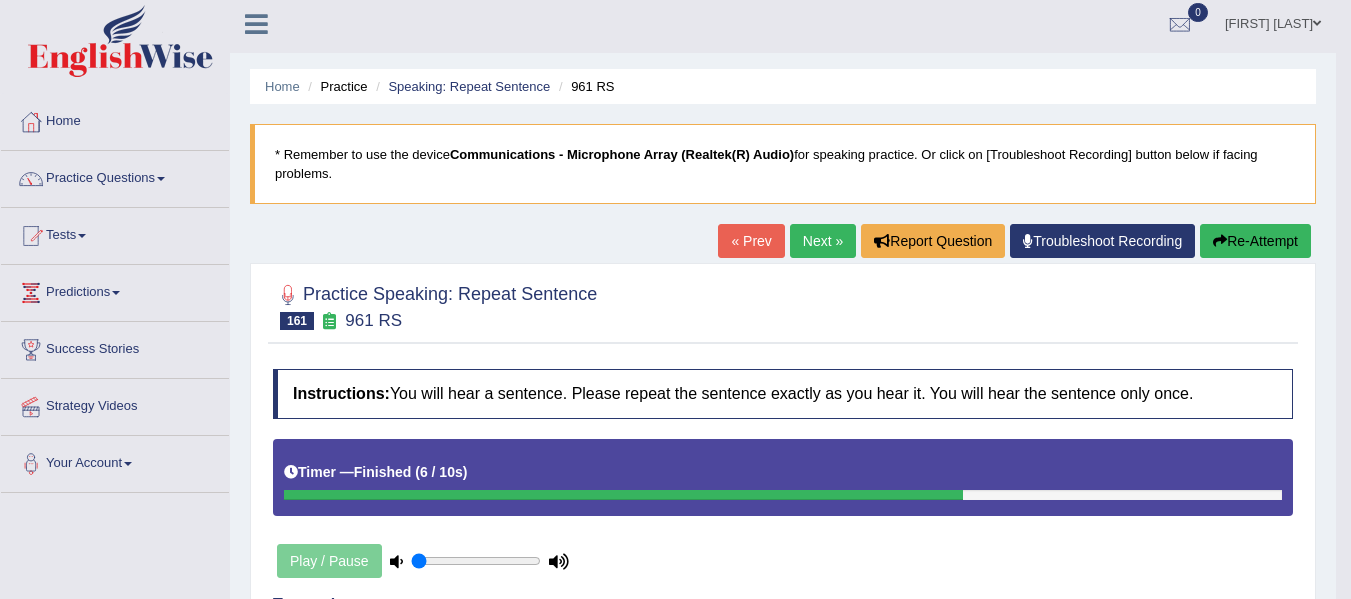 click on "Practice Questions" at bounding box center (115, 176) 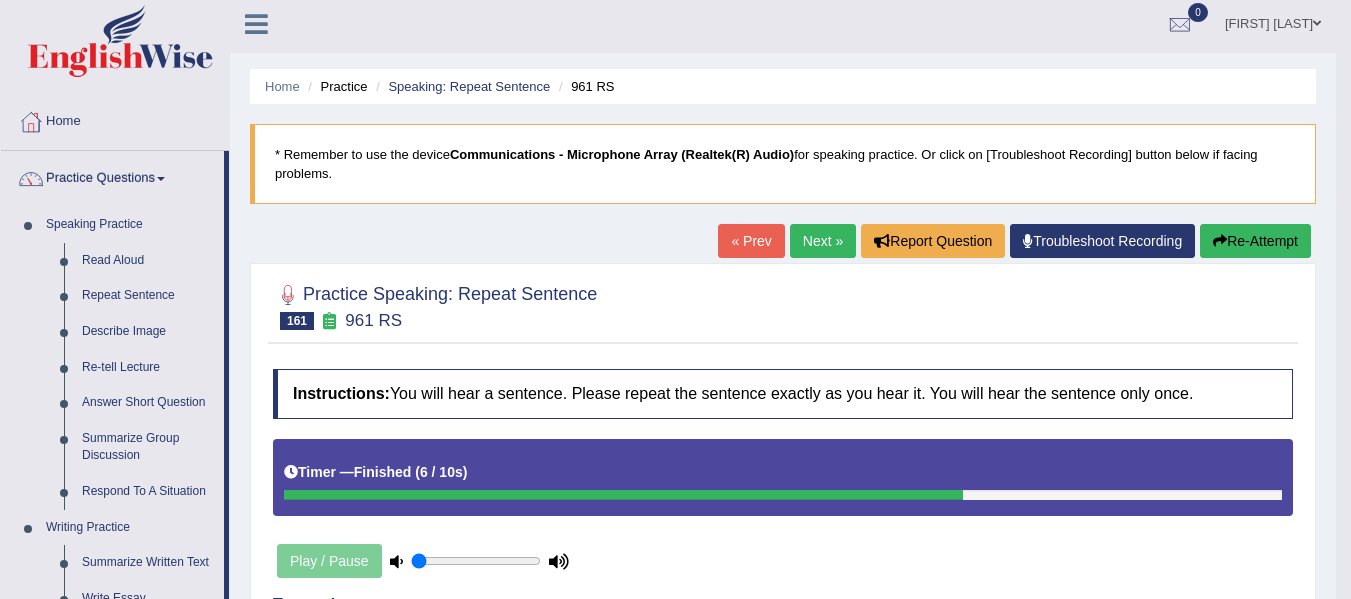 click on "Practice Questions" at bounding box center (112, 176) 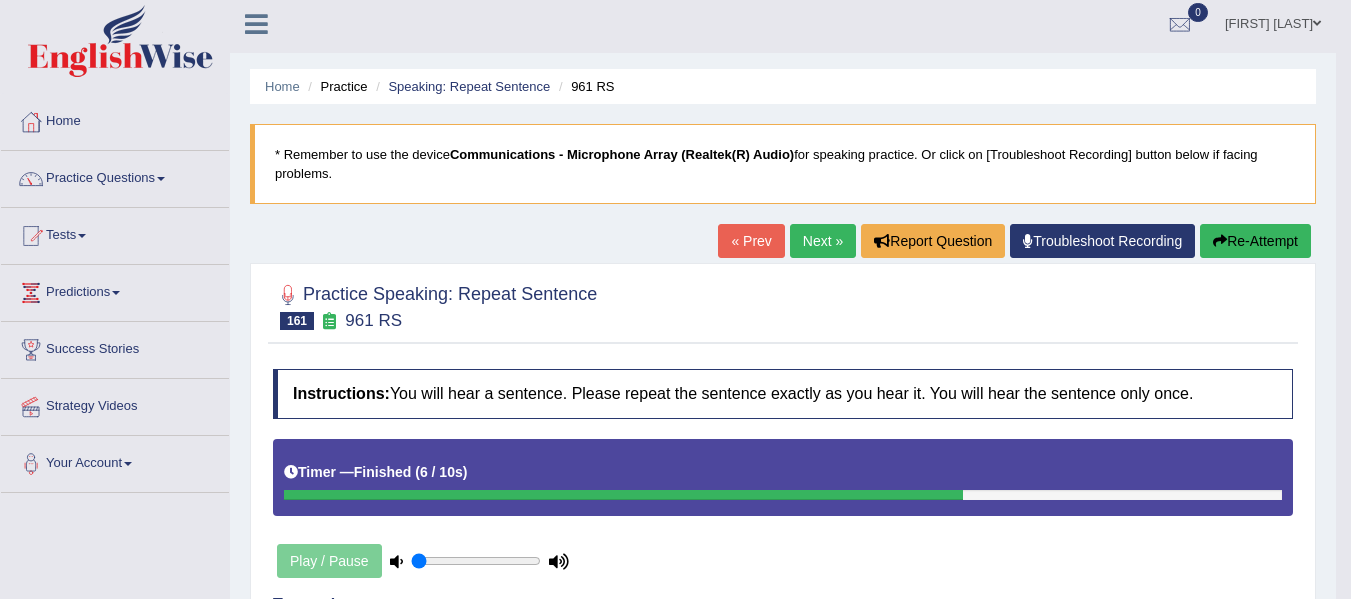 click on "Practice Questions" at bounding box center [115, 176] 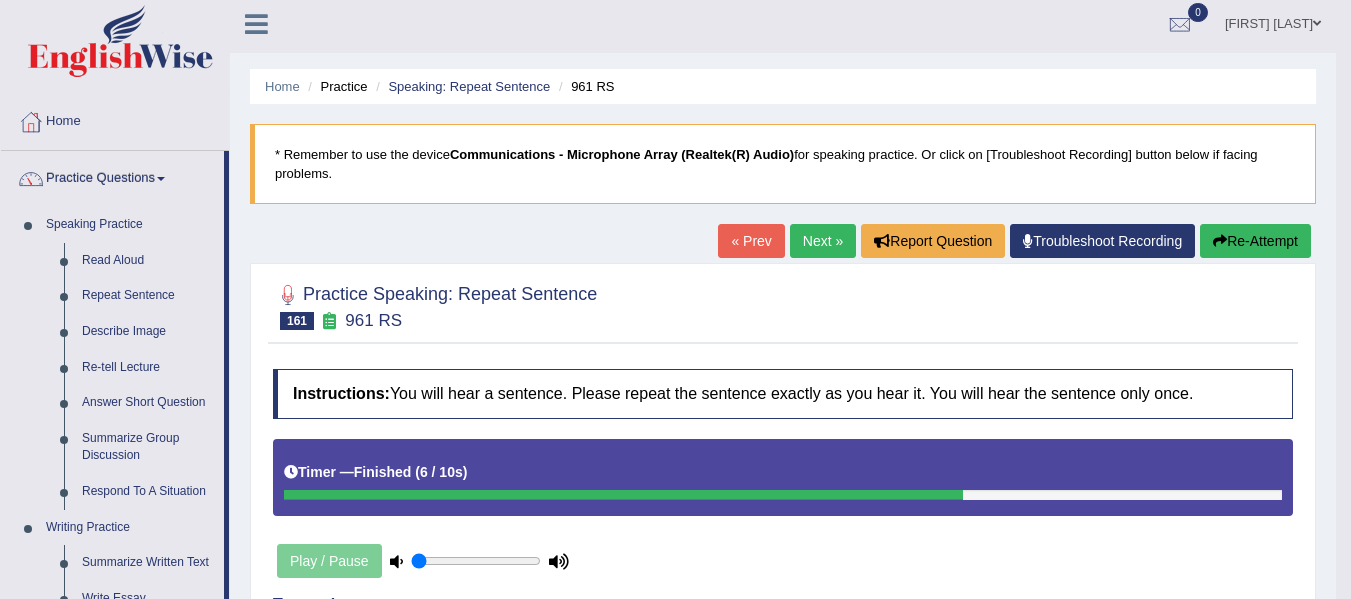 click on "Practice Questions" at bounding box center (112, 176) 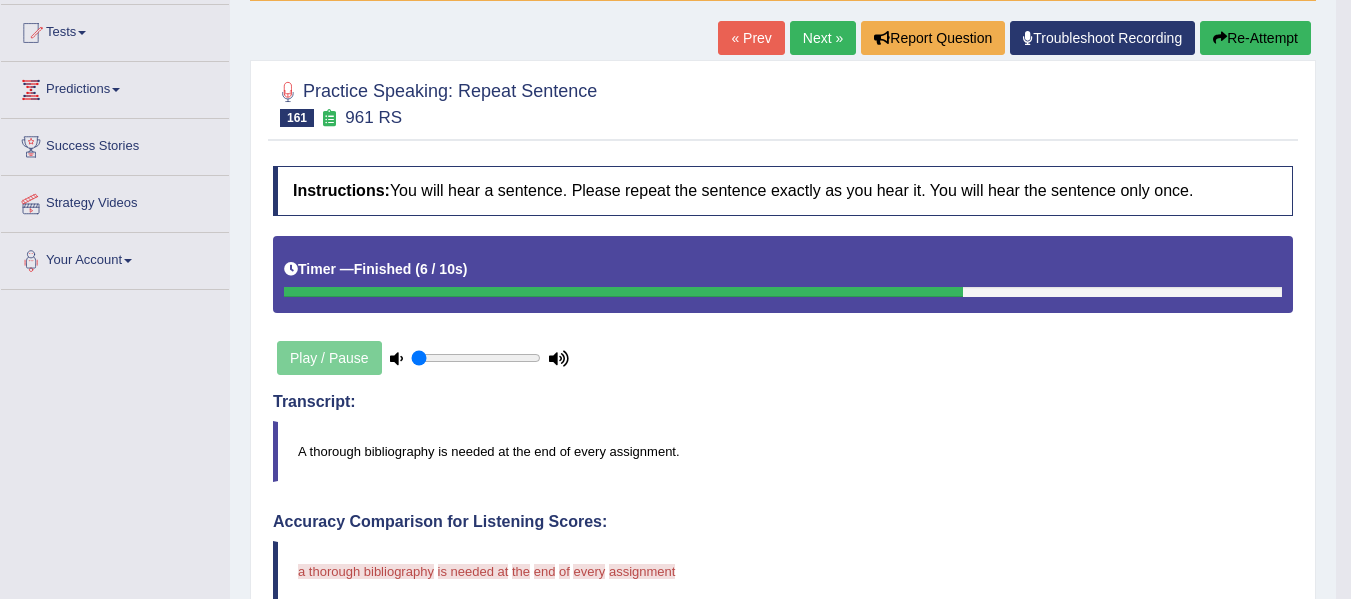 scroll, scrollTop: 207, scrollLeft: 0, axis: vertical 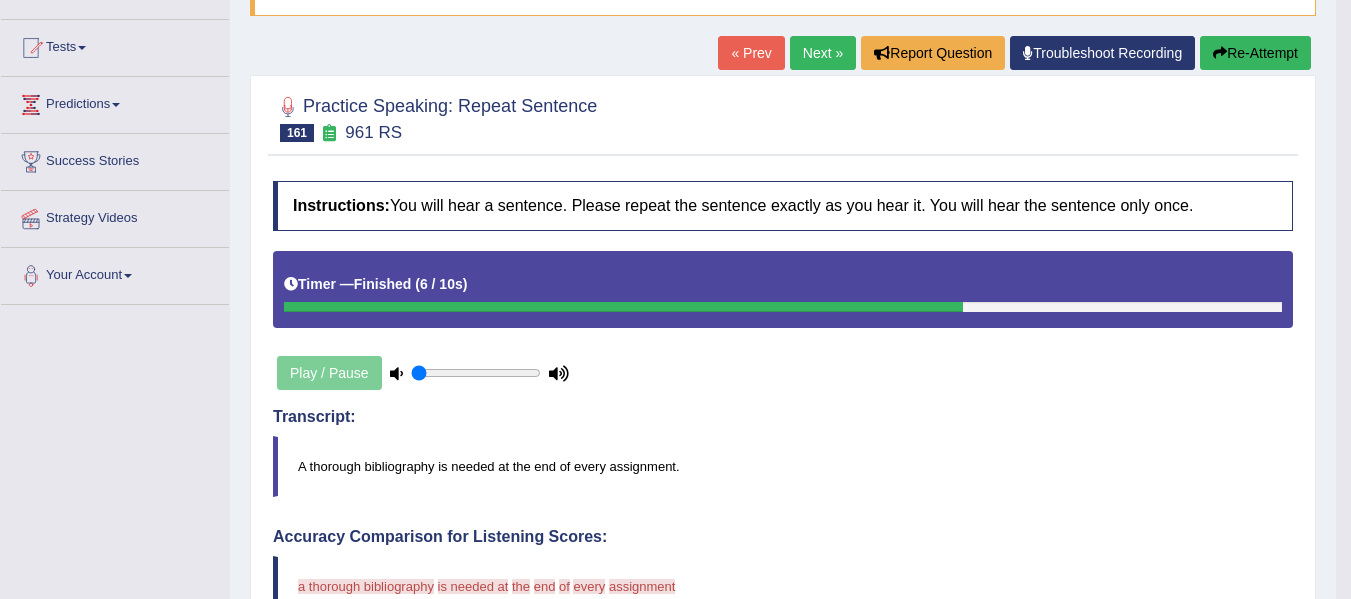 click on "Predictions" at bounding box center (115, 102) 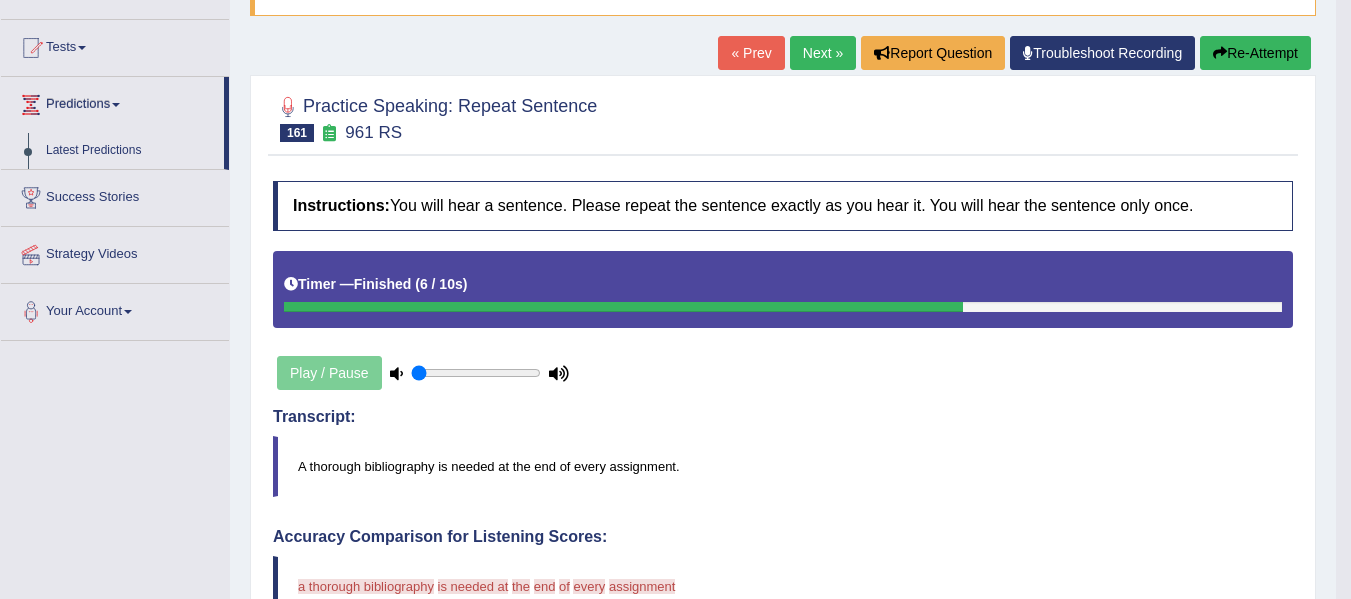 click on "Predictions" at bounding box center [112, 102] 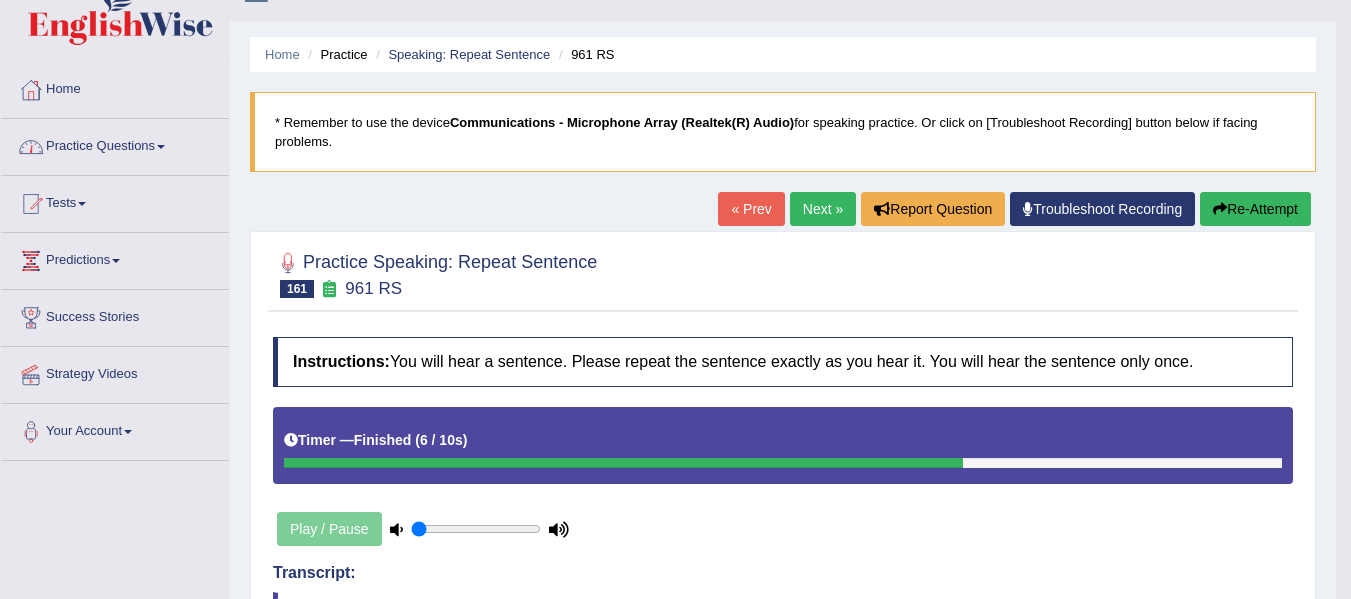 scroll, scrollTop: 0, scrollLeft: 0, axis: both 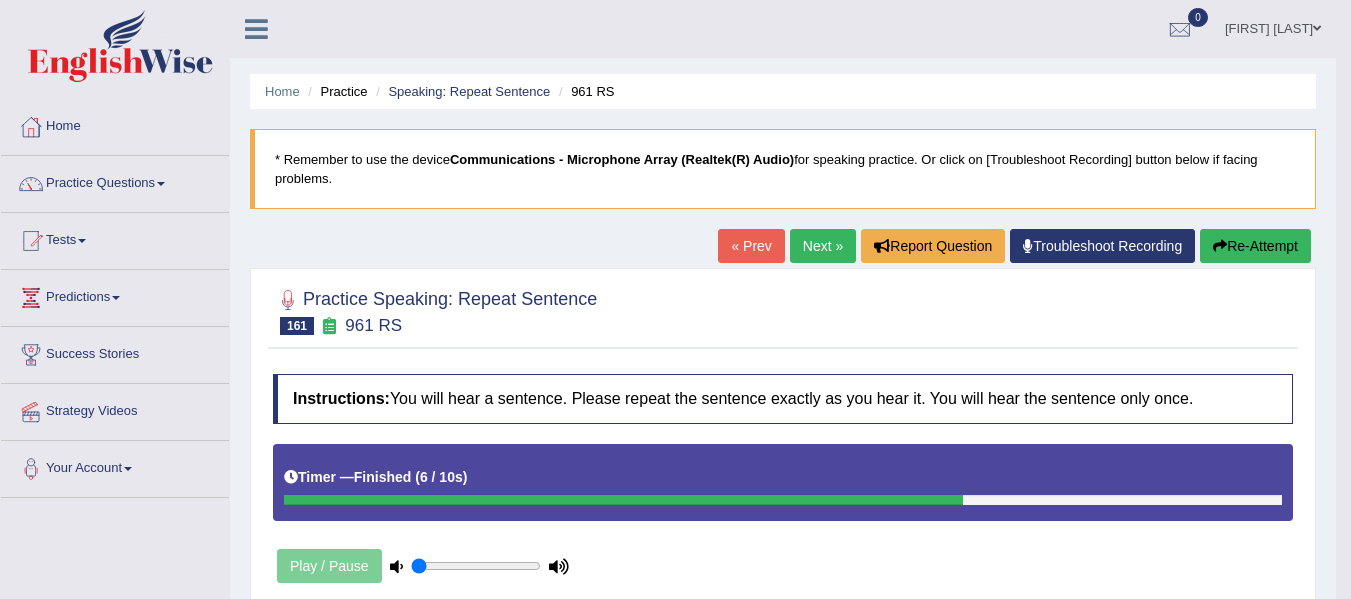 click on "Practice Questions" at bounding box center [115, 181] 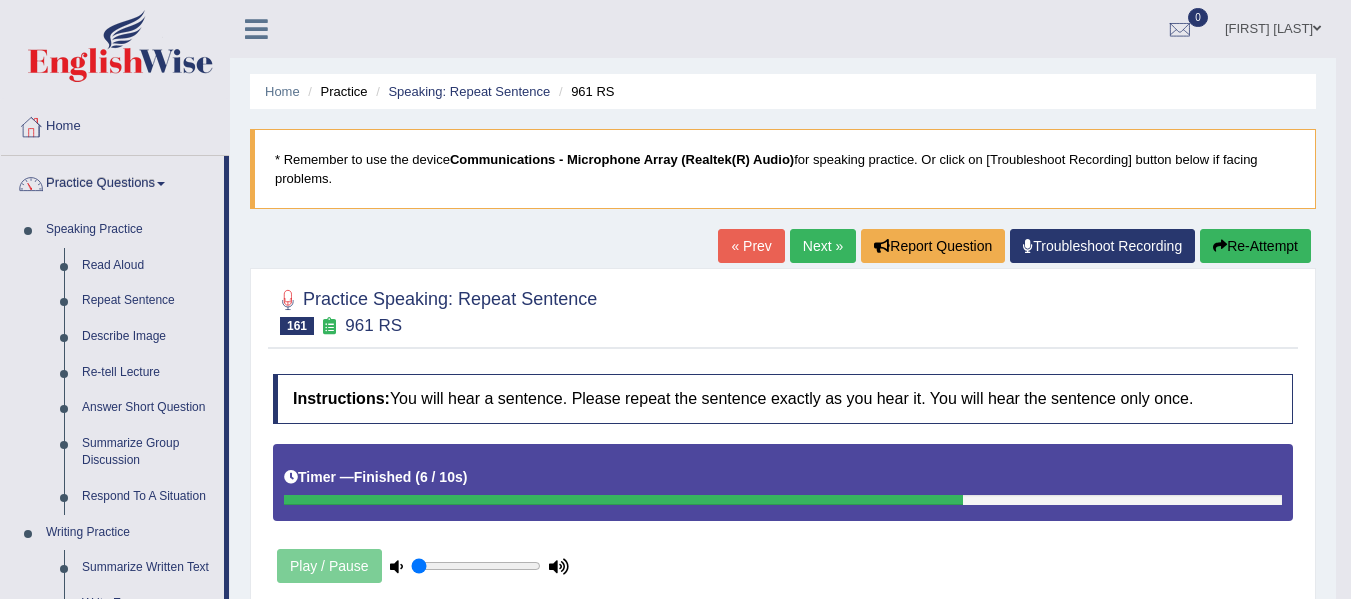 click on "Home
Practice
Speaking: Repeat Sentence
961 RS
* Remember to use the device  Communications - Microphone Array (Realtek(R) Audio)  for speaking practice. Or click on [Troubleshoot Recording] button below if facing problems.
« Prev Next »  Report Question  Troubleshoot Recording  Re-Attempt
Practice Speaking: Repeat Sentence
161
961 RS
Instructions:  You will hear a sentence. Please repeat the sentence exactly as you hear it. You will hear the sentence only once.
Timer —  Finished   ( 6 / 10s ) Play / Pause Transcript: A thorough bibliography is needed at the end of every assignment. Created with Highcharts 7.1.2 Too low Too high Time Pitch meter: 0 2 4 6 8 10 Created with Highcharts 7.1.2 Great Too slow Too fast Time Speech pace meter: 0 10 20 30 40 Accuracy Comparison for Listening Scores: authorities   of" at bounding box center [783, 702] 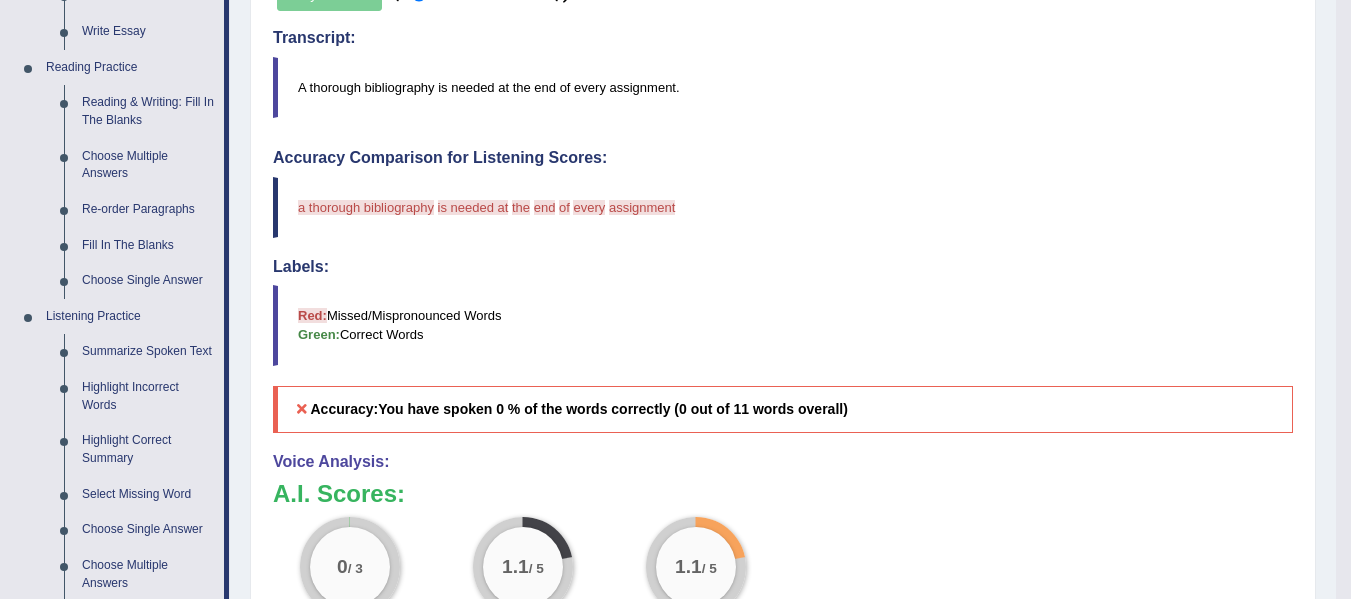 scroll, scrollTop: 581, scrollLeft: 0, axis: vertical 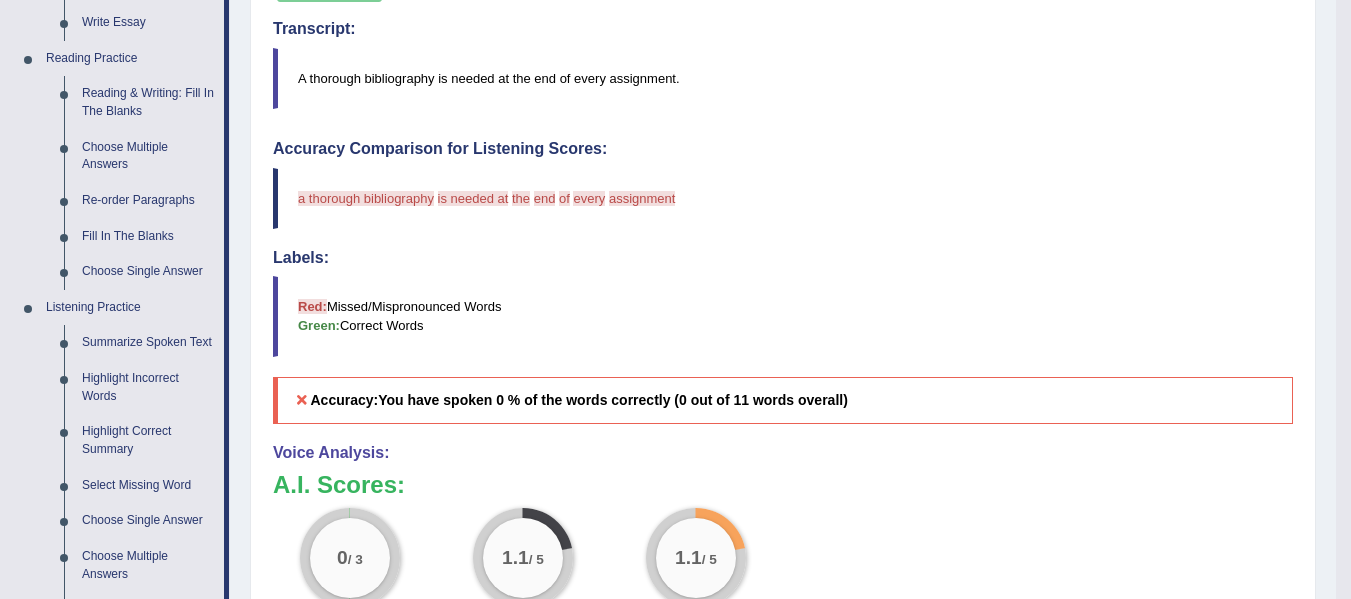 click on "Accuracy Comparison for Listening Scores: a thorough bibliography authorities   is needed at of   the recovery   end will   of be   every open   assignment 90 Labels:
Red:  Missed/Mispronounced Words
Green:  Correct Words
Accuracy:  You have spoken 0 % of the words correctly (0 out of 11 words overall)" at bounding box center [783, 282] 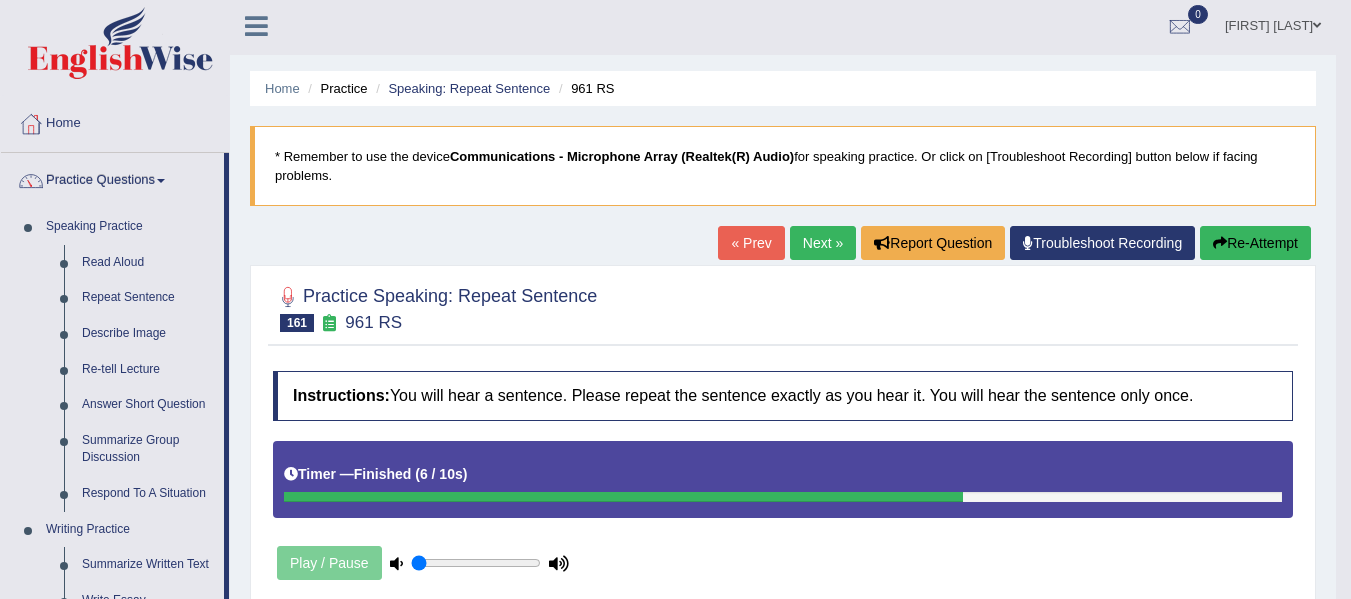 scroll, scrollTop: 0, scrollLeft: 0, axis: both 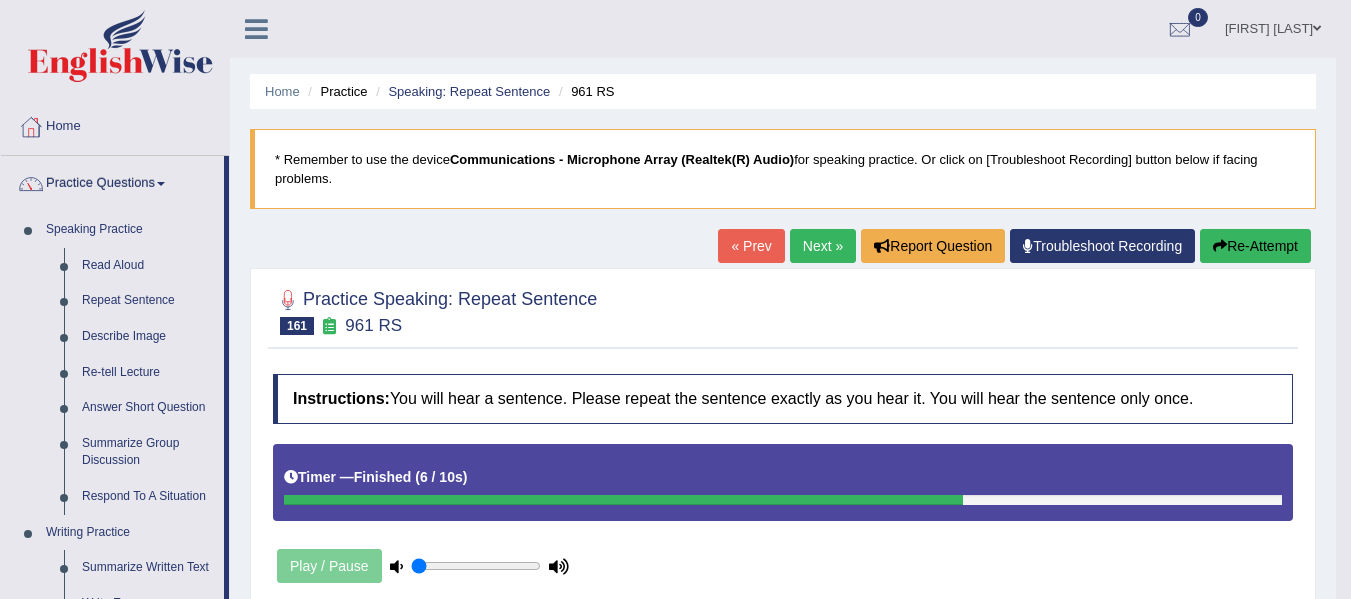 click on "« Prev" at bounding box center [751, 246] 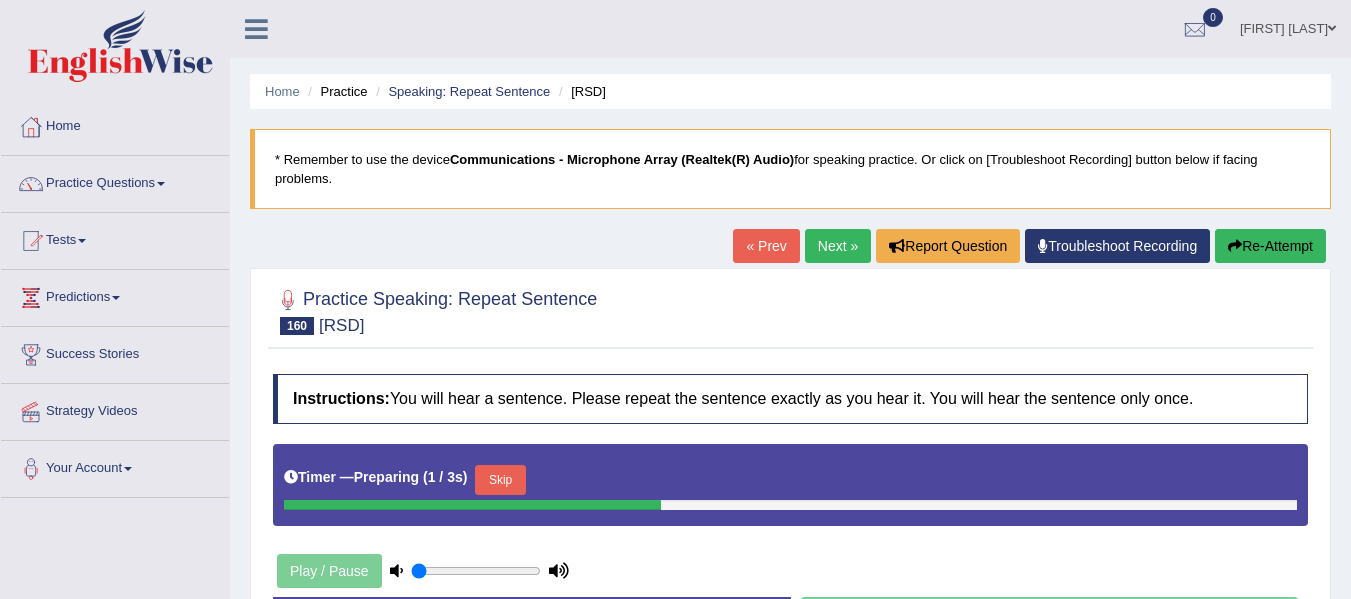 scroll, scrollTop: 0, scrollLeft: 0, axis: both 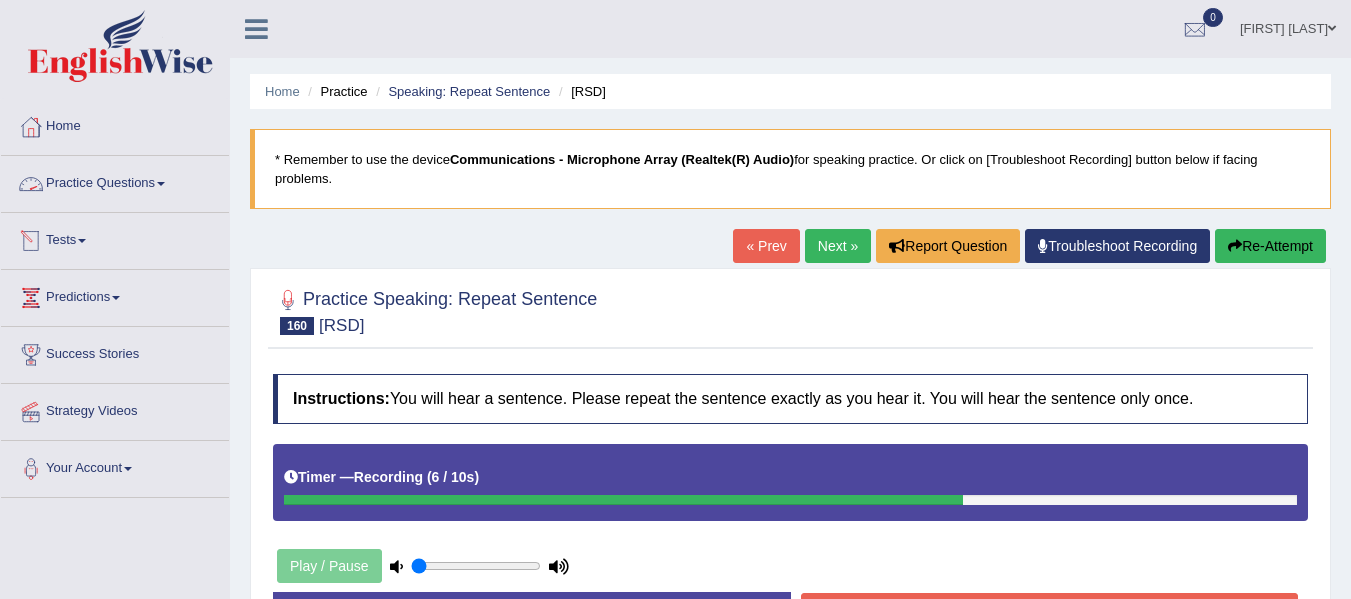 click on "Practice Questions" at bounding box center (115, 181) 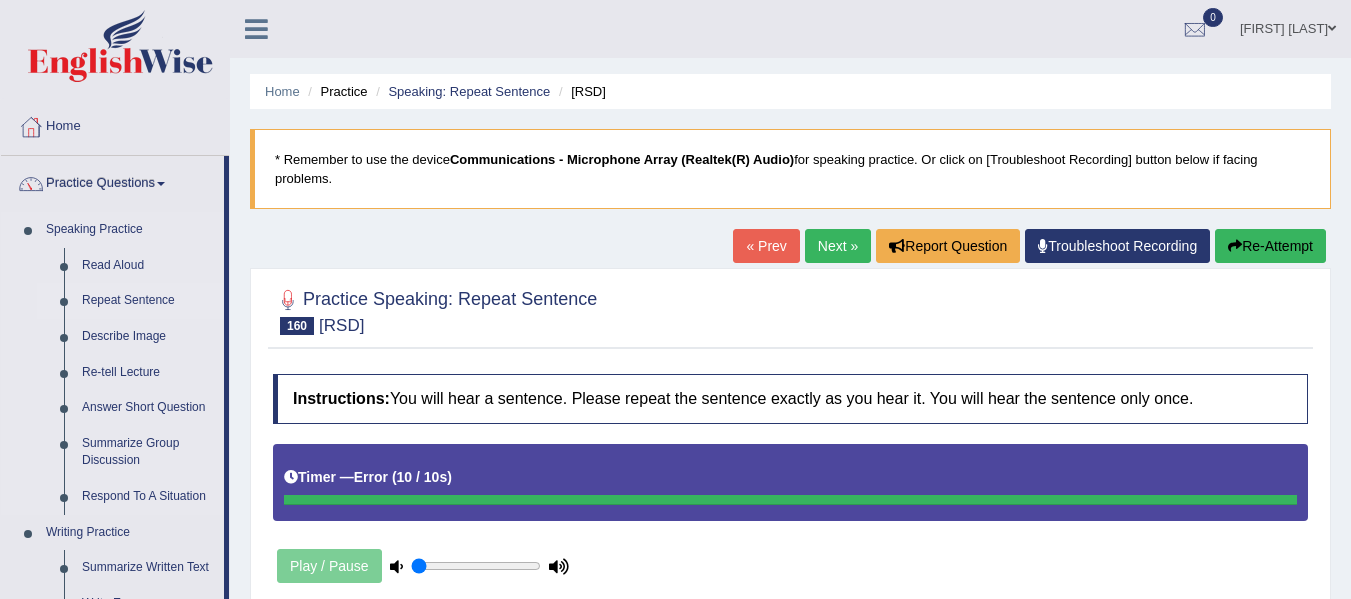 click on "Repeat Sentence" at bounding box center [148, 301] 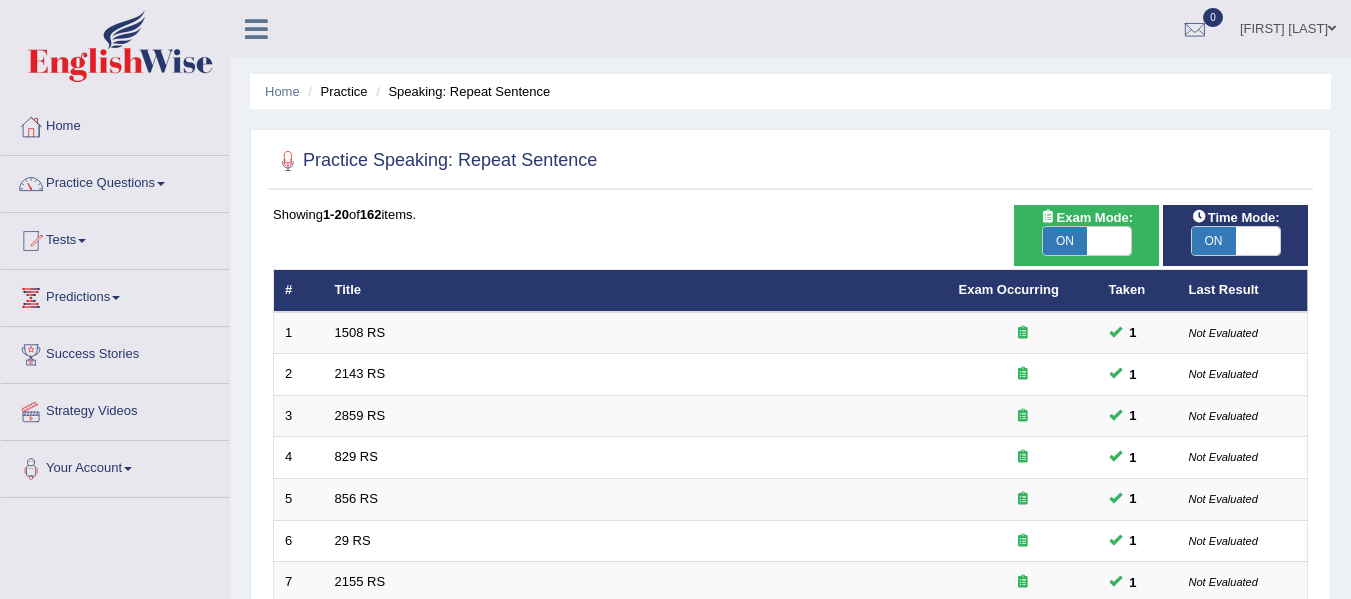 scroll, scrollTop: 0, scrollLeft: 0, axis: both 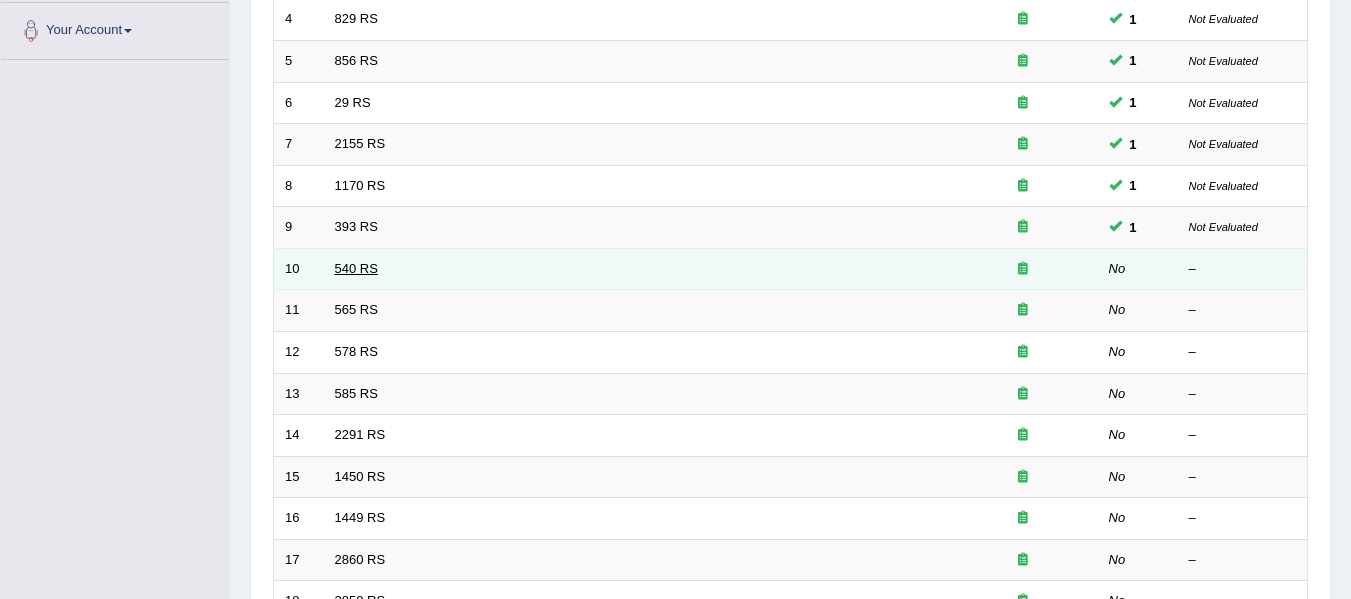 click on "540 RS" at bounding box center [356, 268] 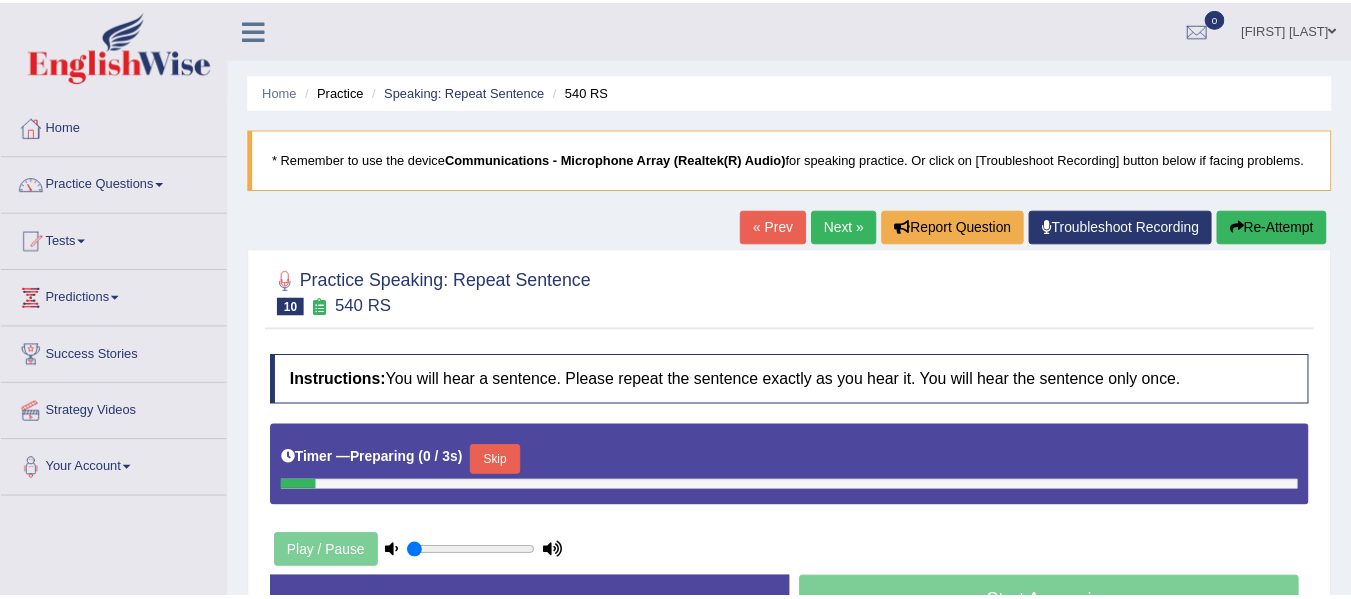 scroll, scrollTop: 0, scrollLeft: 0, axis: both 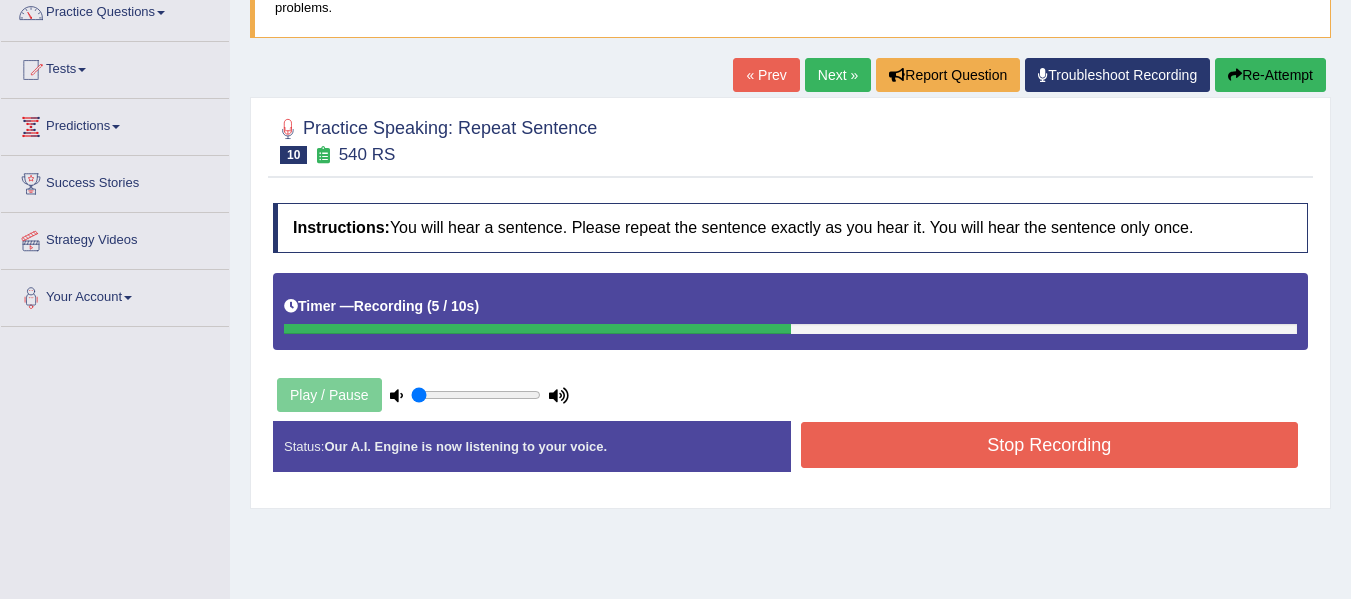 click on "Stop Recording" at bounding box center (1050, 445) 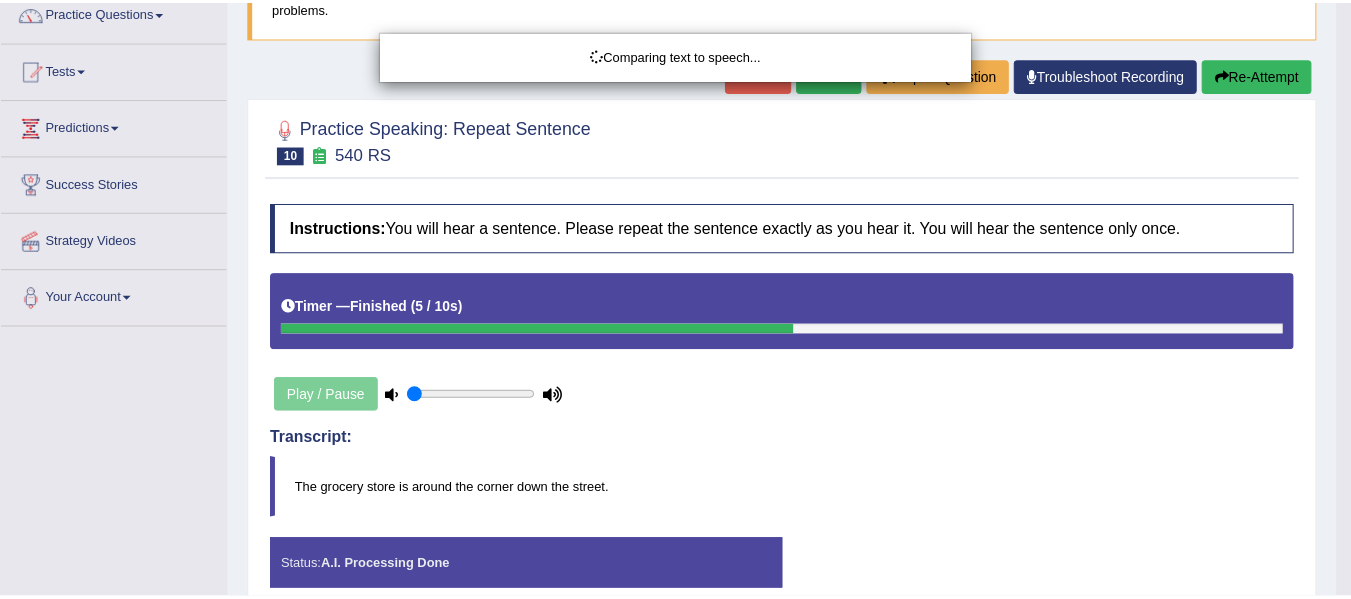 scroll, scrollTop: 172, scrollLeft: 0, axis: vertical 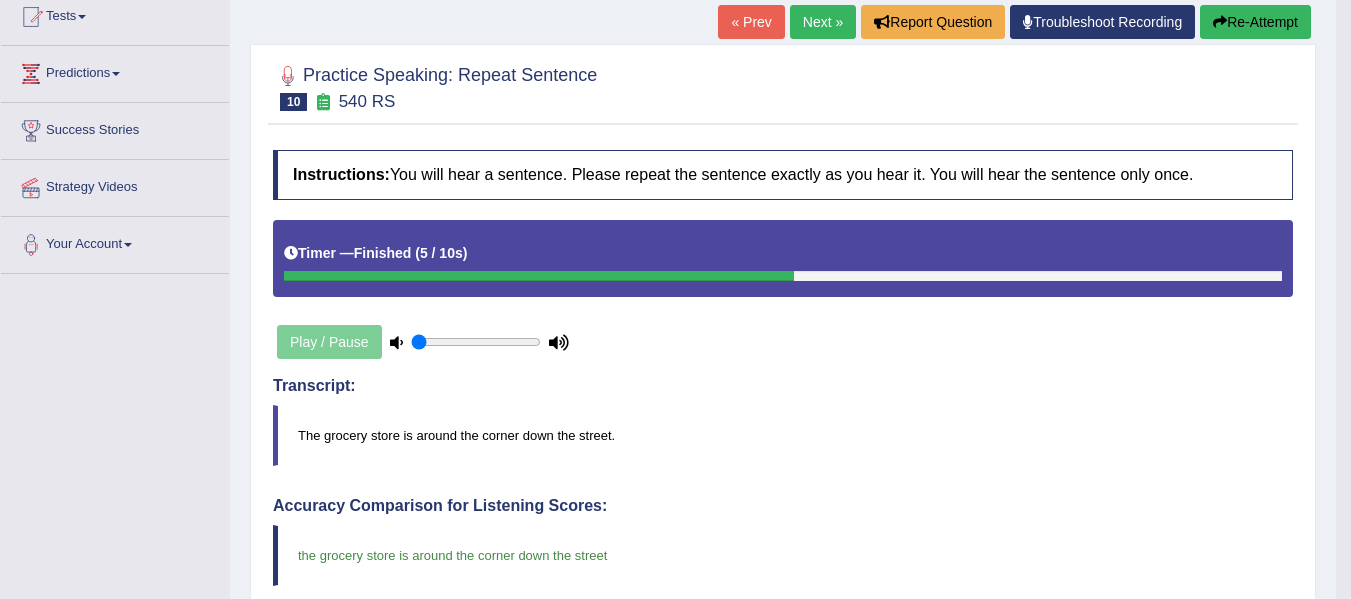 click on "Next »" at bounding box center (823, 22) 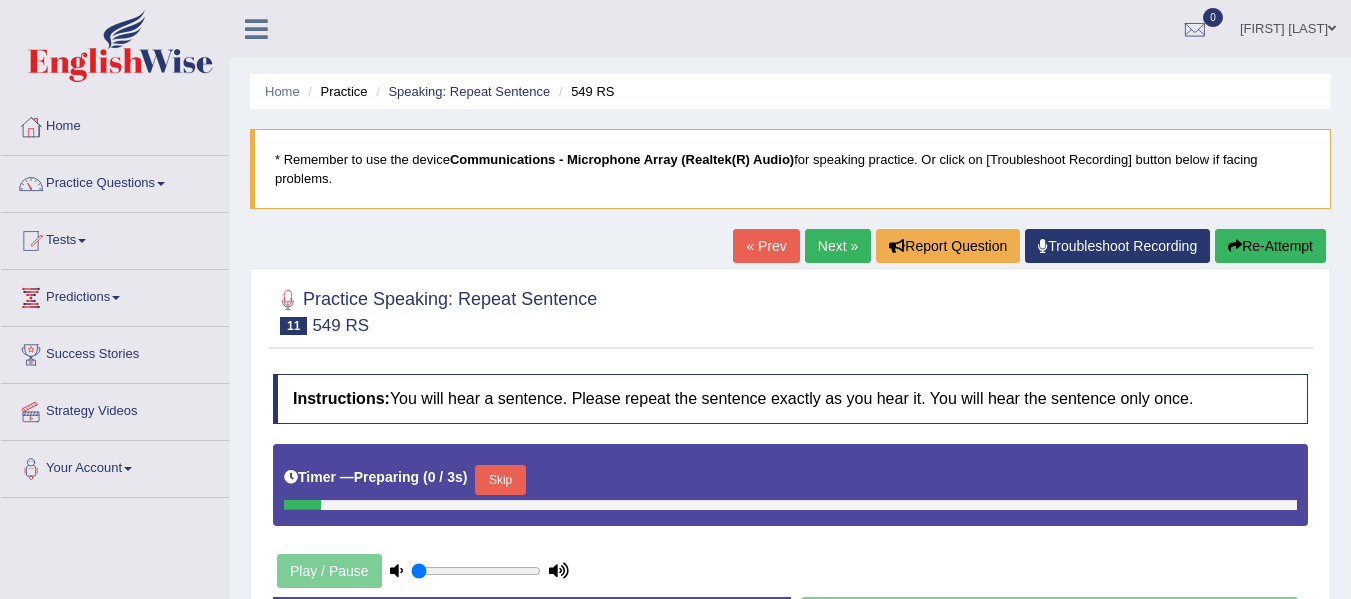 scroll, scrollTop: 0, scrollLeft: 0, axis: both 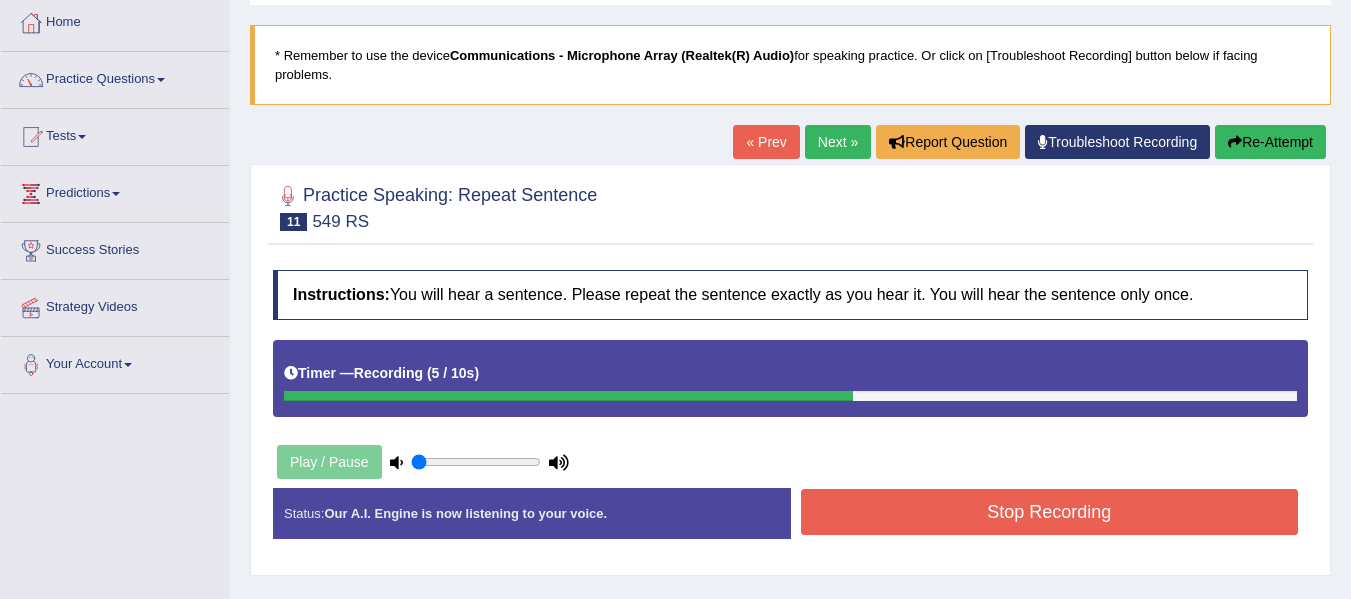 click on "Stop Recording" at bounding box center [1050, 512] 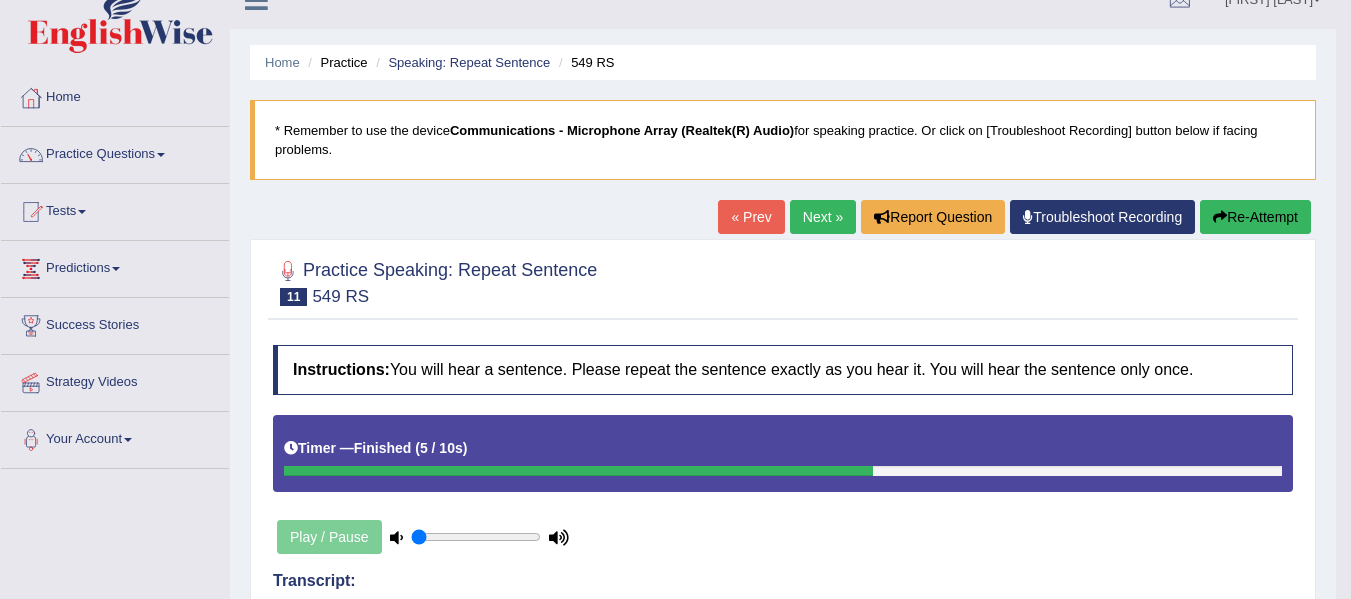 scroll, scrollTop: 13, scrollLeft: 0, axis: vertical 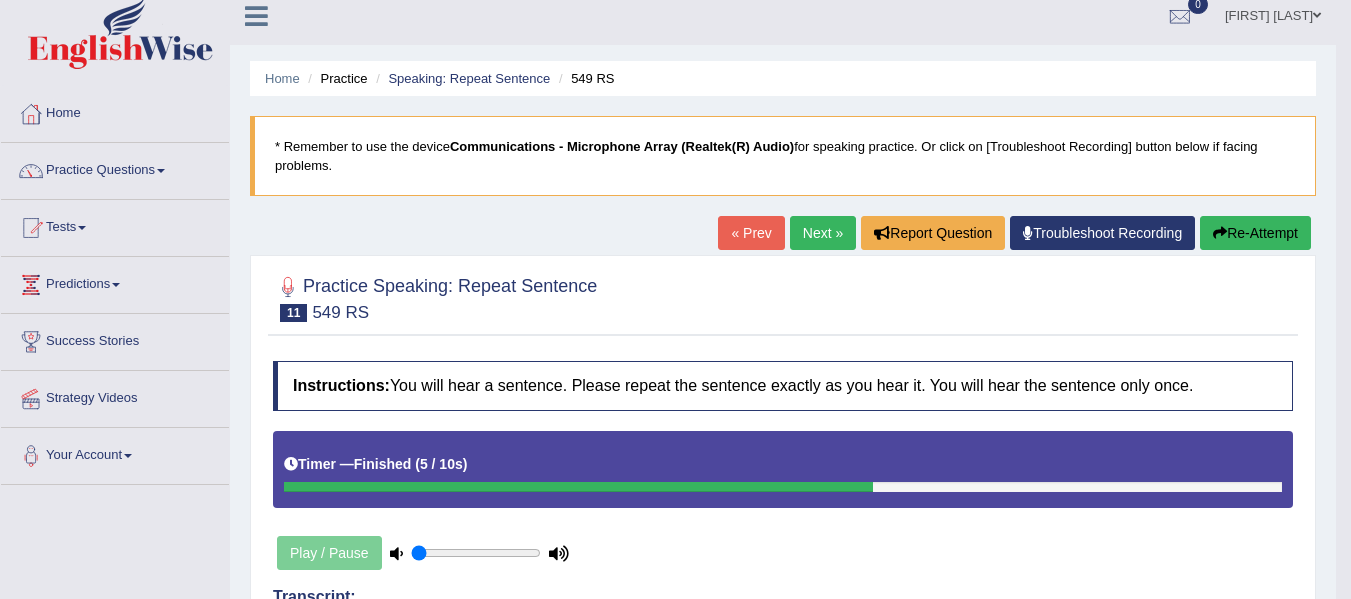 click on "Next »" at bounding box center (823, 233) 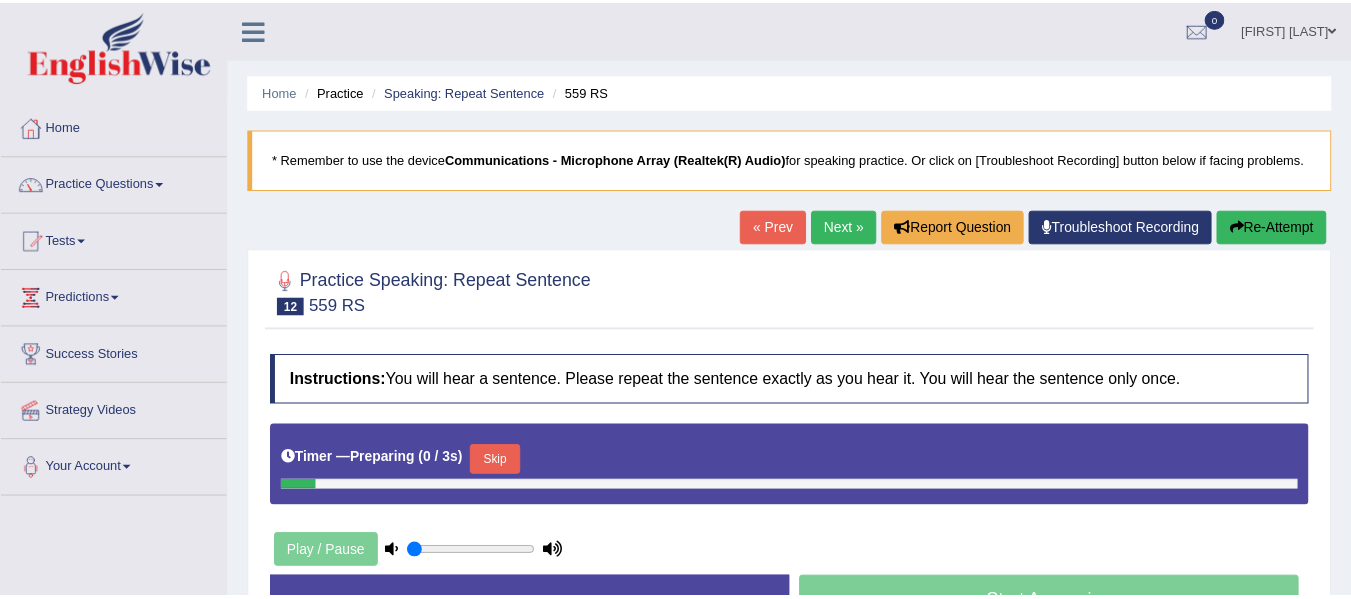 scroll, scrollTop: 0, scrollLeft: 0, axis: both 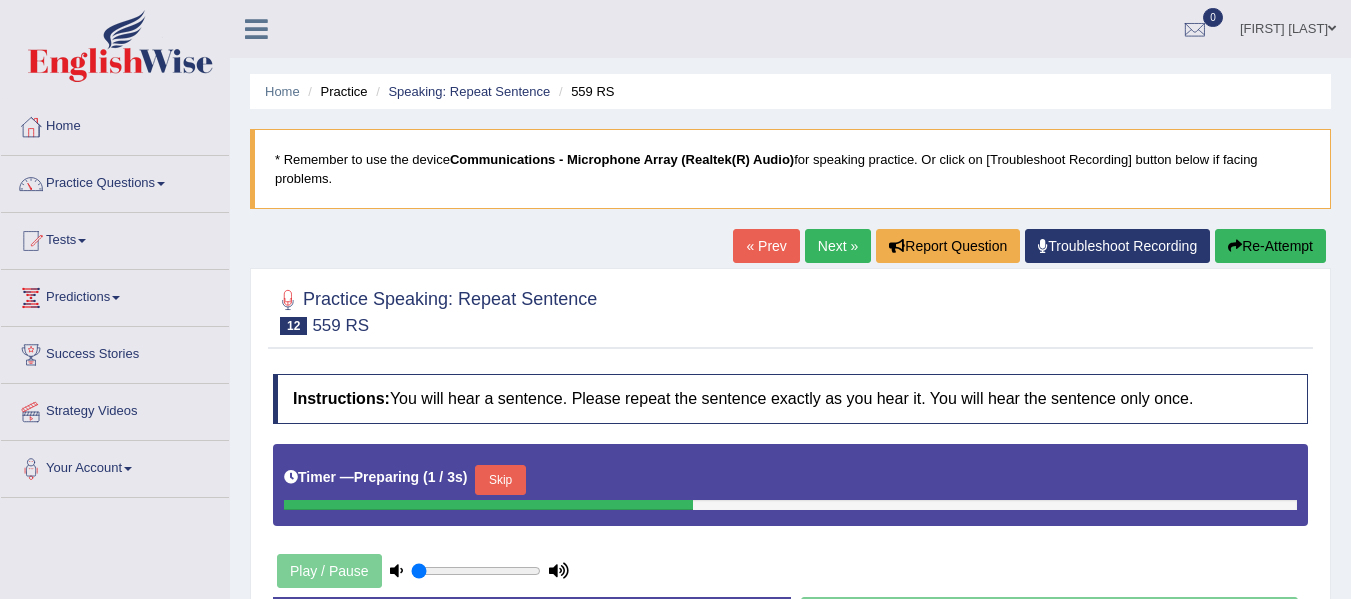 click at bounding box center [790, 310] 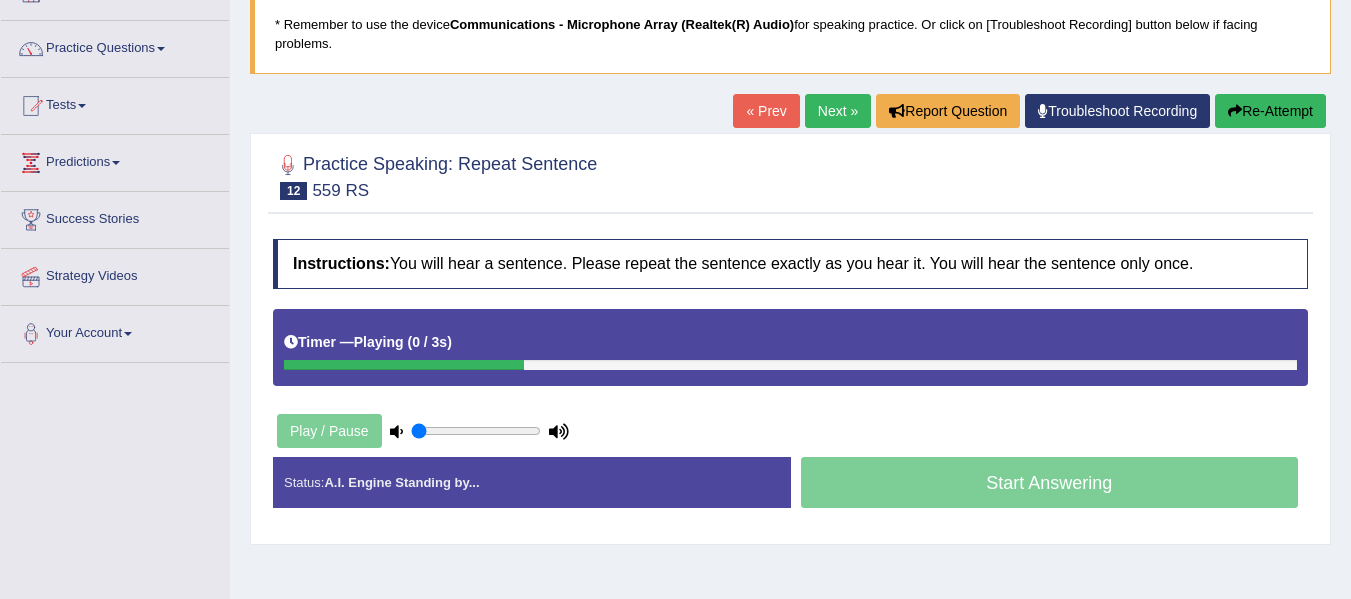 scroll, scrollTop: 132, scrollLeft: 0, axis: vertical 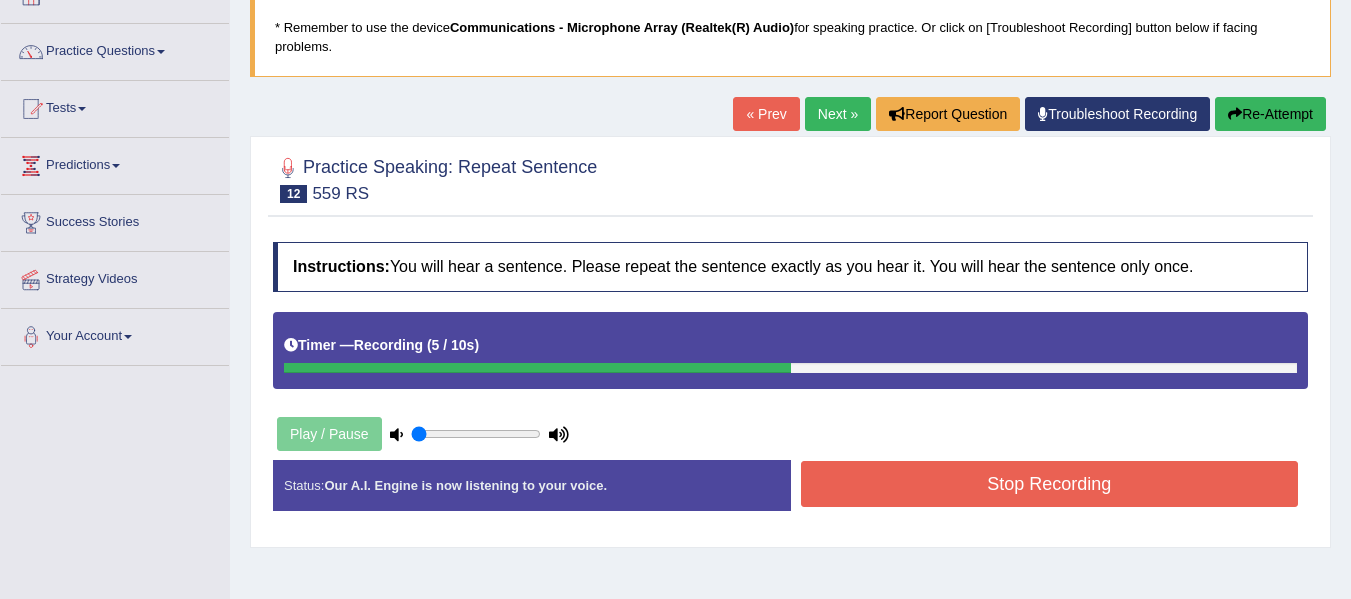 click on "Stop Recording" at bounding box center (1050, 484) 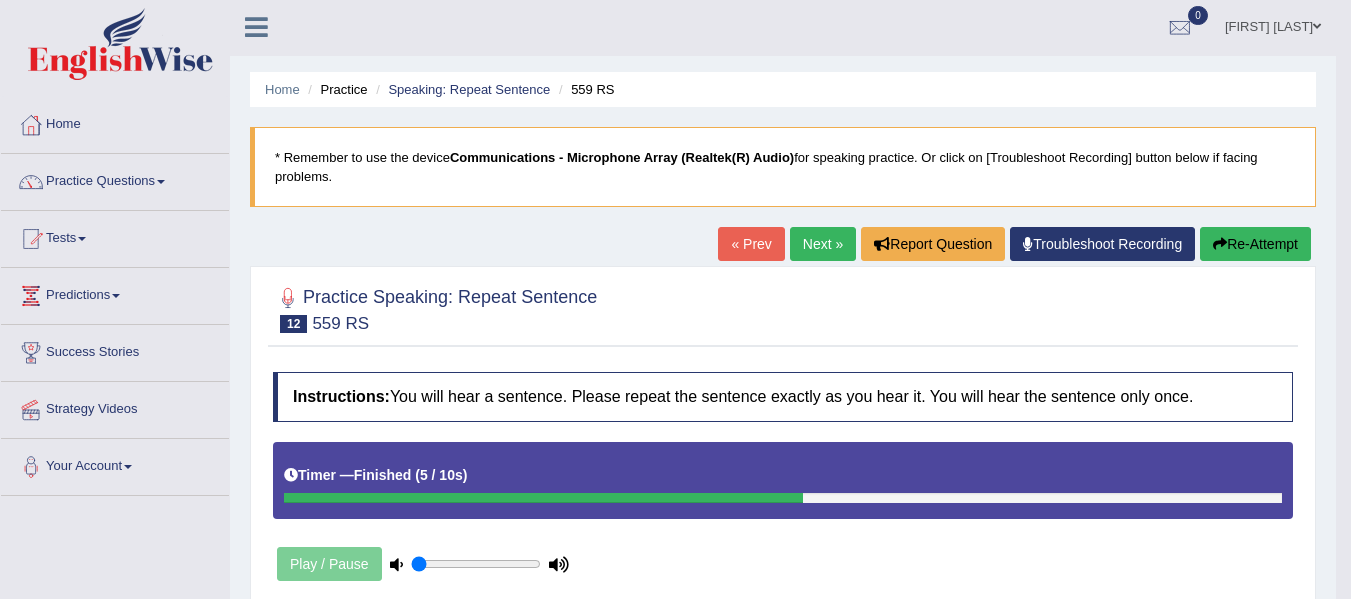 scroll, scrollTop: 0, scrollLeft: 0, axis: both 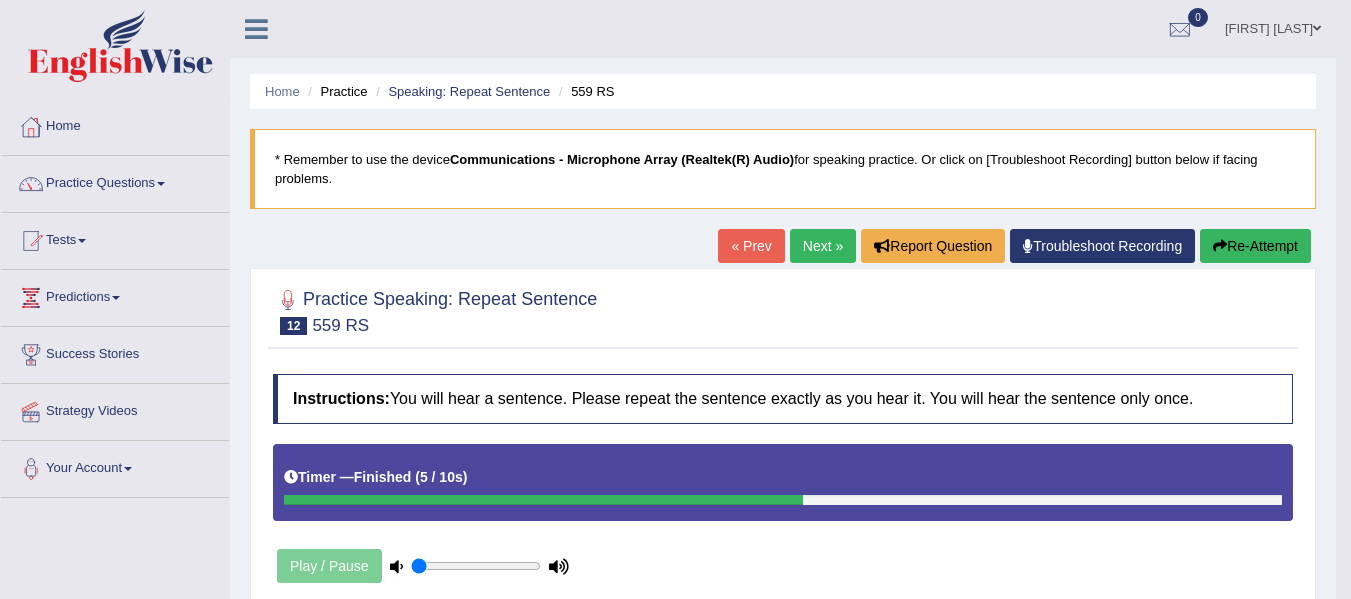 click on "Next »" at bounding box center (823, 246) 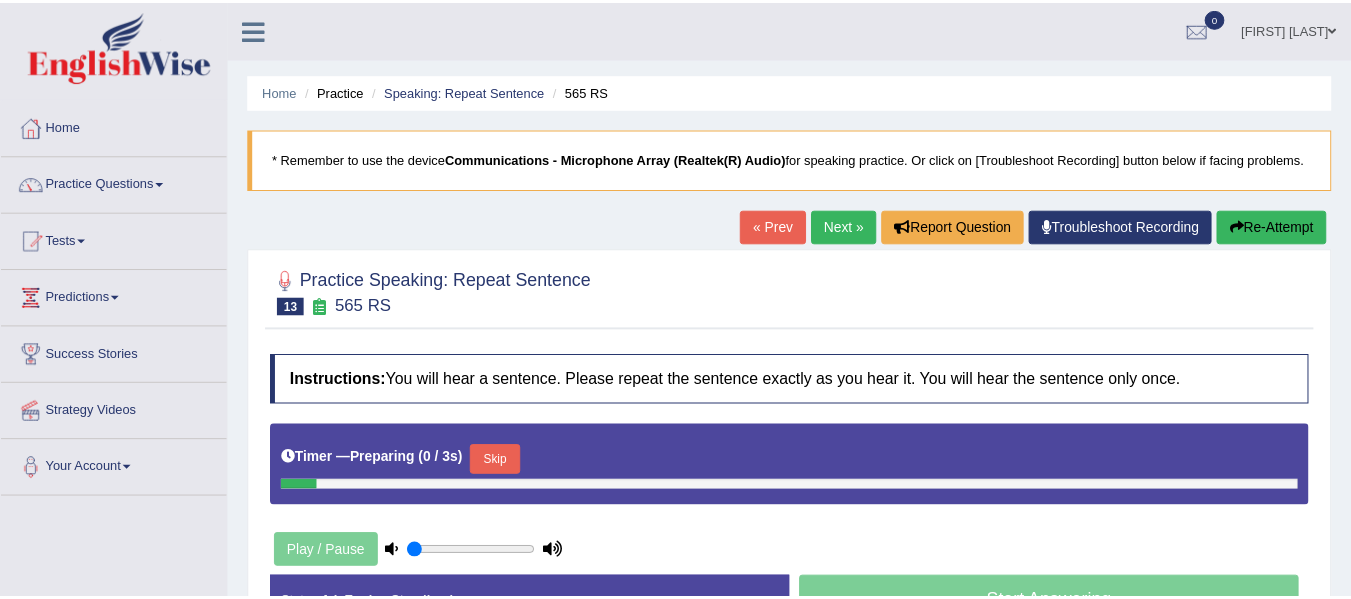 scroll, scrollTop: 0, scrollLeft: 0, axis: both 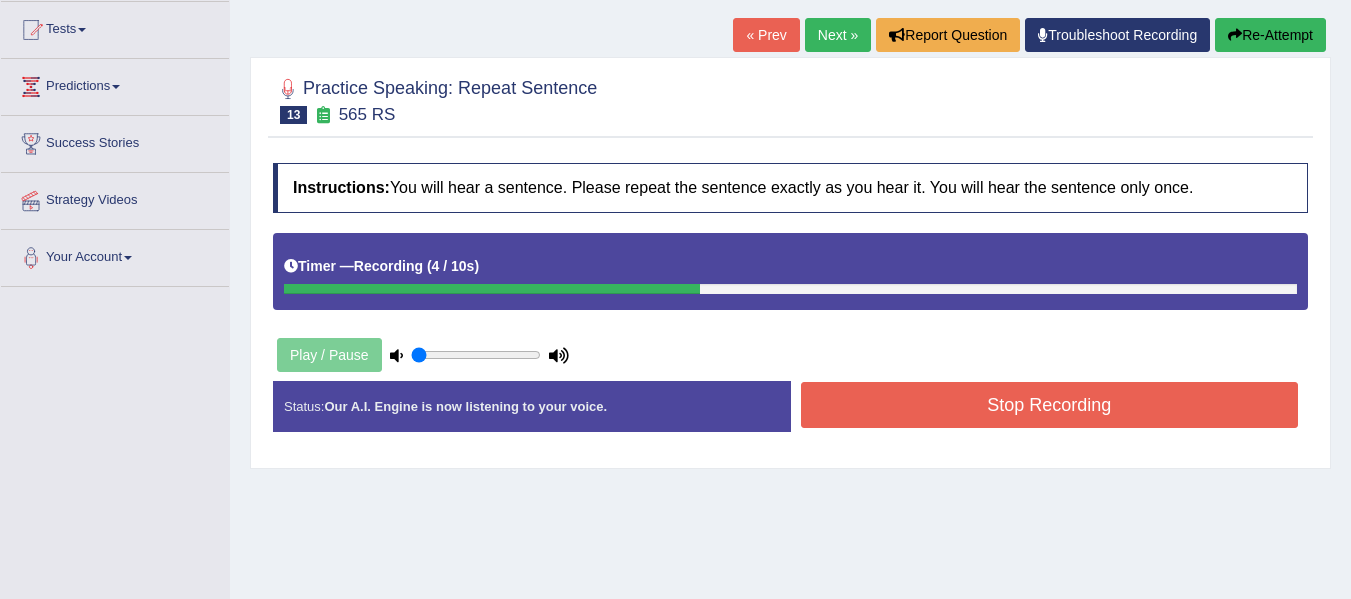 click on "Stop Recording" at bounding box center (1050, 405) 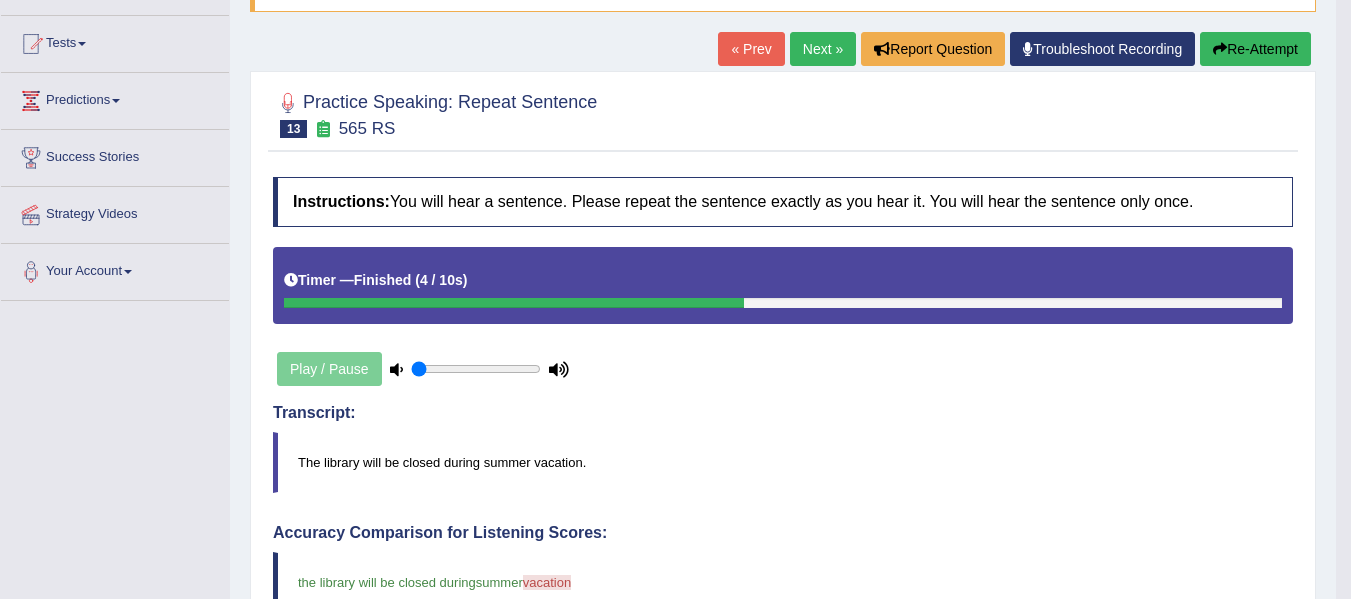 scroll, scrollTop: 163, scrollLeft: 0, axis: vertical 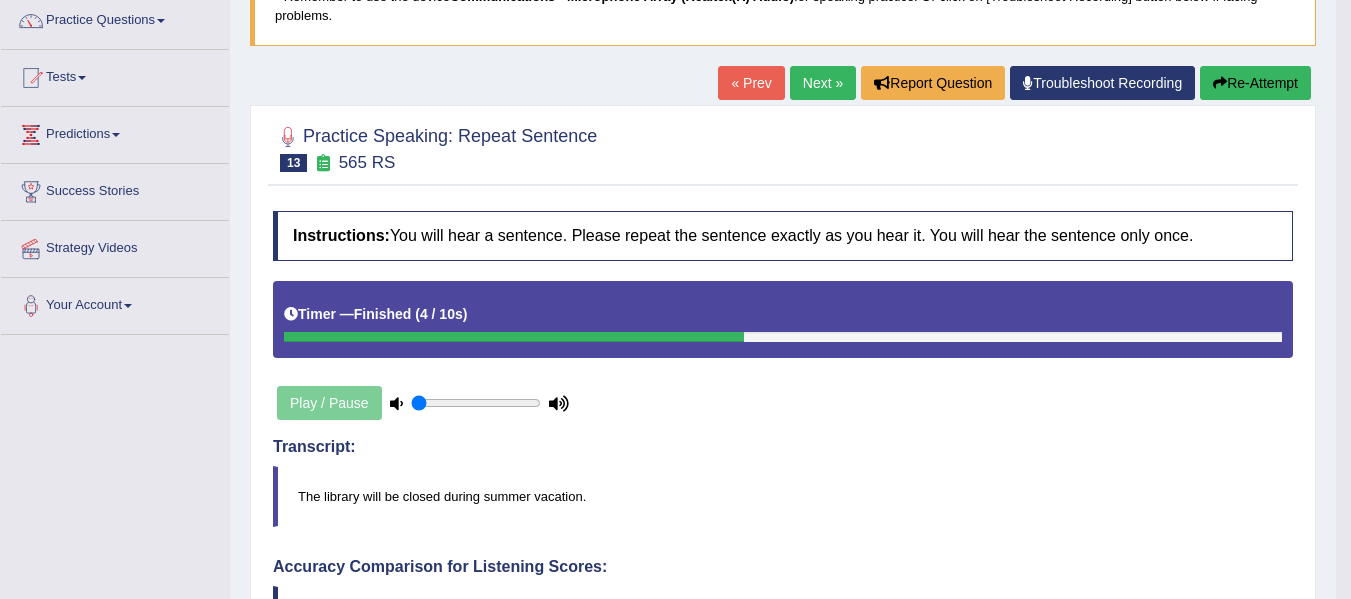 click on "Next »" at bounding box center [823, 83] 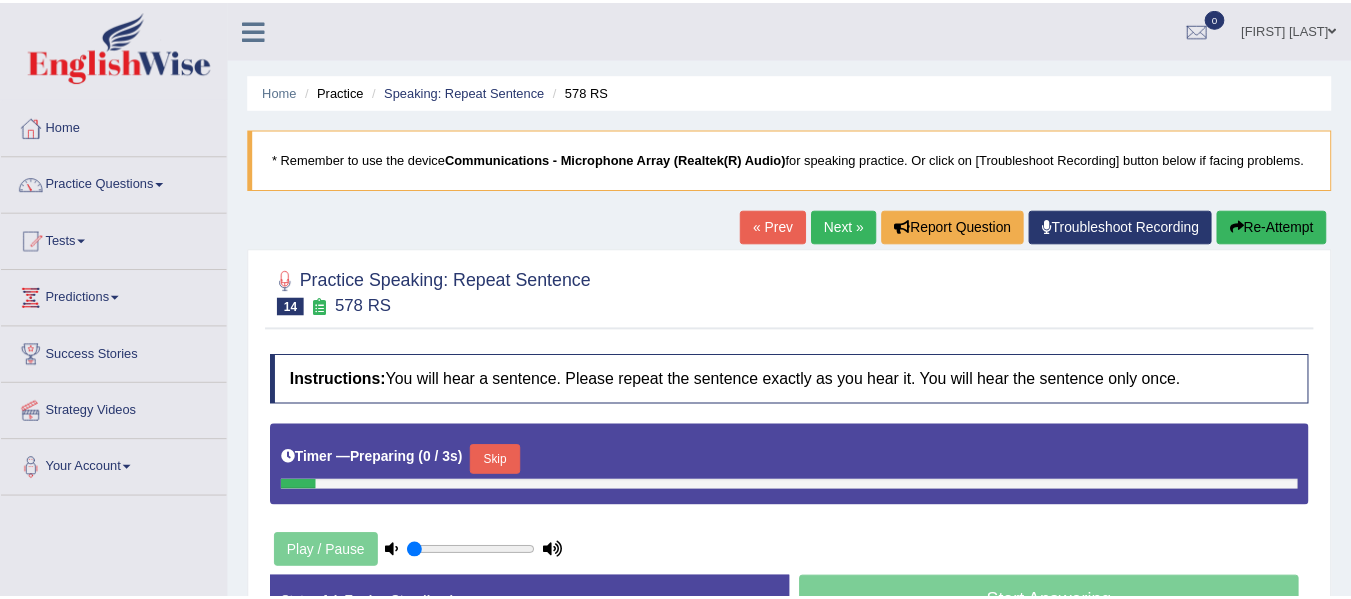 scroll, scrollTop: 0, scrollLeft: 0, axis: both 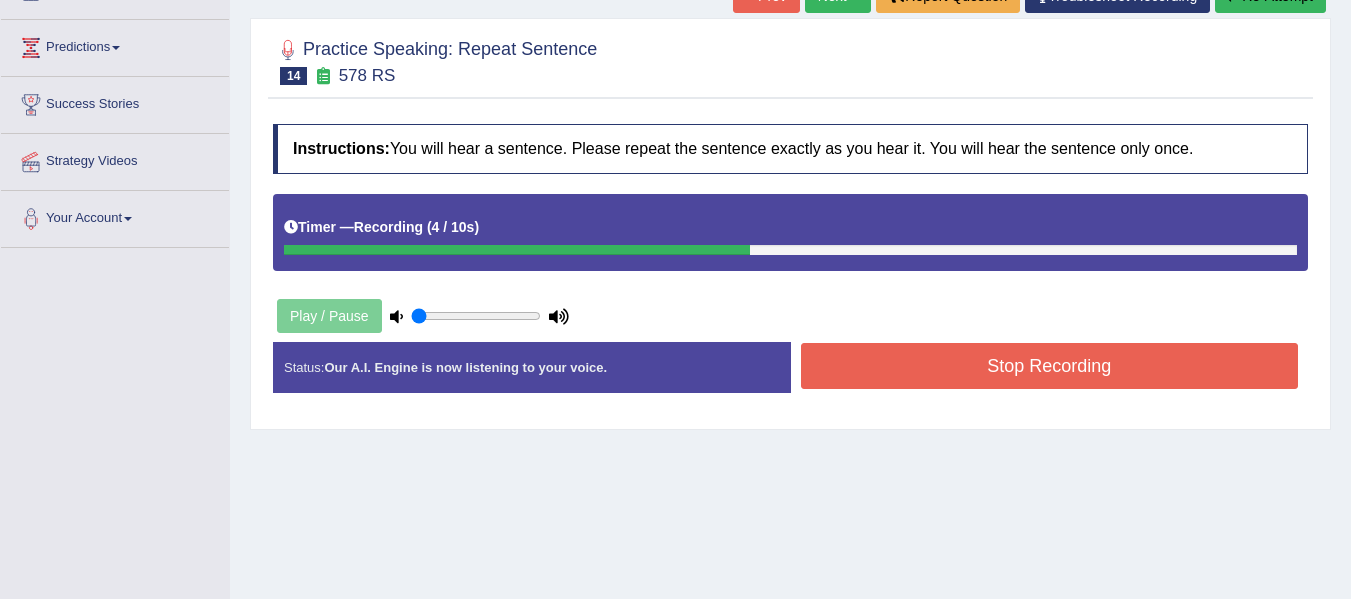 click on "Stop Recording" at bounding box center (1050, 366) 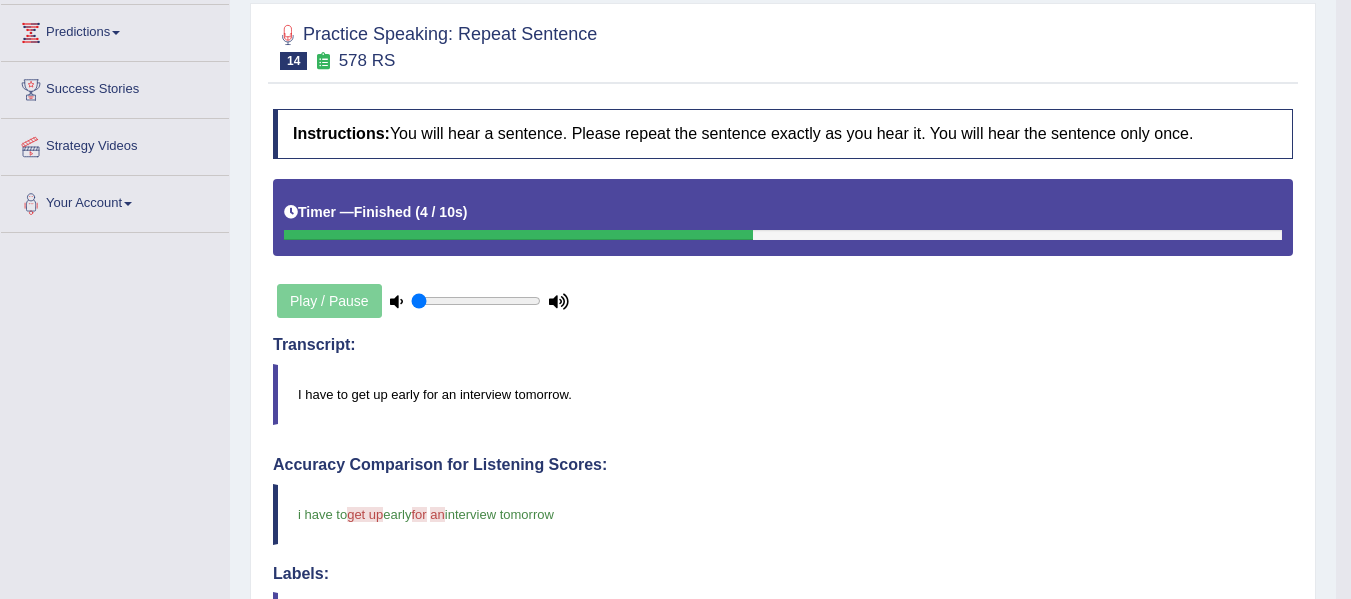 scroll, scrollTop: 0, scrollLeft: 0, axis: both 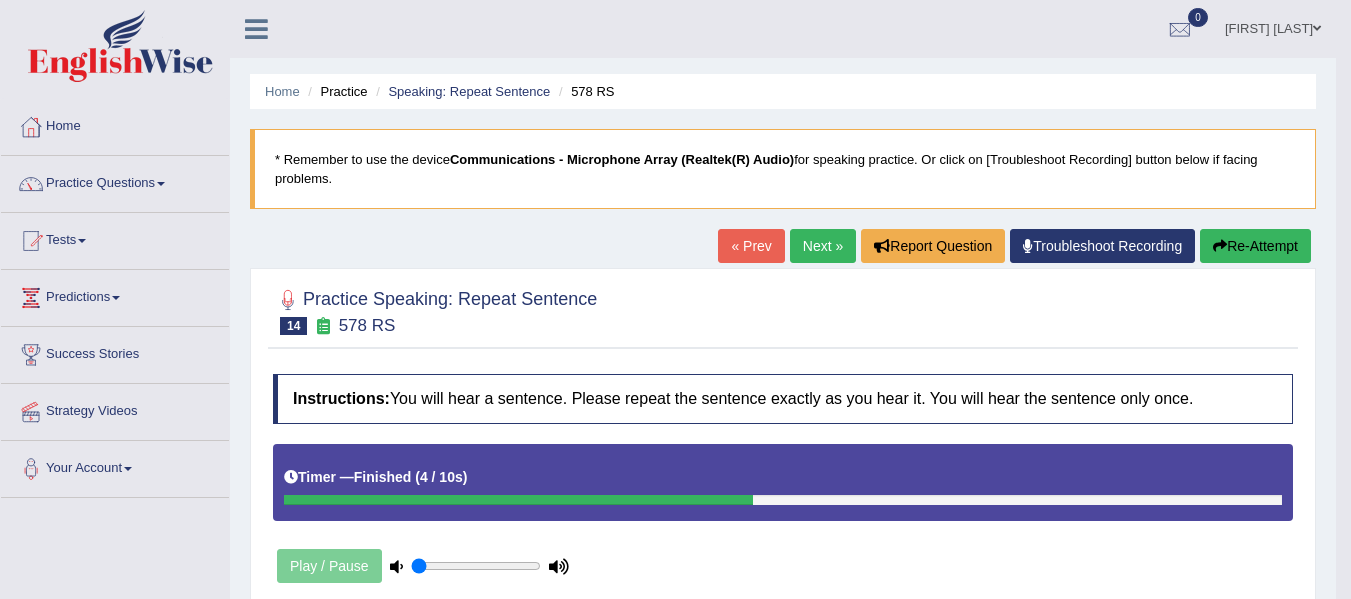 click on "Next »" at bounding box center (823, 246) 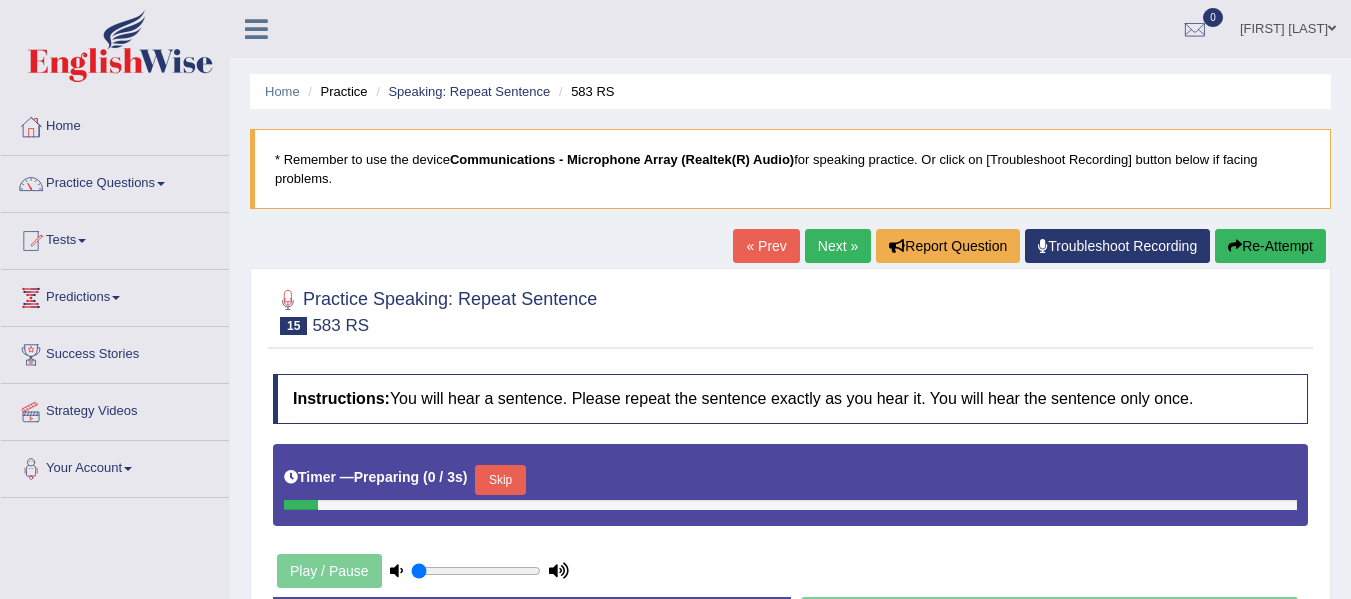 scroll, scrollTop: 0, scrollLeft: 0, axis: both 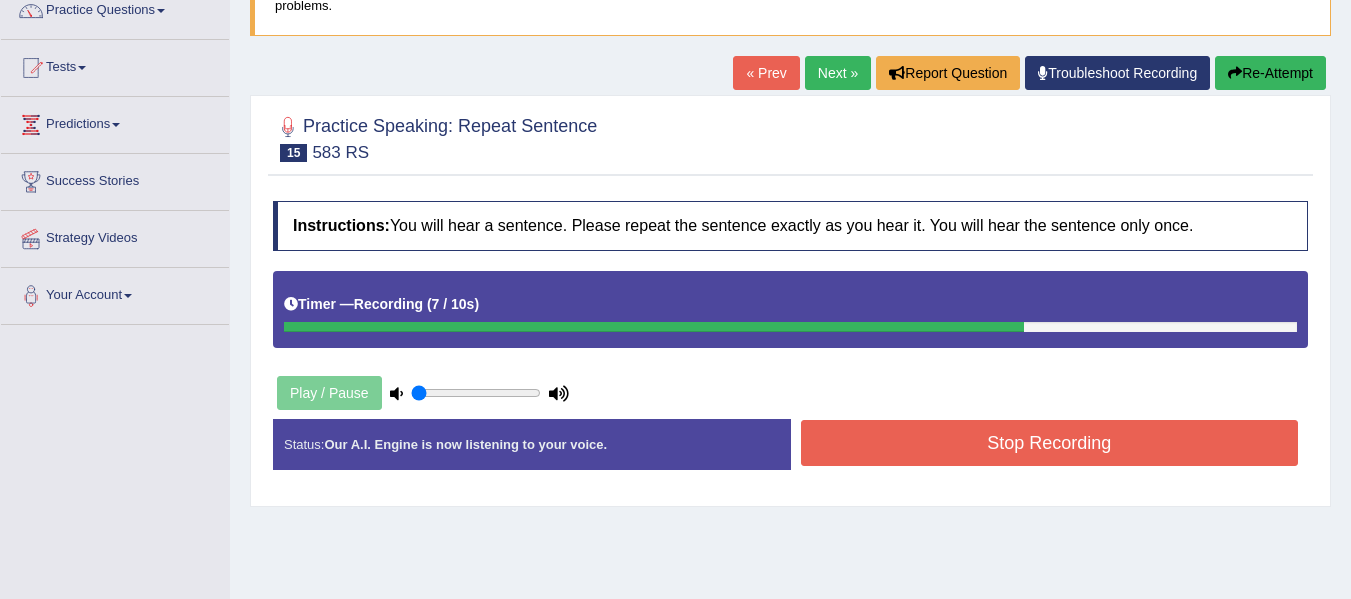 click on "Stop Recording" at bounding box center [1050, 443] 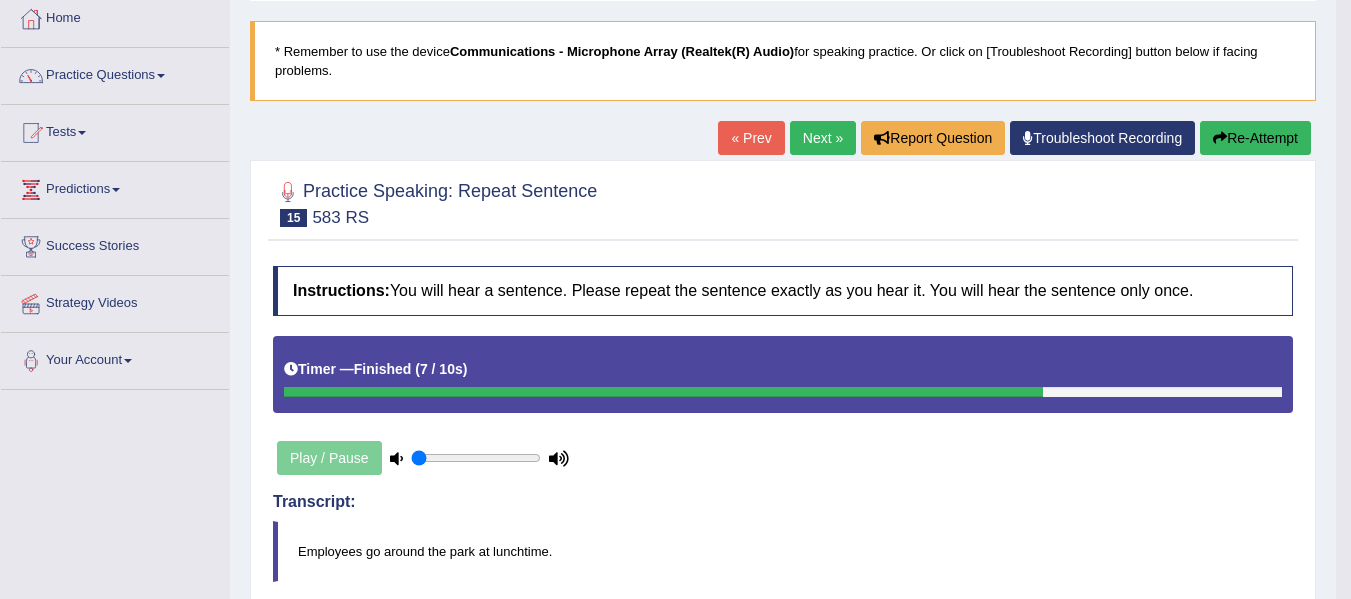 scroll, scrollTop: 107, scrollLeft: 0, axis: vertical 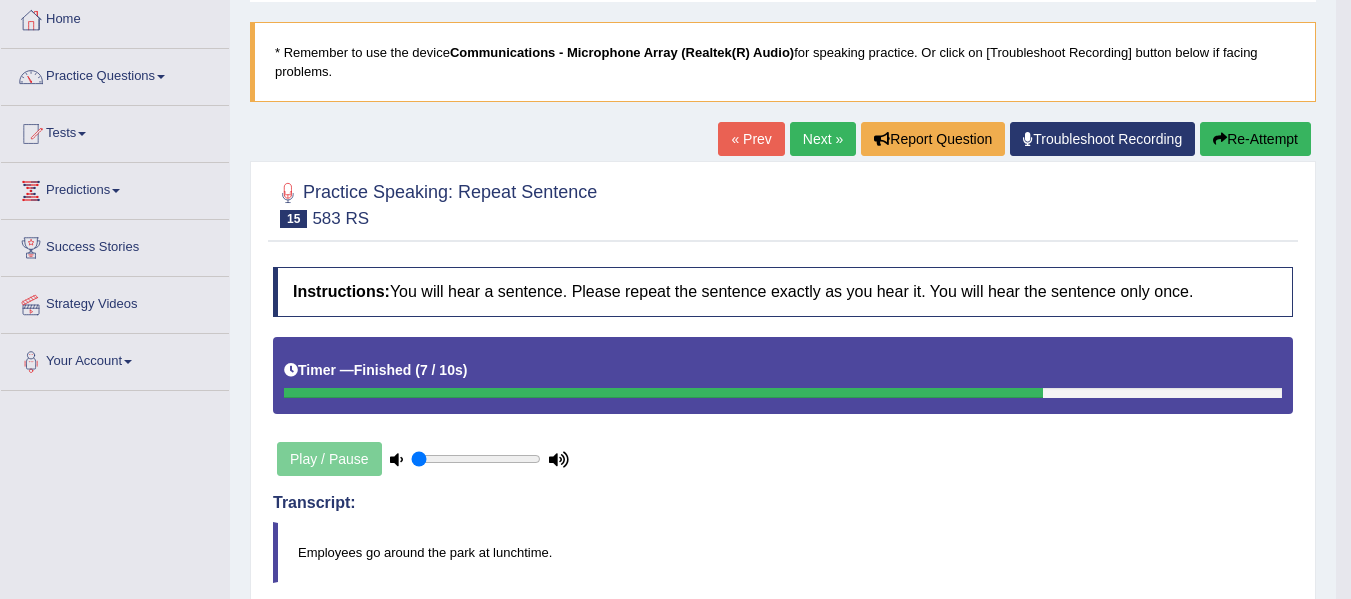 click on "Next »" at bounding box center [823, 139] 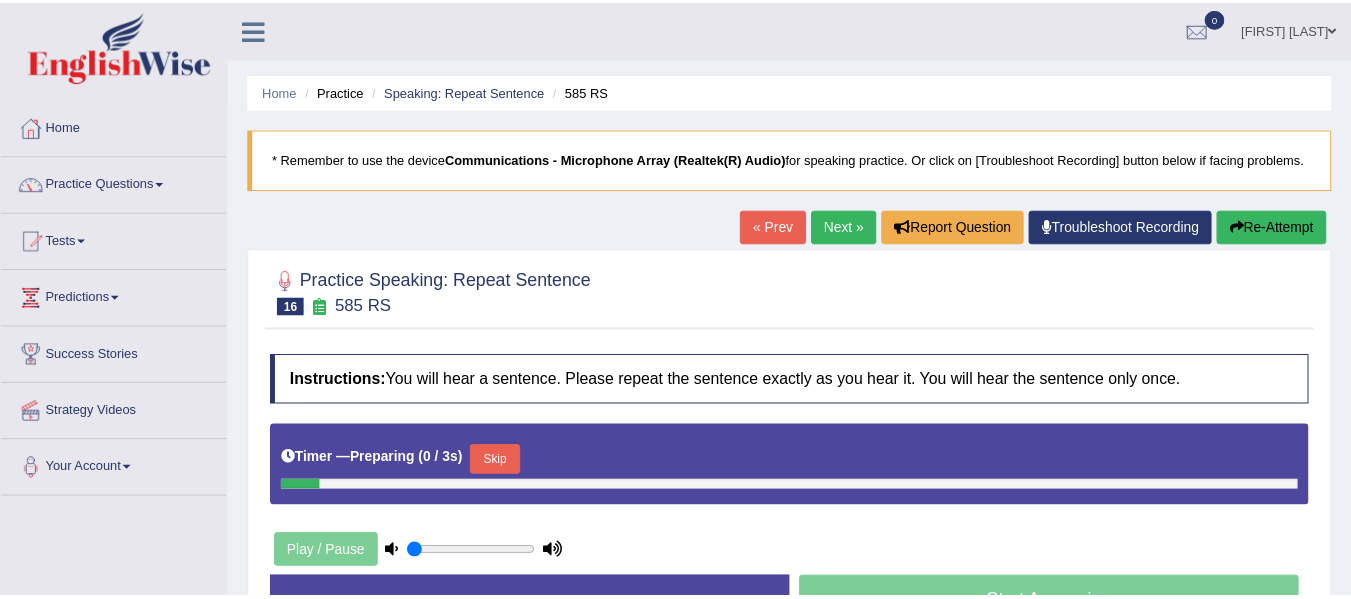 scroll, scrollTop: 0, scrollLeft: 0, axis: both 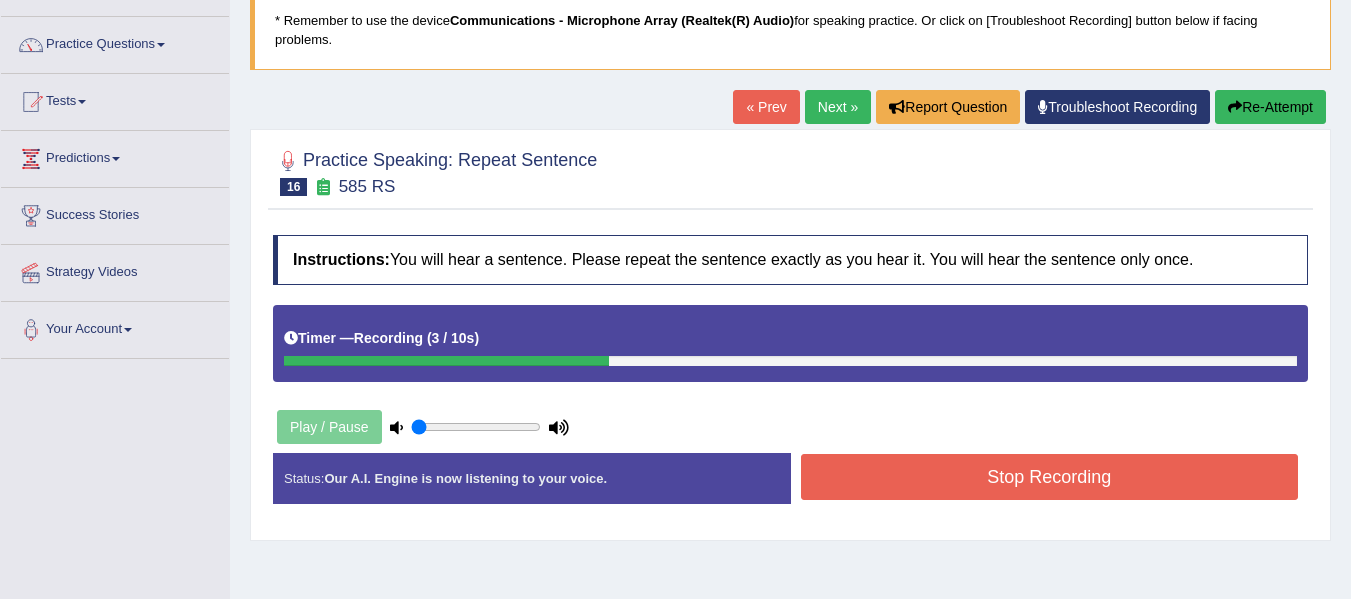 click on "Stop Recording" at bounding box center (1050, 477) 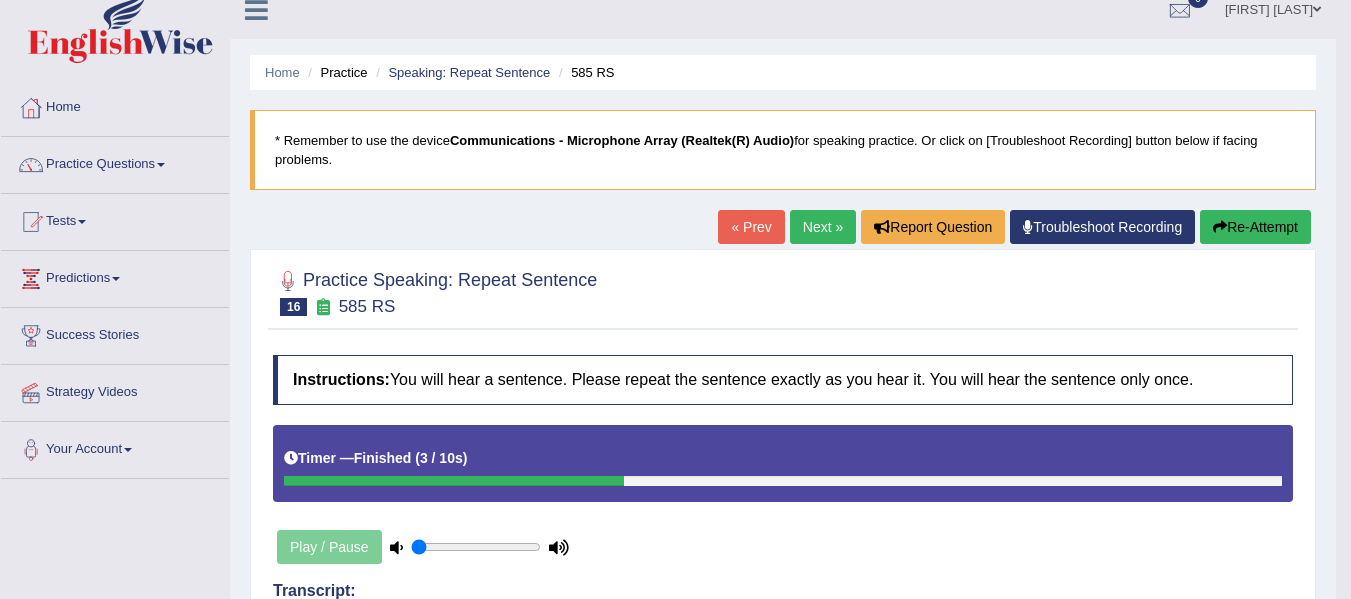 scroll, scrollTop: 0, scrollLeft: 0, axis: both 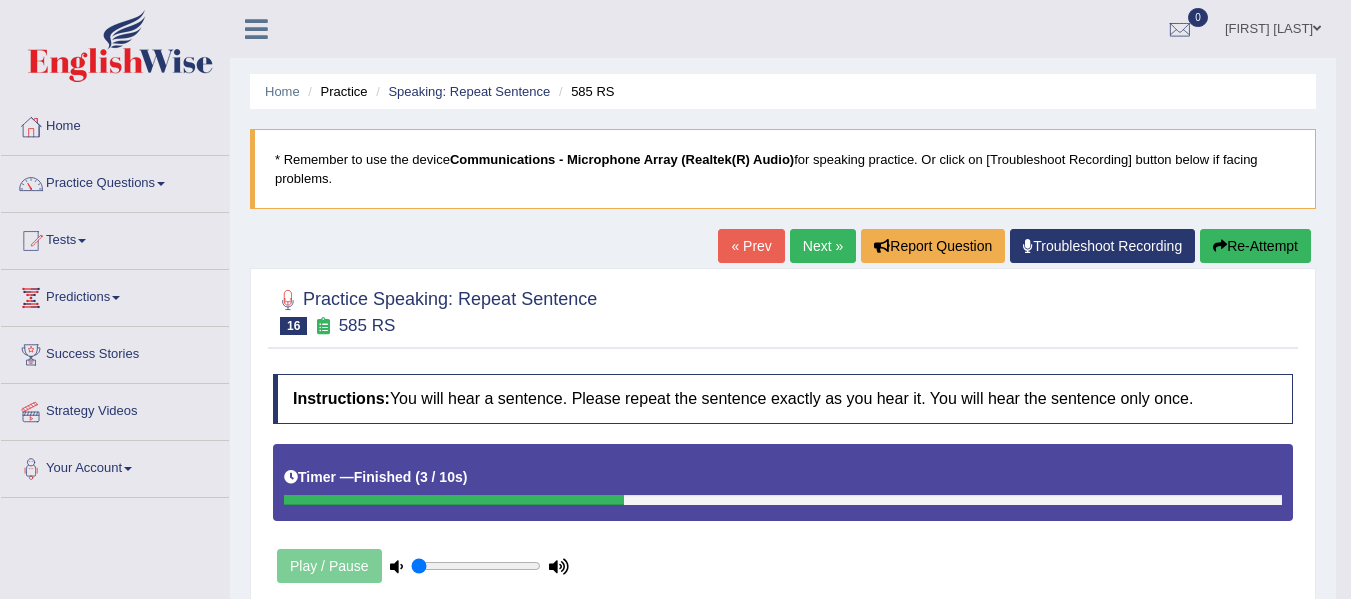 click on "Next »" at bounding box center [823, 246] 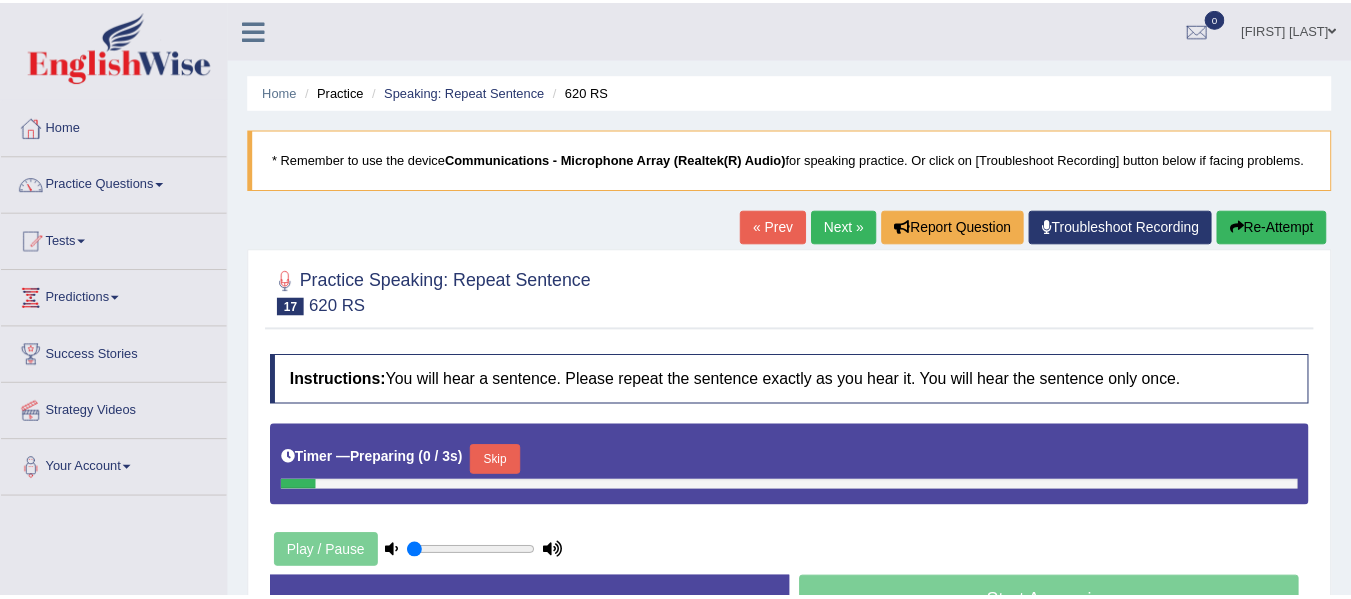 scroll, scrollTop: 0, scrollLeft: 0, axis: both 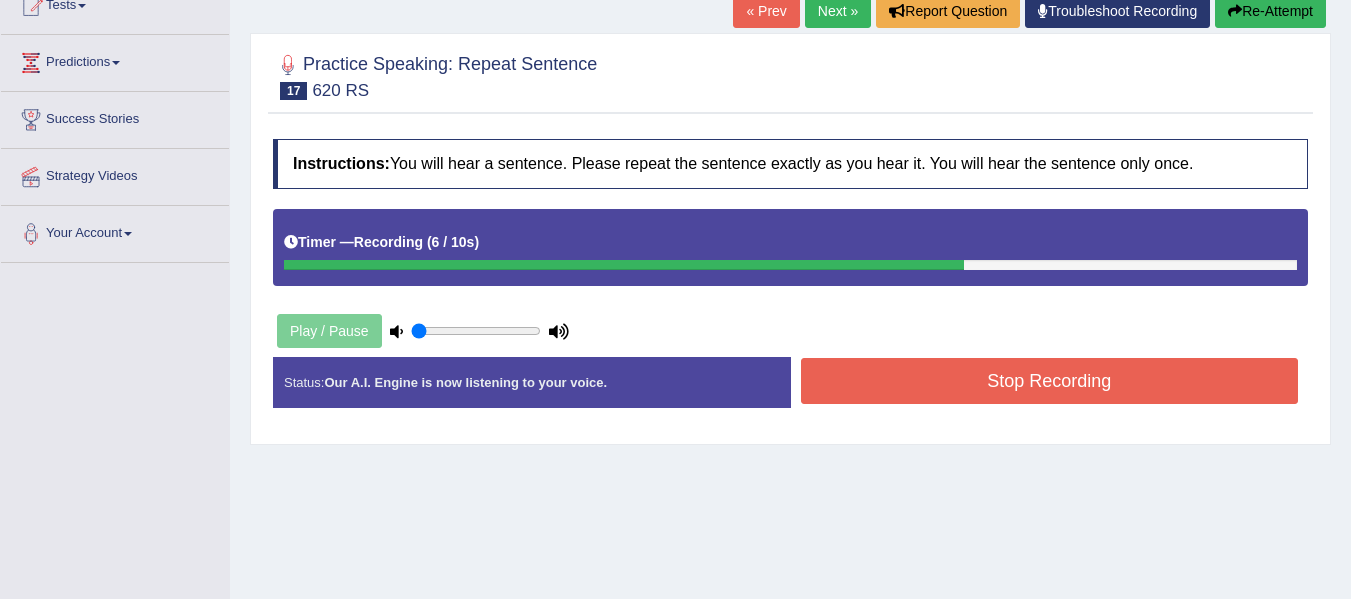 click on "Stop Recording" at bounding box center [1050, 381] 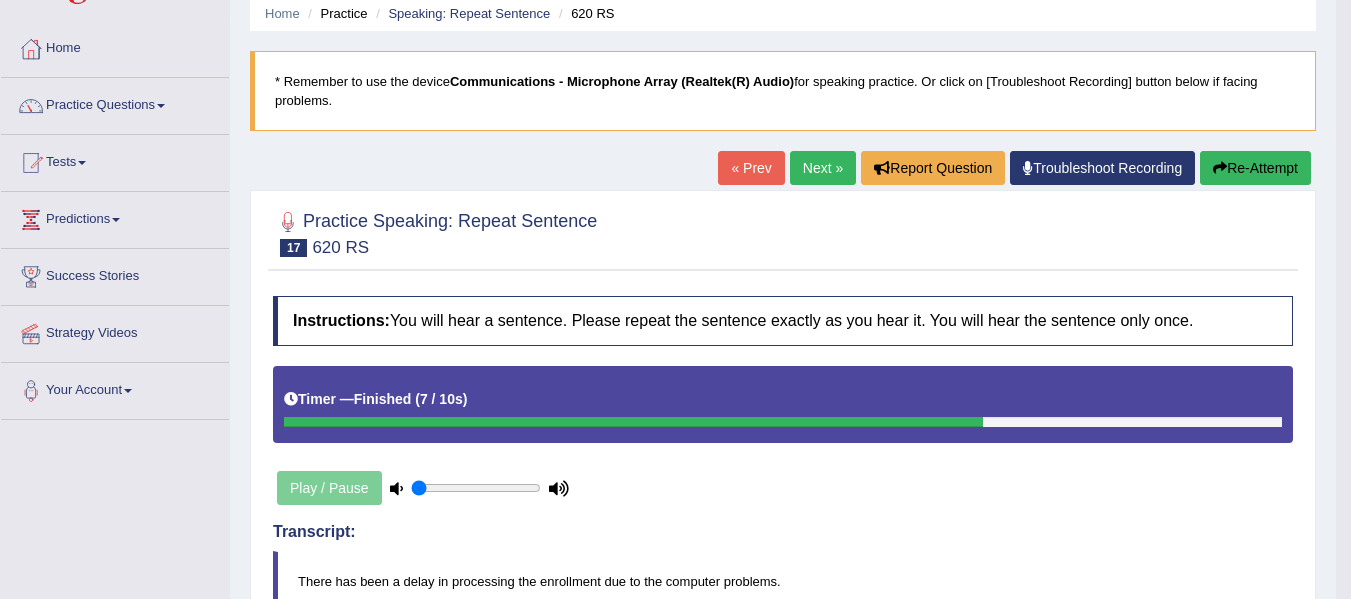 scroll, scrollTop: 79, scrollLeft: 0, axis: vertical 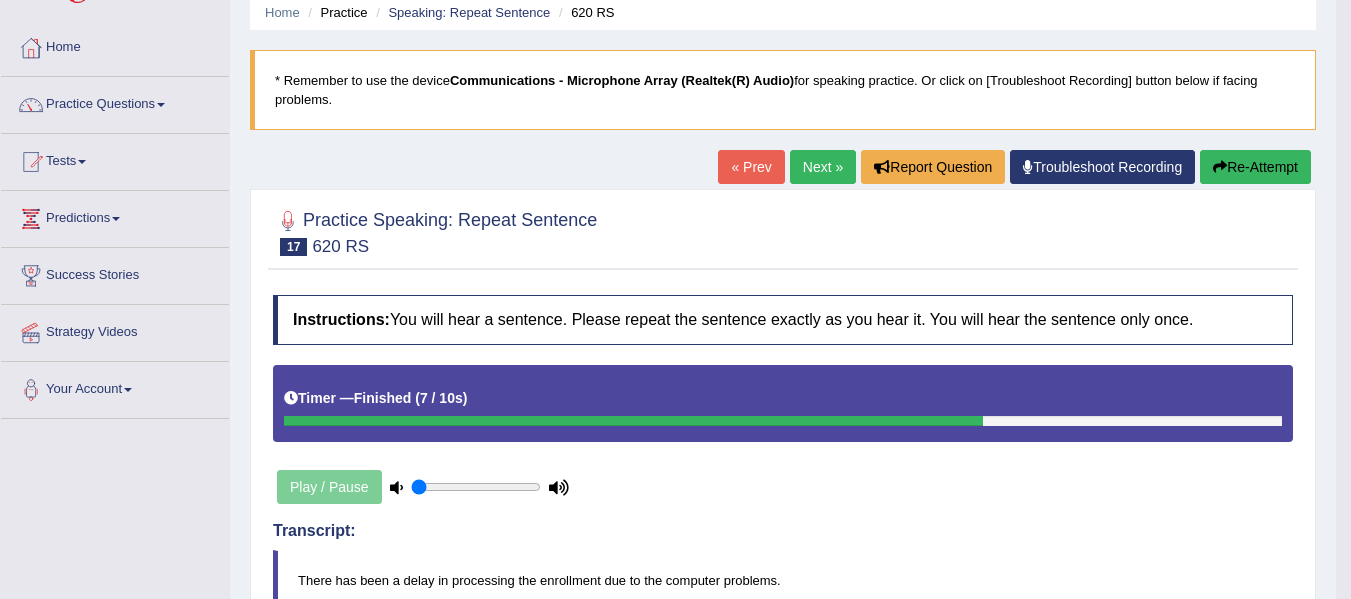 click on "Next »" at bounding box center [823, 167] 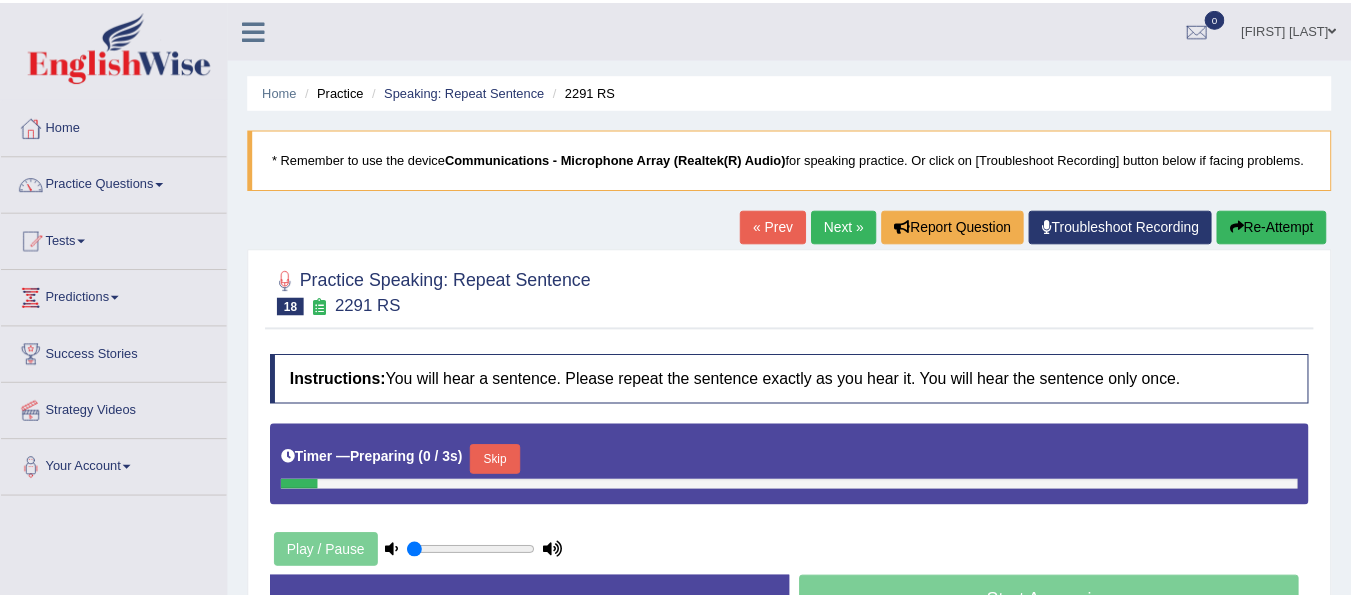 scroll, scrollTop: 0, scrollLeft: 0, axis: both 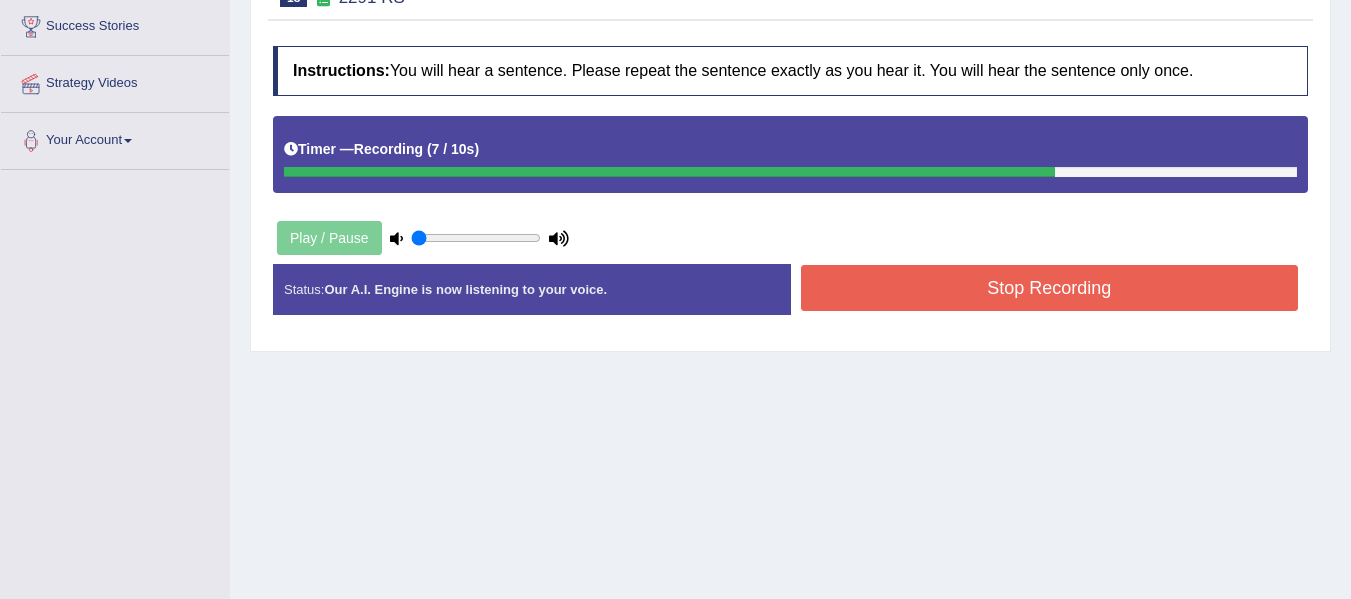click on "Stop Recording" at bounding box center (1050, 288) 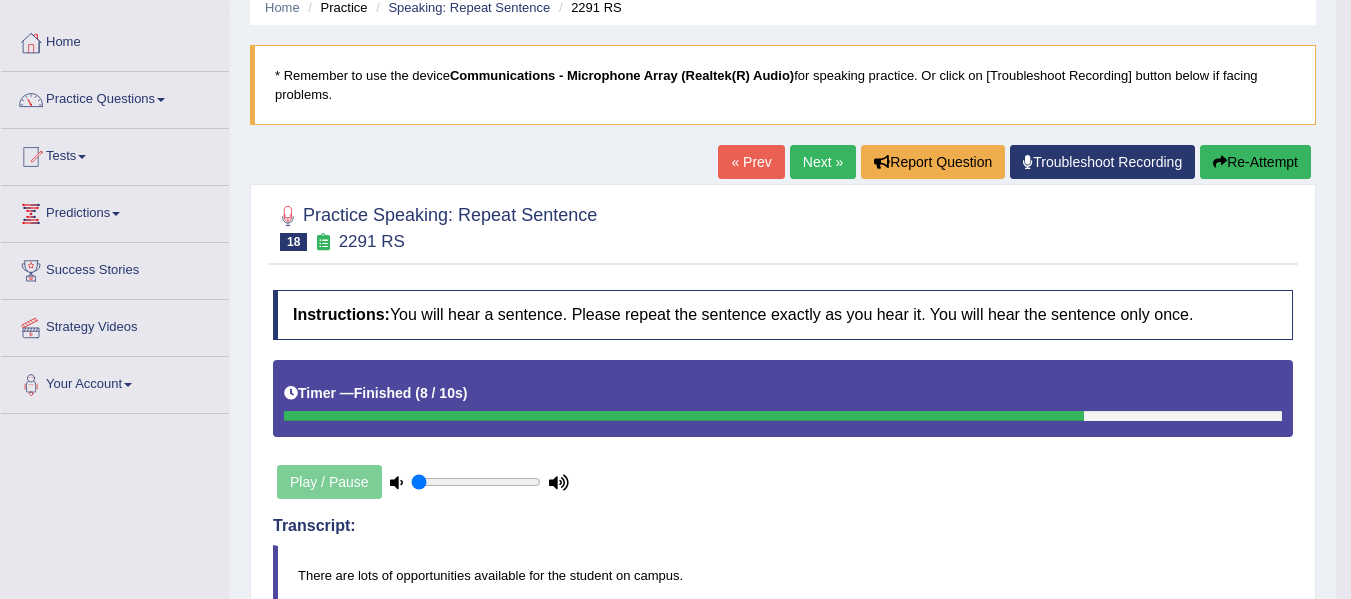 scroll, scrollTop: 94, scrollLeft: 0, axis: vertical 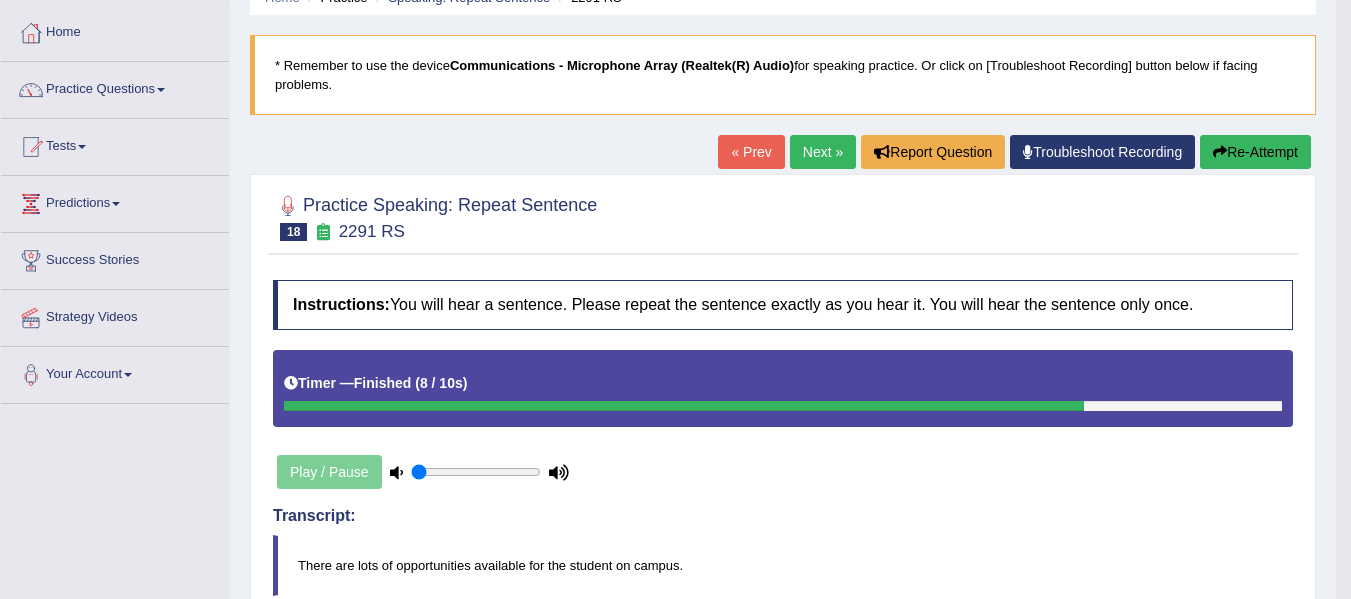 click on "Next »" at bounding box center (823, 152) 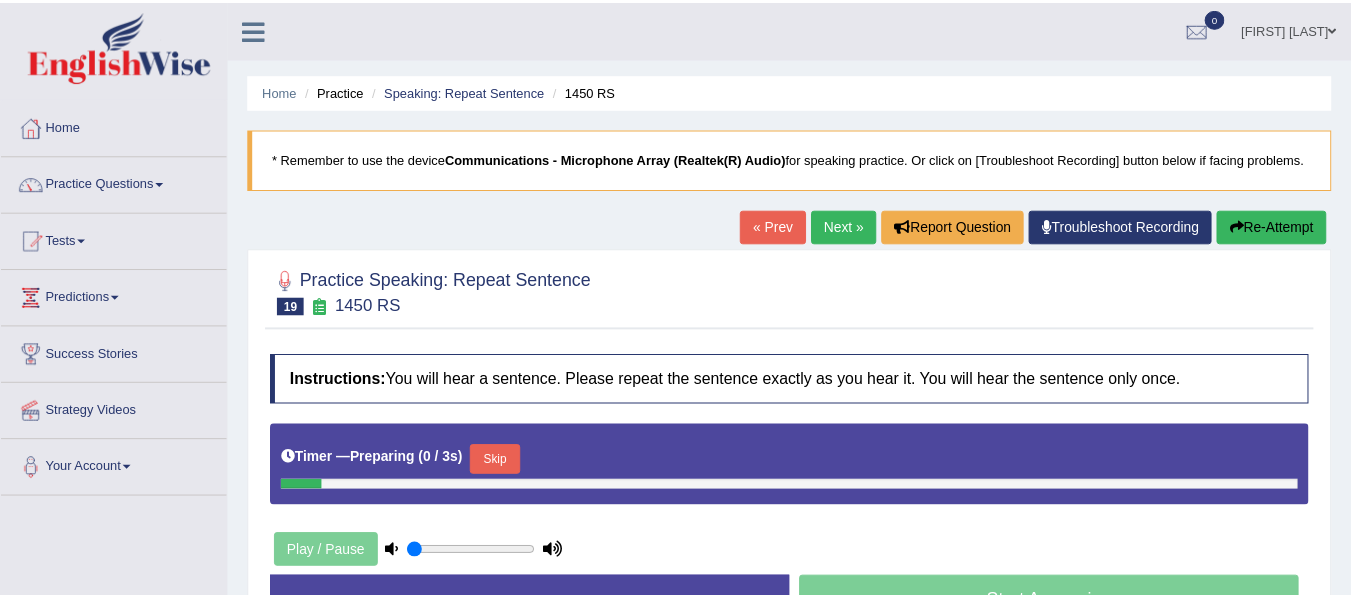scroll, scrollTop: 0, scrollLeft: 0, axis: both 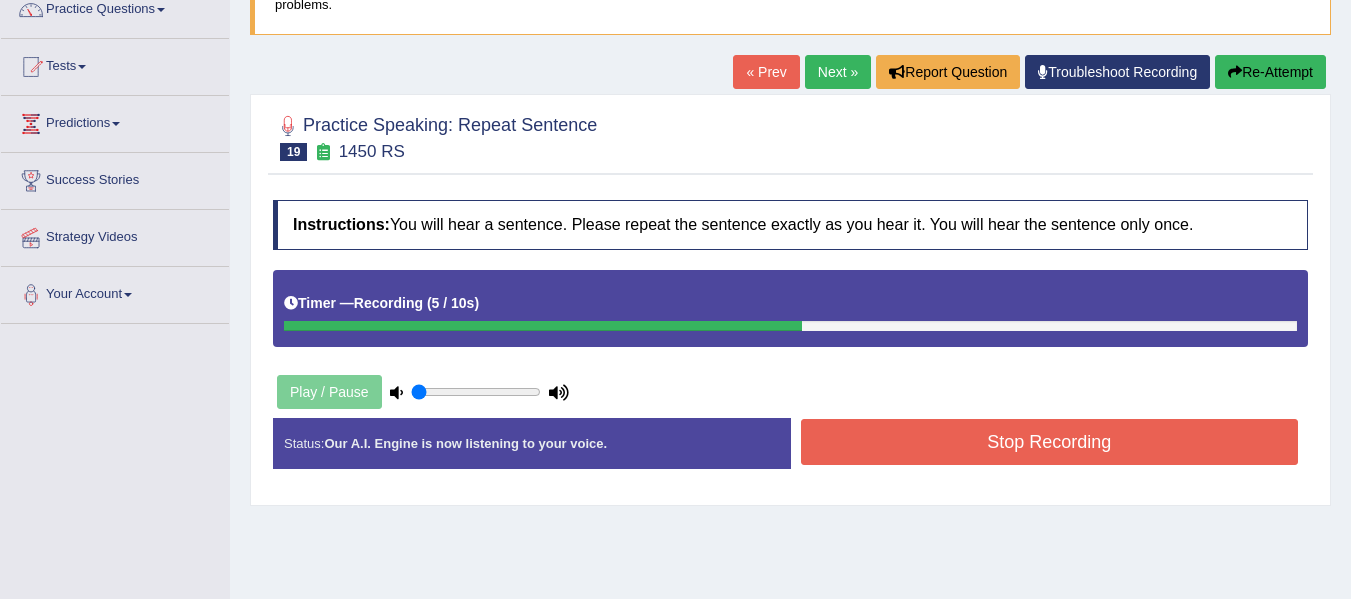 click on "Stop Recording" at bounding box center (1050, 442) 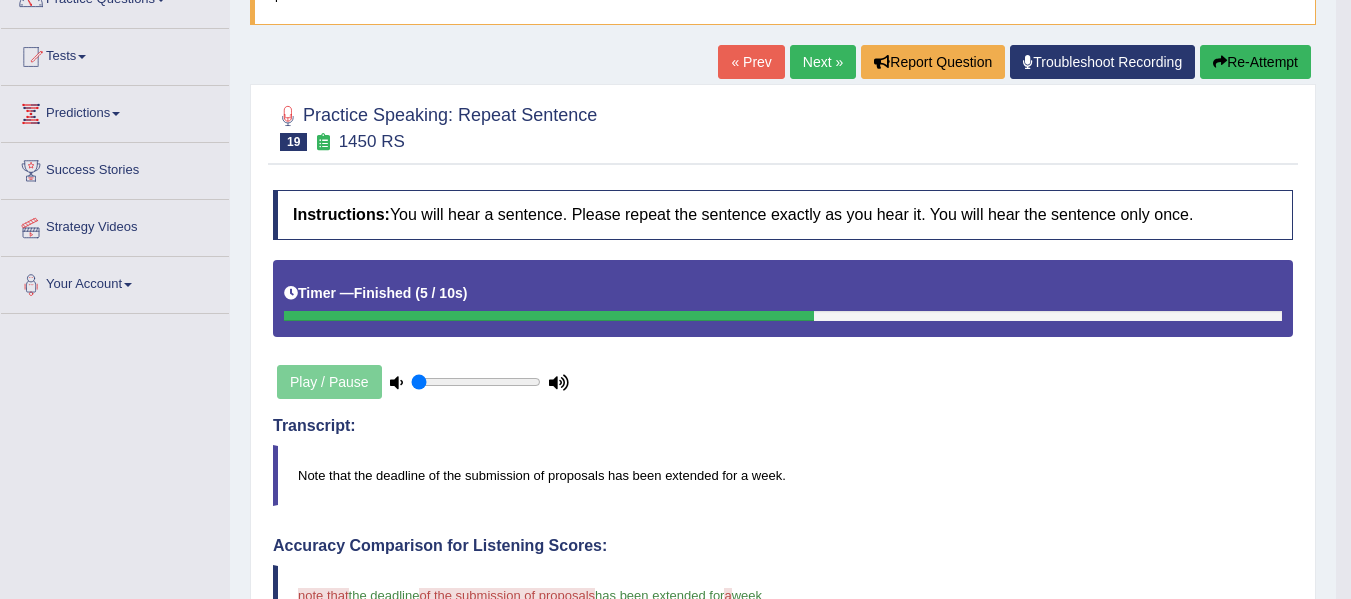 scroll, scrollTop: 213, scrollLeft: 0, axis: vertical 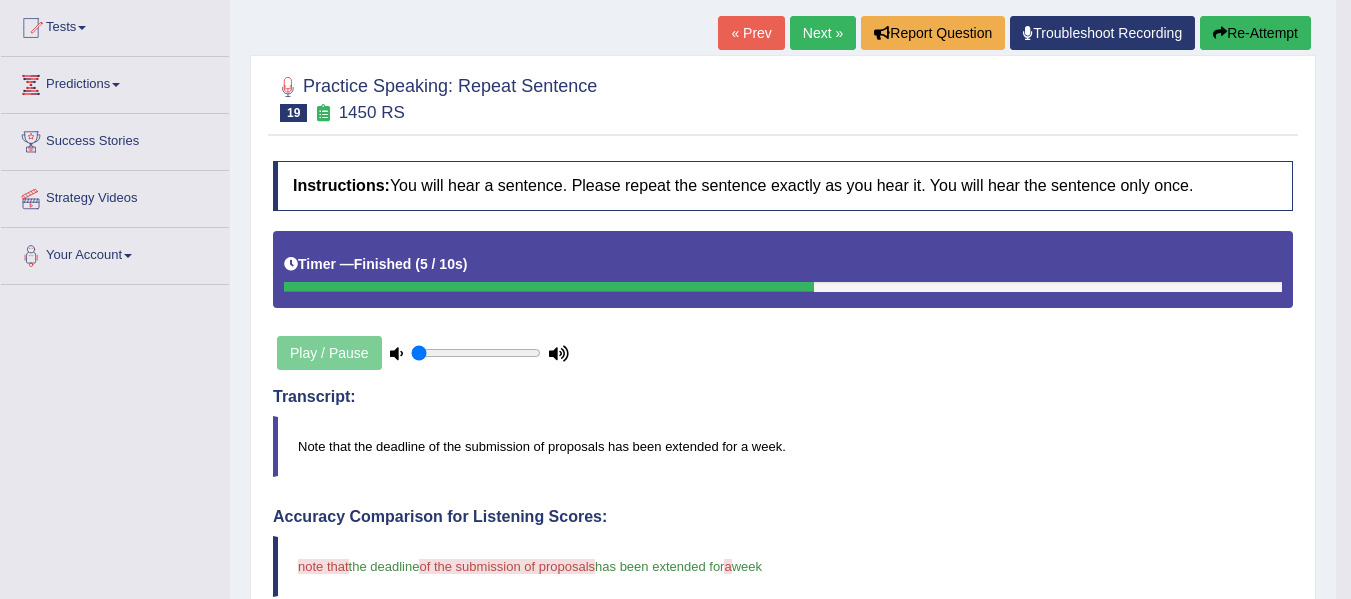 click on "Next »" at bounding box center [823, 33] 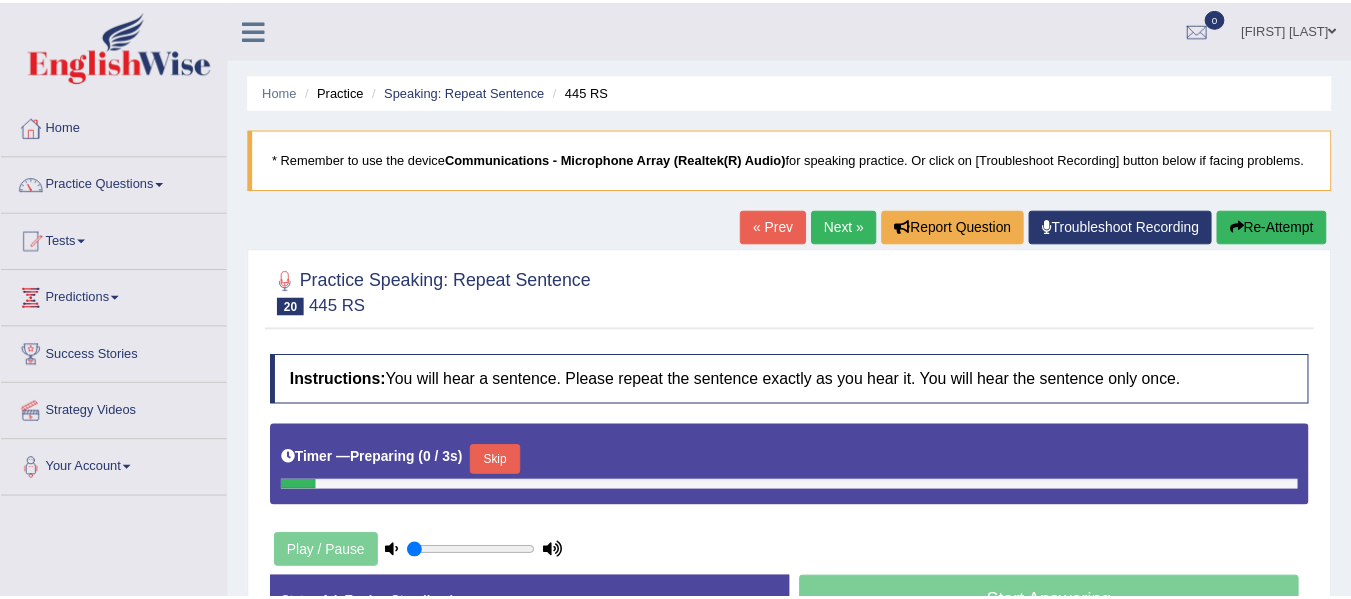 scroll, scrollTop: 0, scrollLeft: 0, axis: both 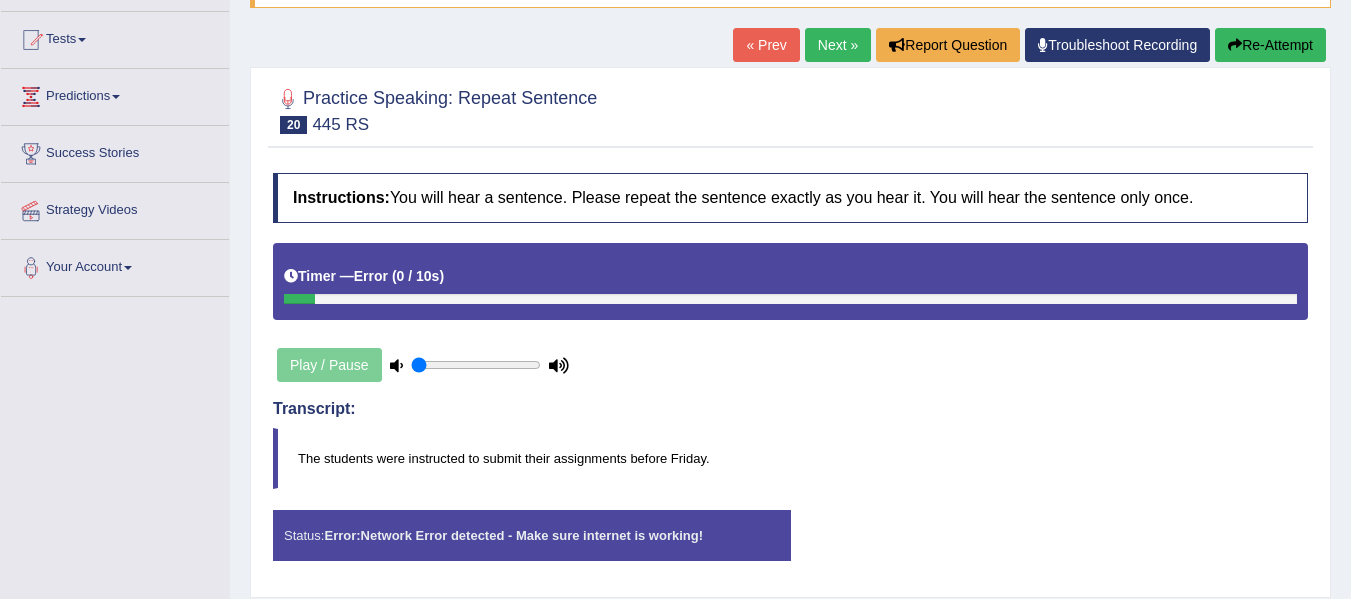 click on "« Prev" at bounding box center (766, 45) 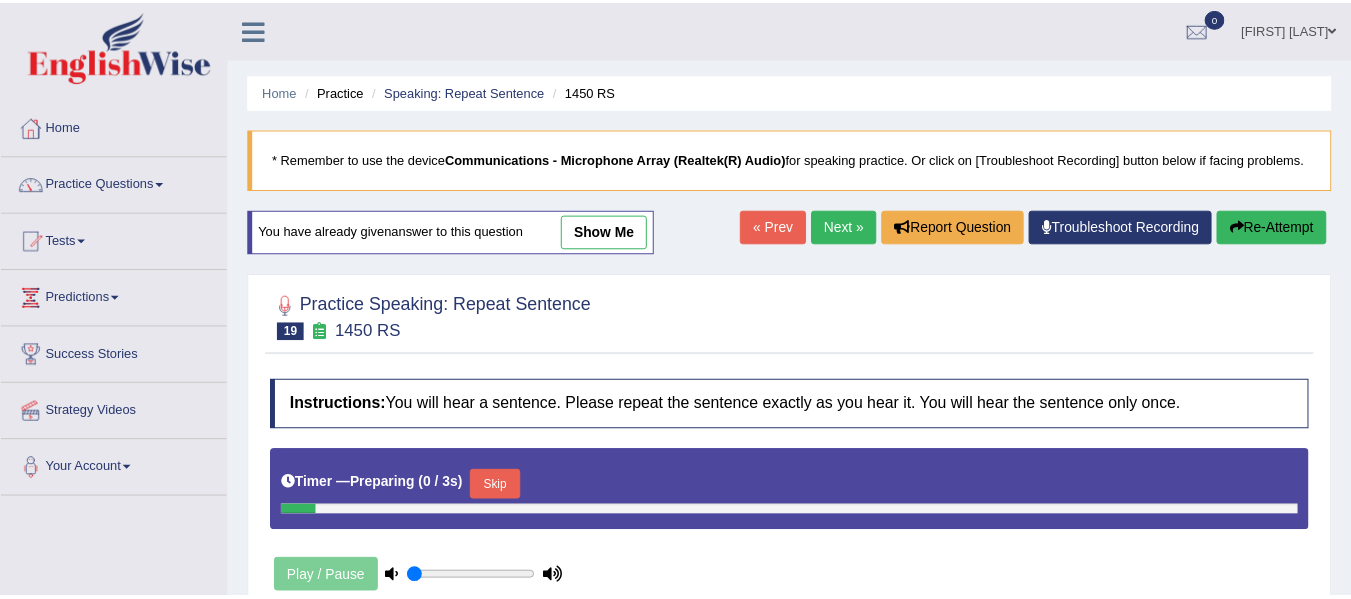 scroll, scrollTop: 0, scrollLeft: 0, axis: both 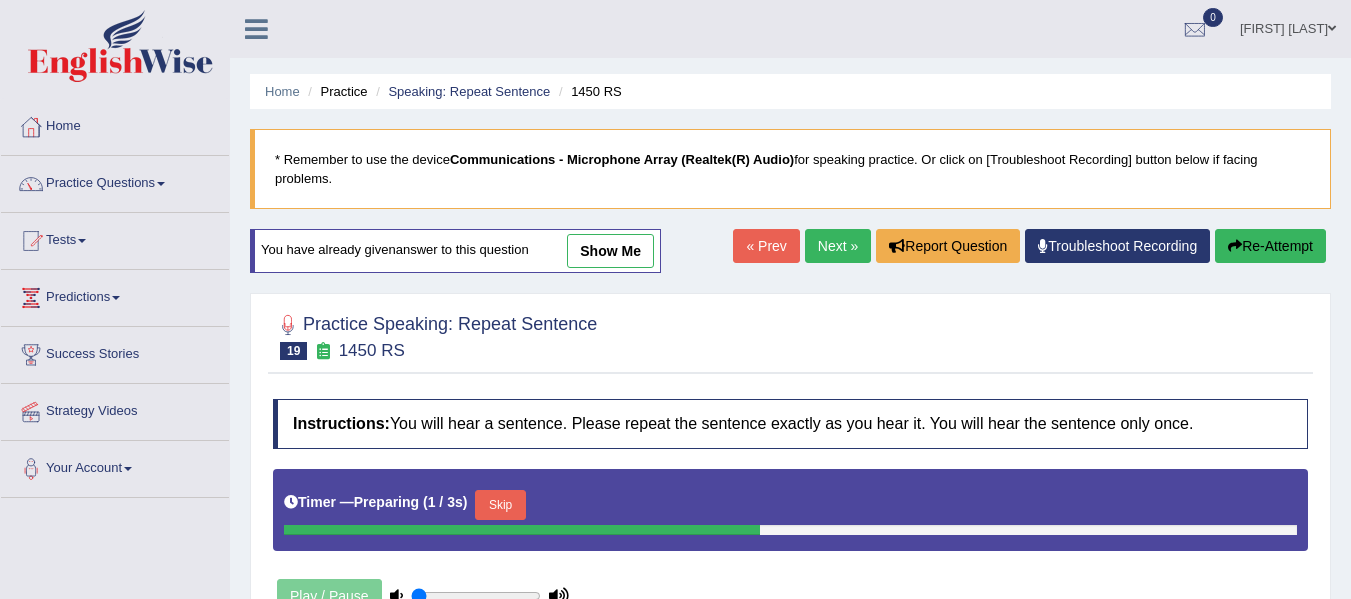 click on "Next »" at bounding box center (838, 246) 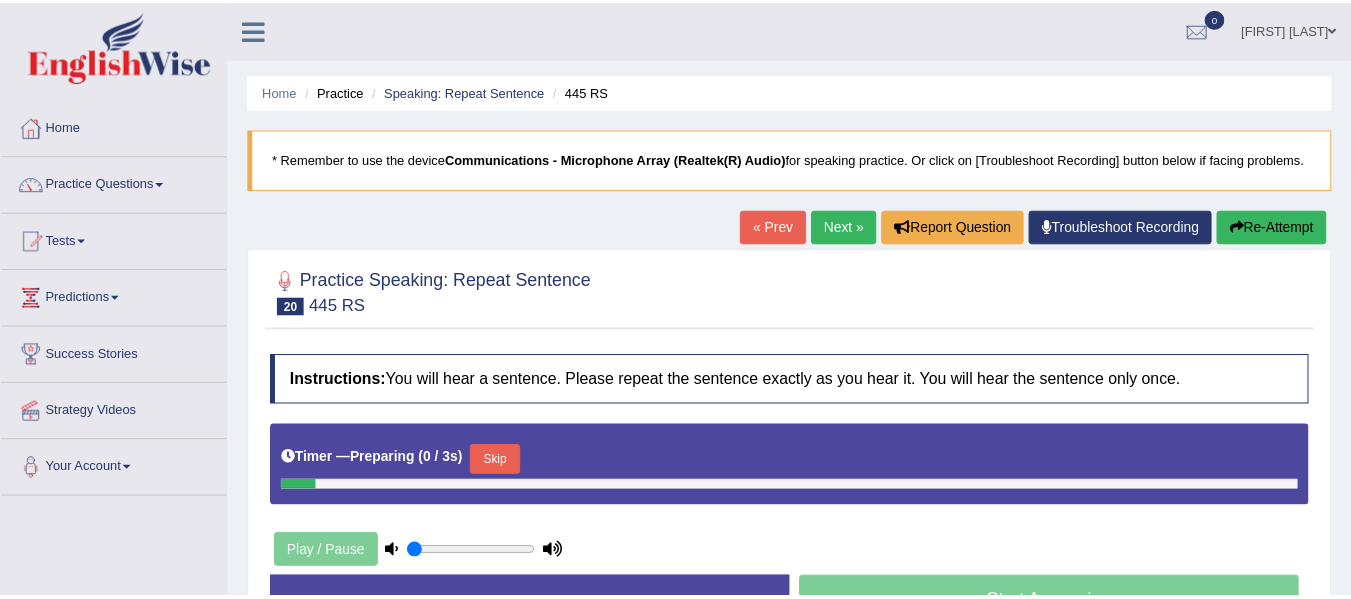 scroll, scrollTop: 0, scrollLeft: 0, axis: both 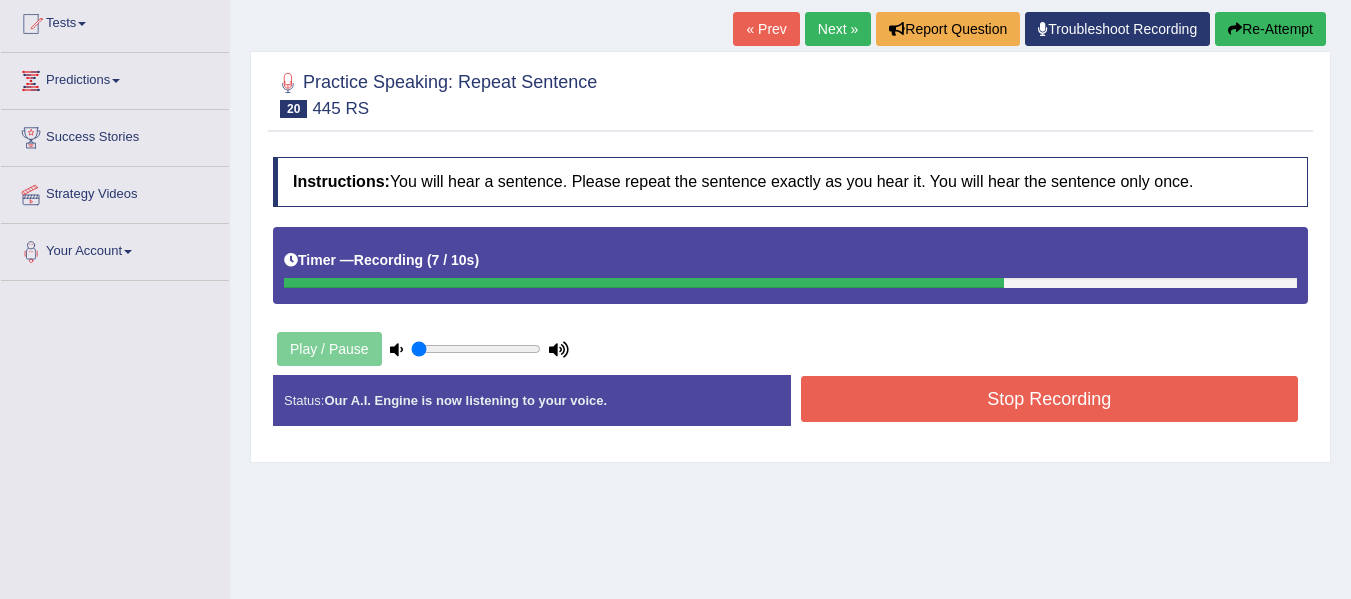 click on "Stop Recording" at bounding box center (1050, 399) 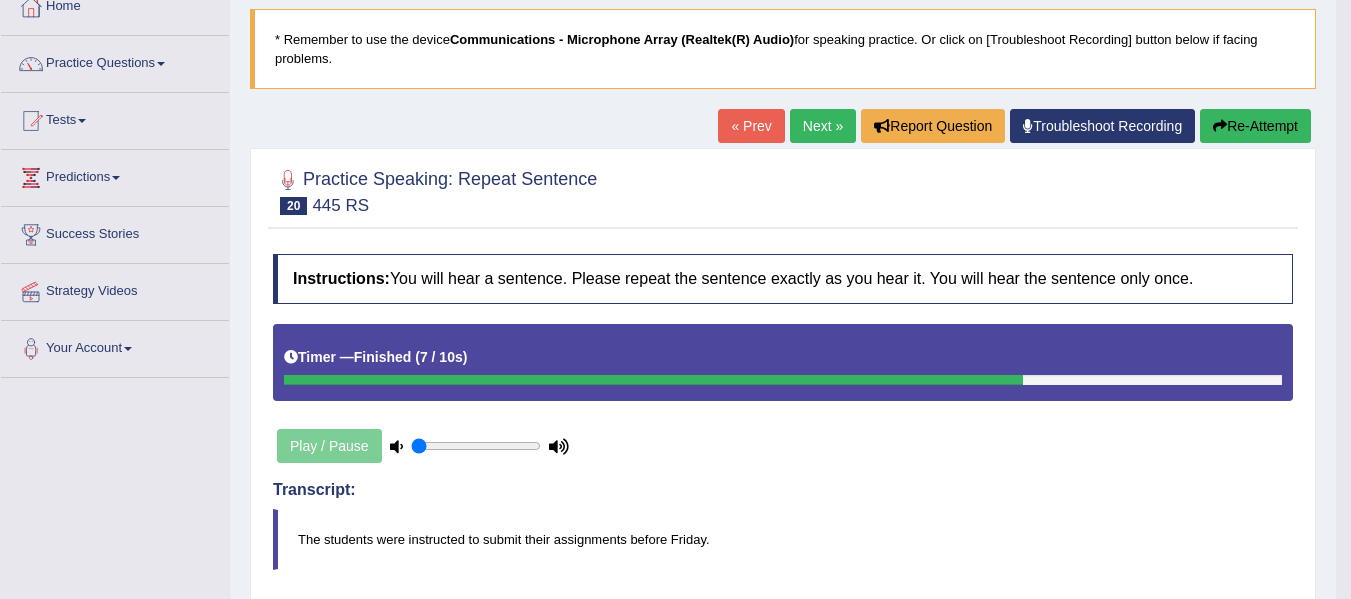 scroll, scrollTop: 119, scrollLeft: 0, axis: vertical 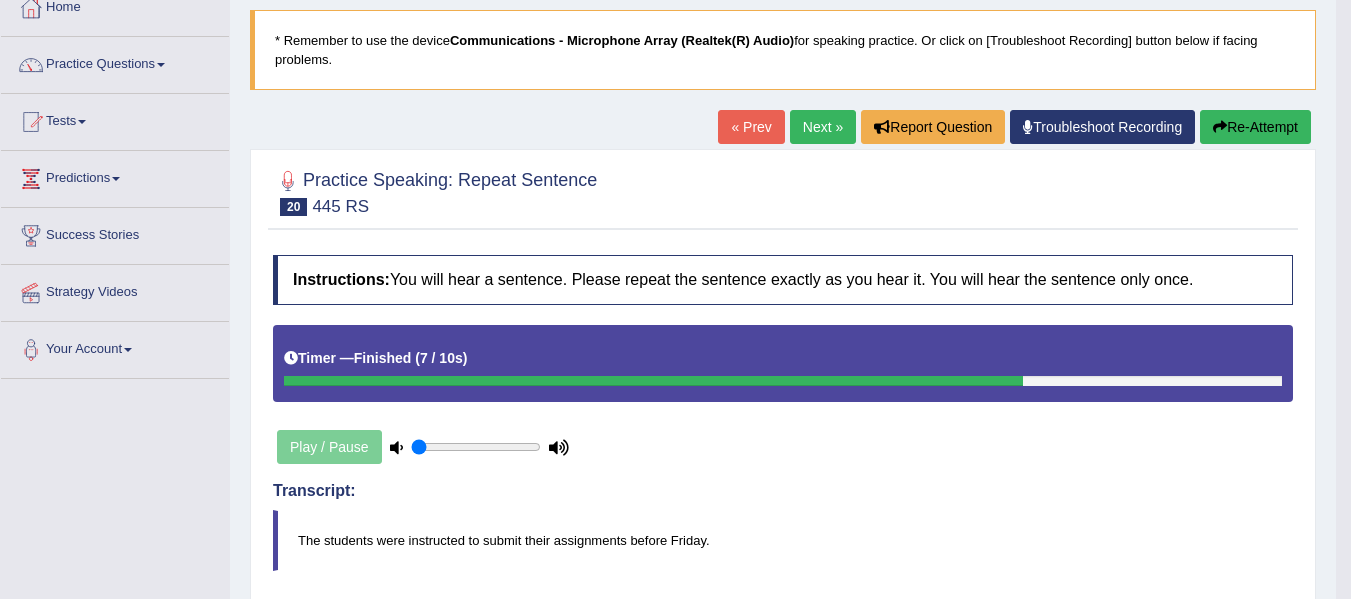 click on "Next »" at bounding box center [823, 127] 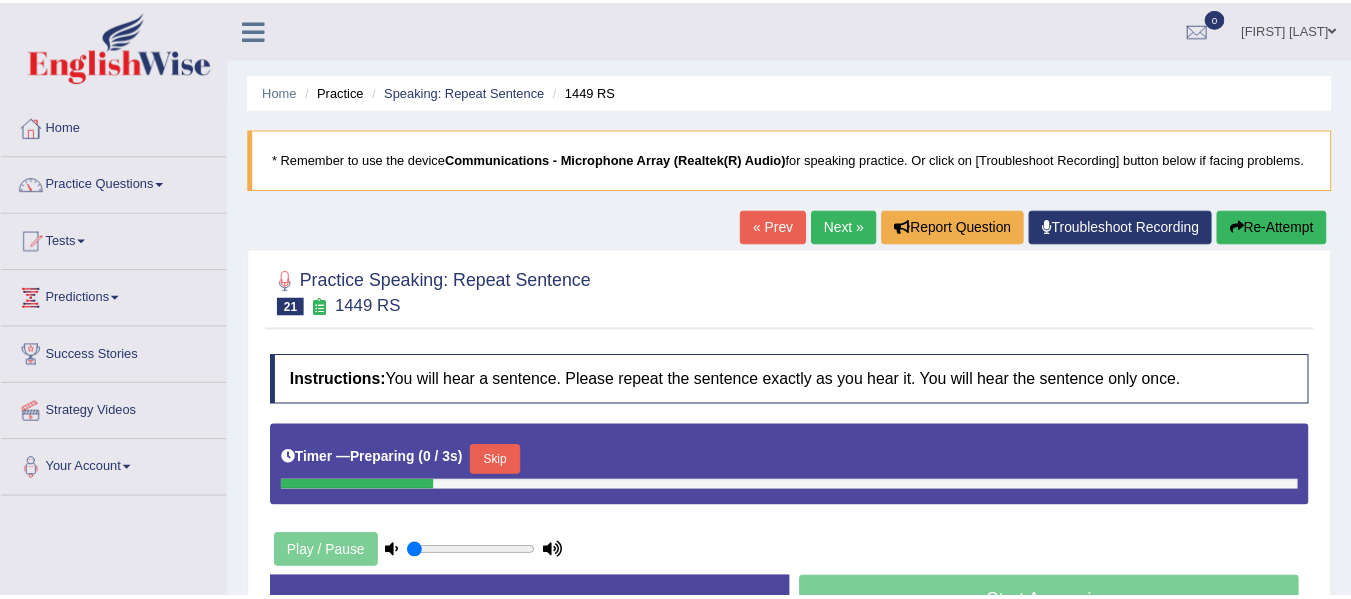 scroll, scrollTop: 0, scrollLeft: 0, axis: both 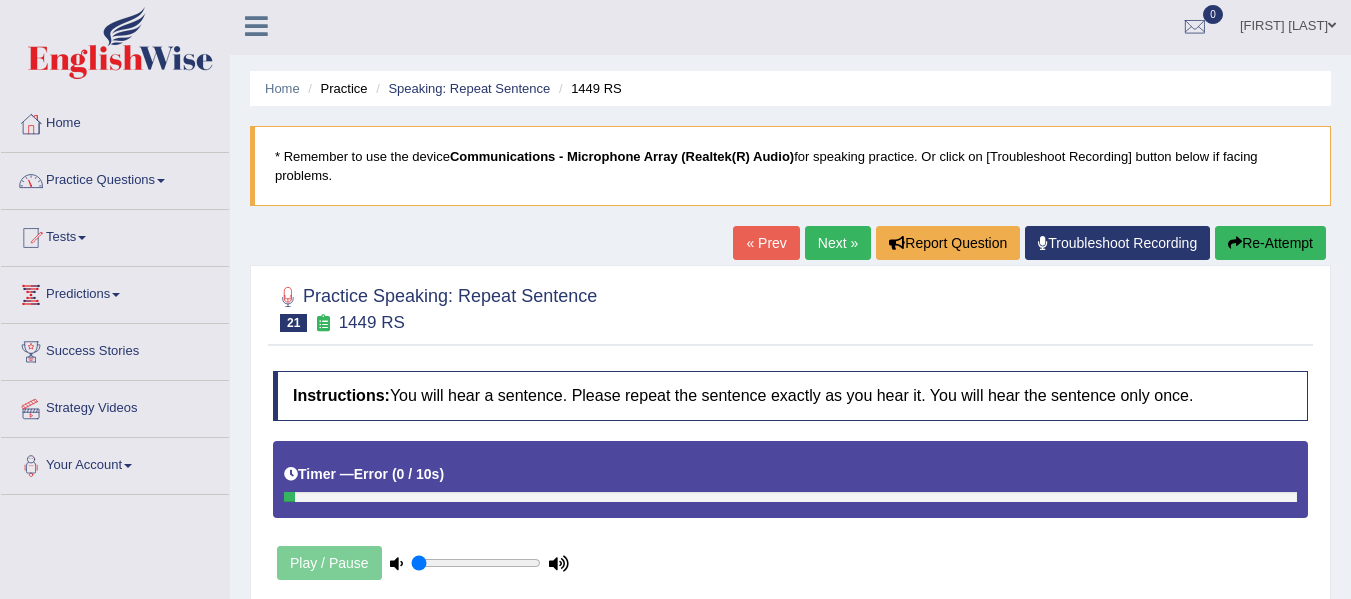 click on "Home" at bounding box center (115, 121) 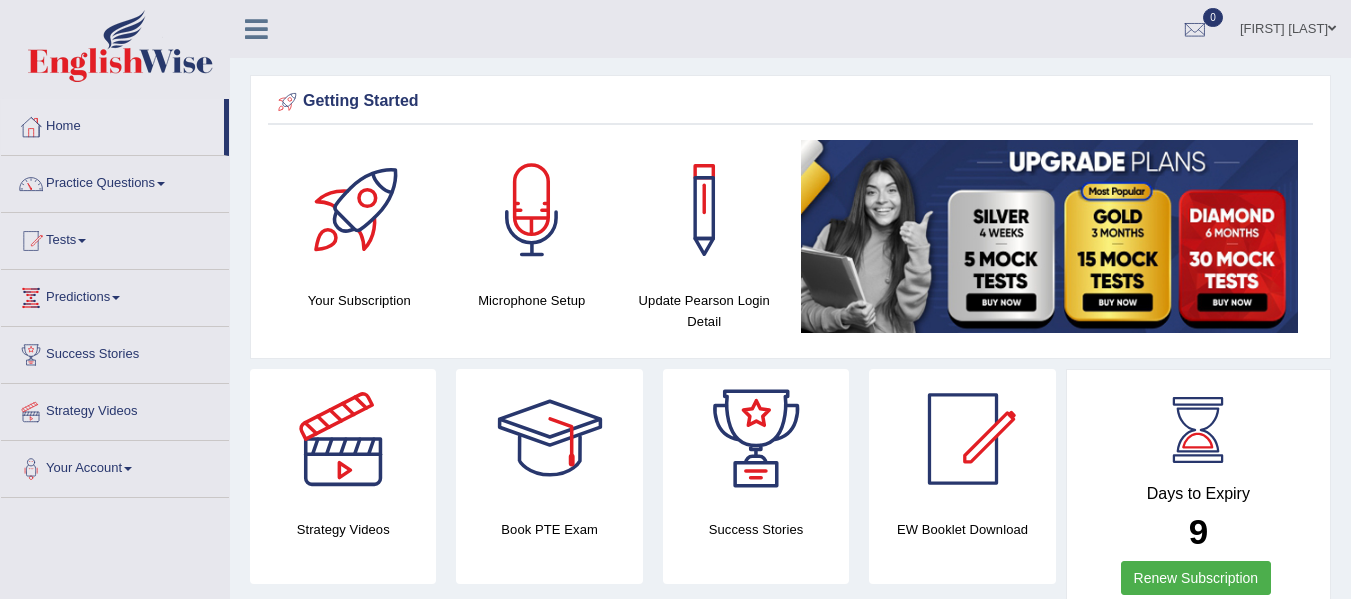 scroll, scrollTop: 0, scrollLeft: 0, axis: both 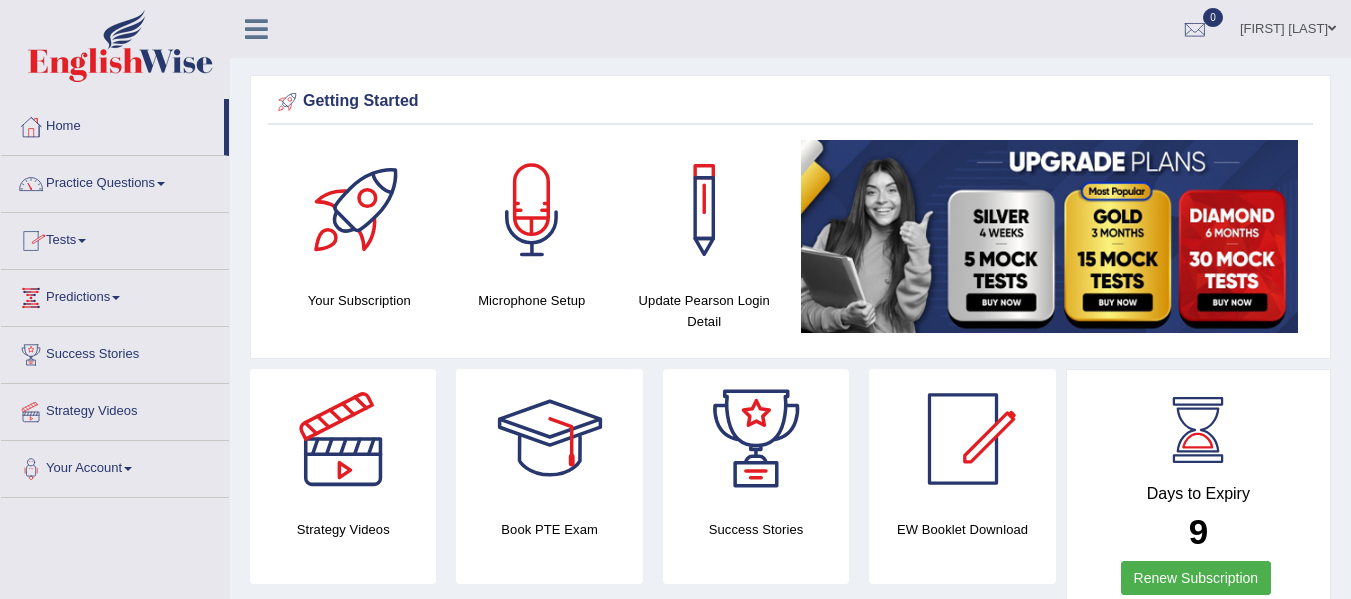click on "Practice Questions" at bounding box center [115, 181] 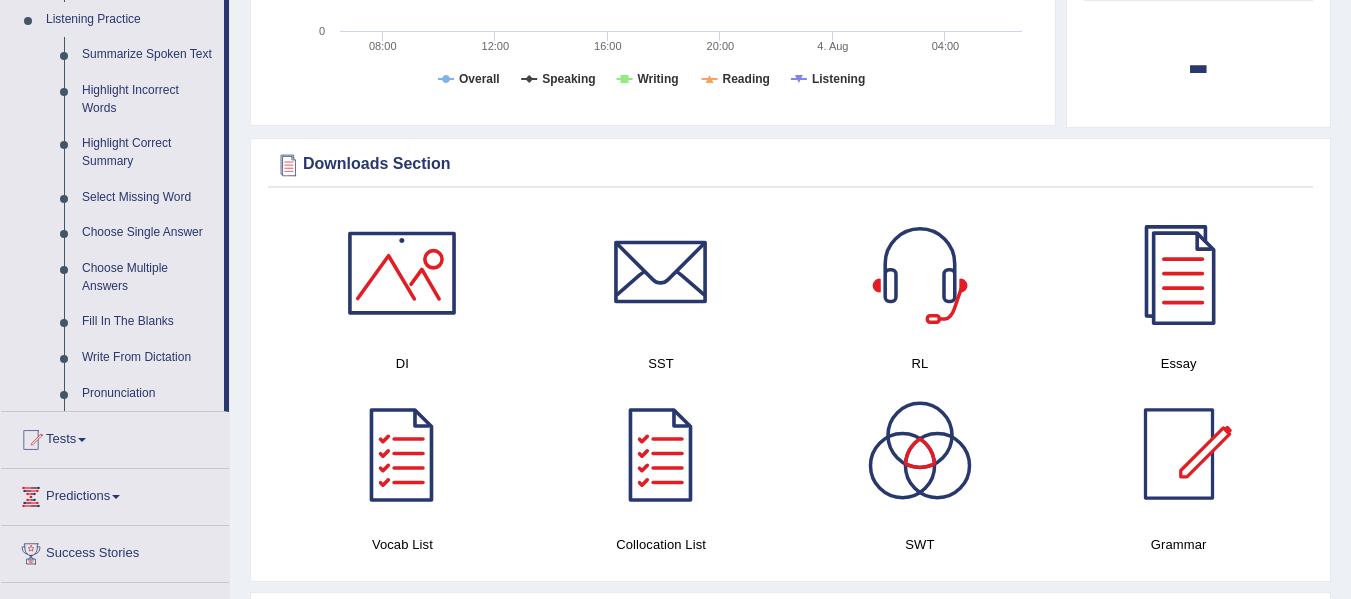 scroll, scrollTop: 872, scrollLeft: 0, axis: vertical 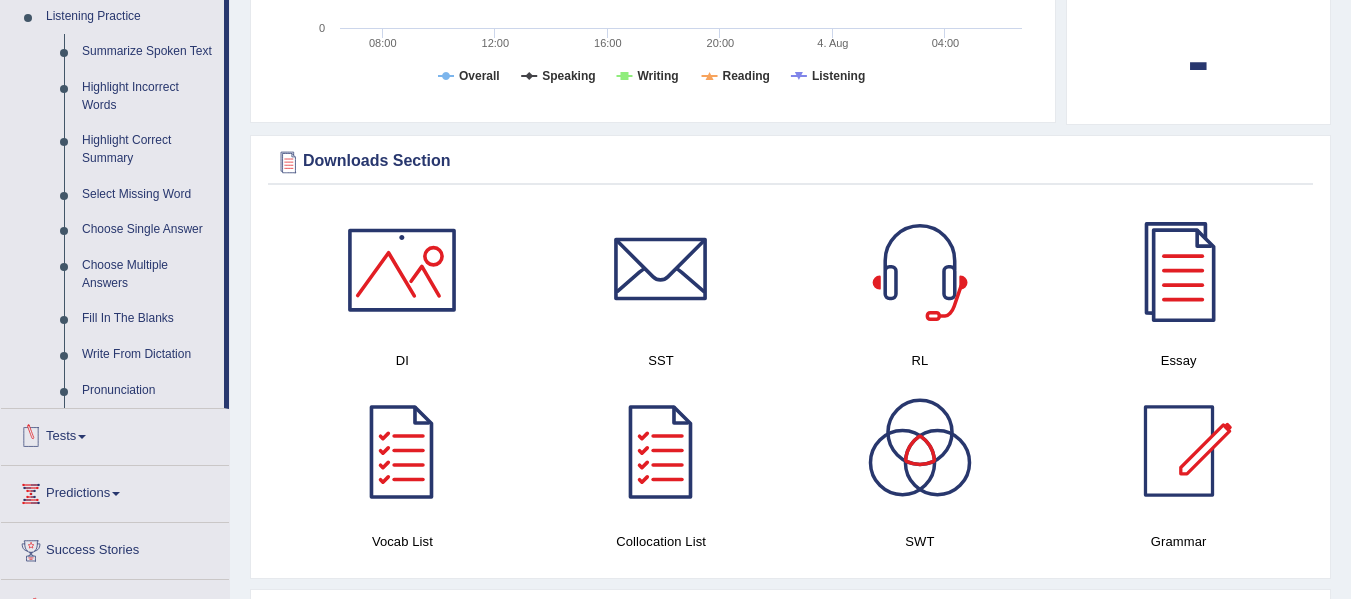 click on "Tests" at bounding box center [115, 434] 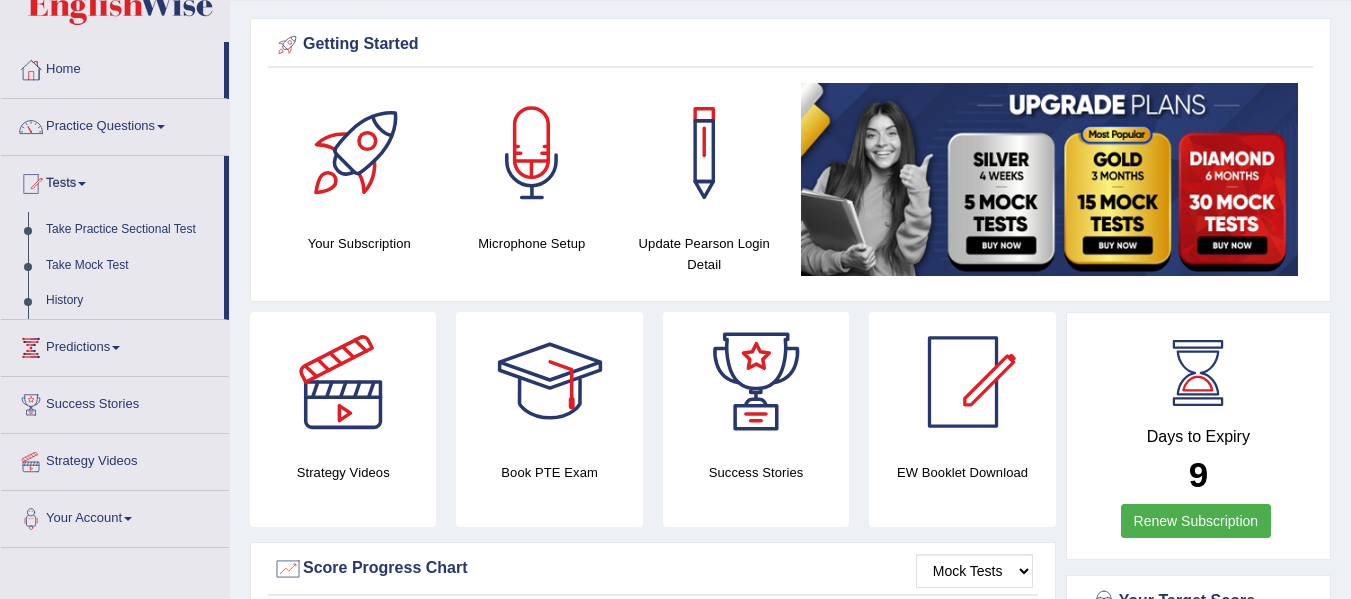 scroll, scrollTop: 40, scrollLeft: 0, axis: vertical 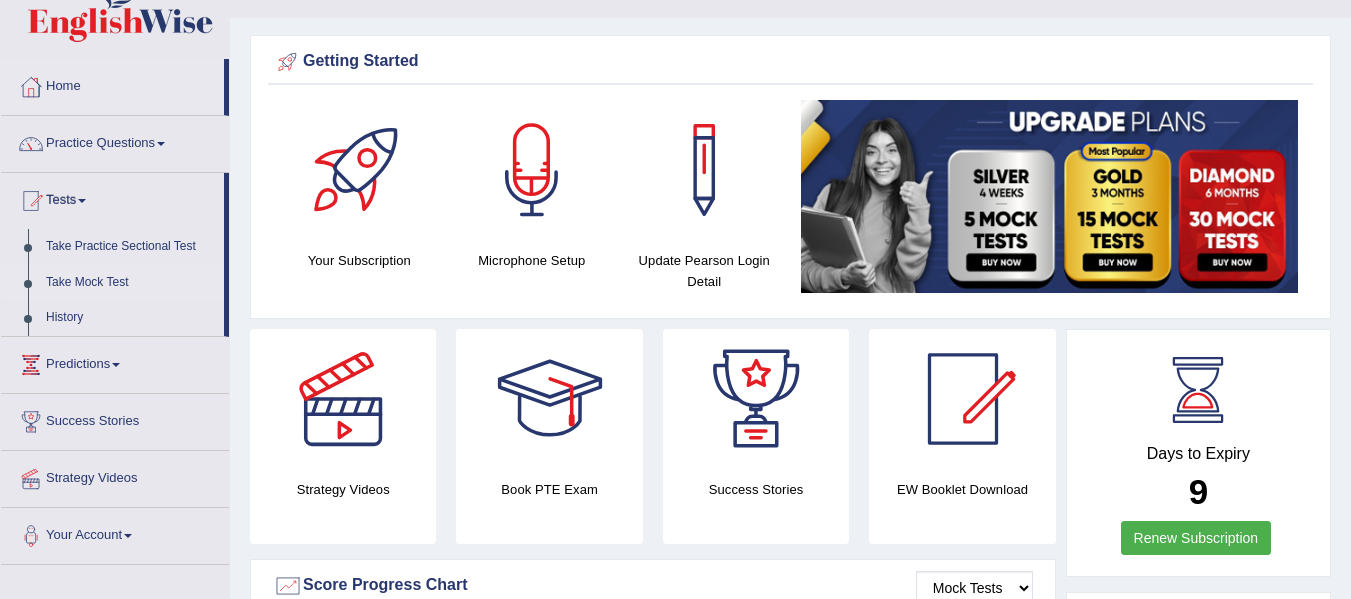 click on "Take Mock Test" at bounding box center (130, 283) 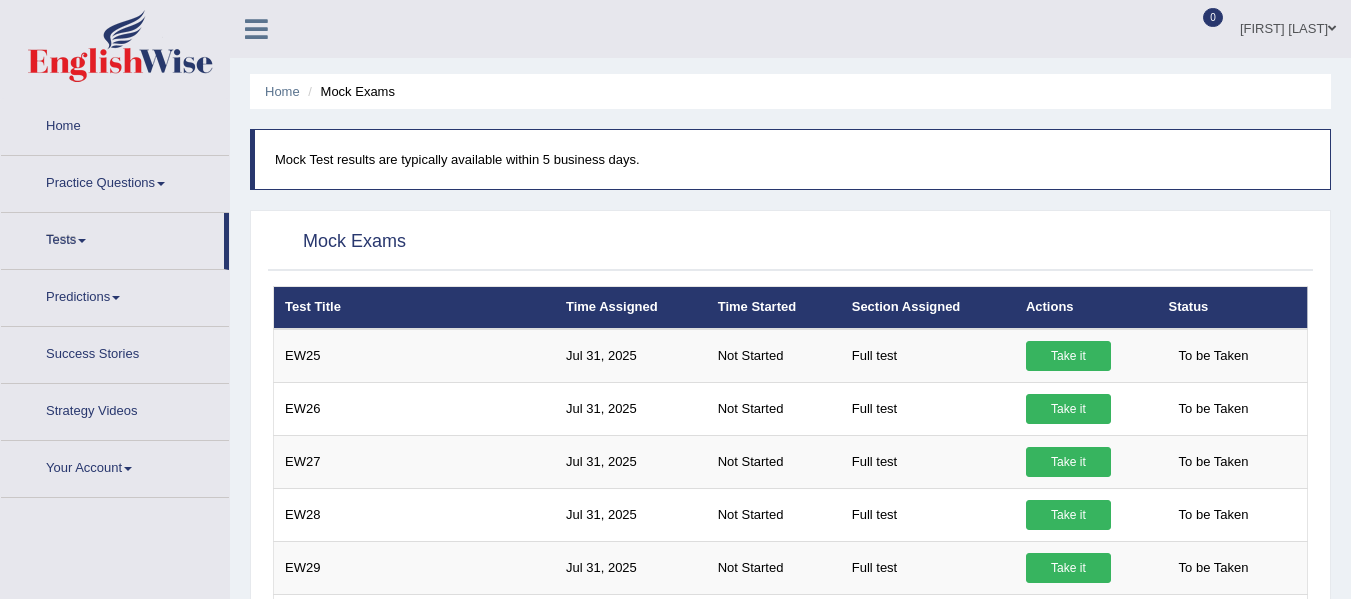 scroll, scrollTop: 0, scrollLeft: 0, axis: both 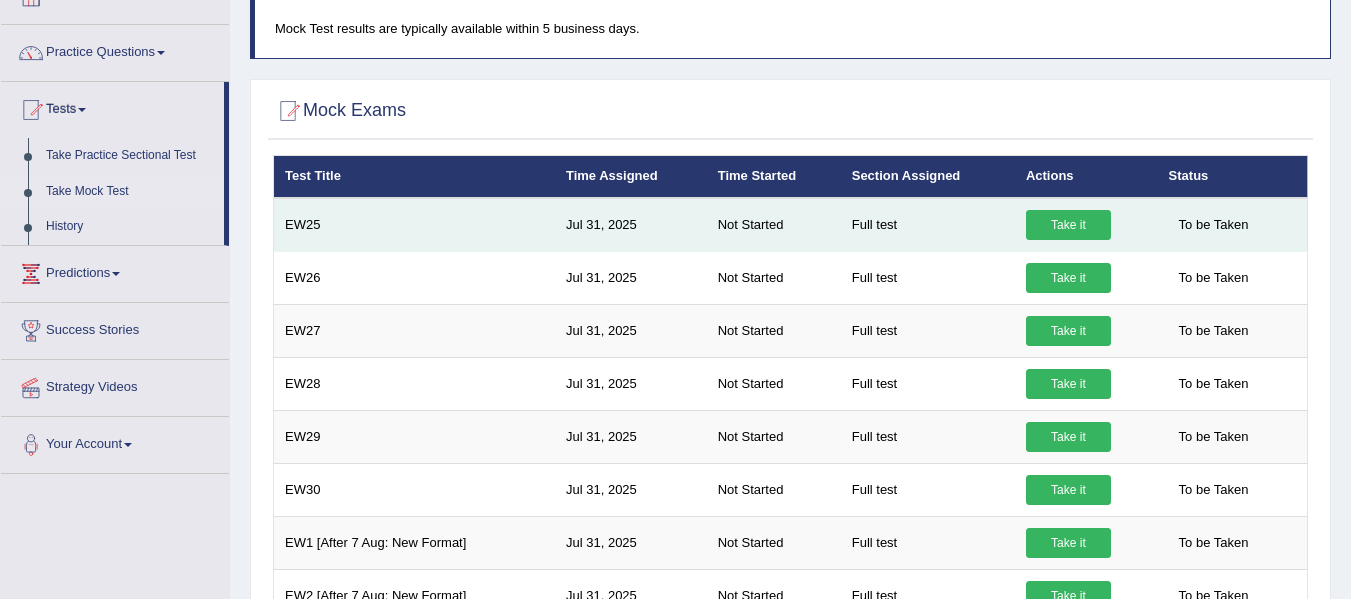 click on "EW25" at bounding box center [414, 225] 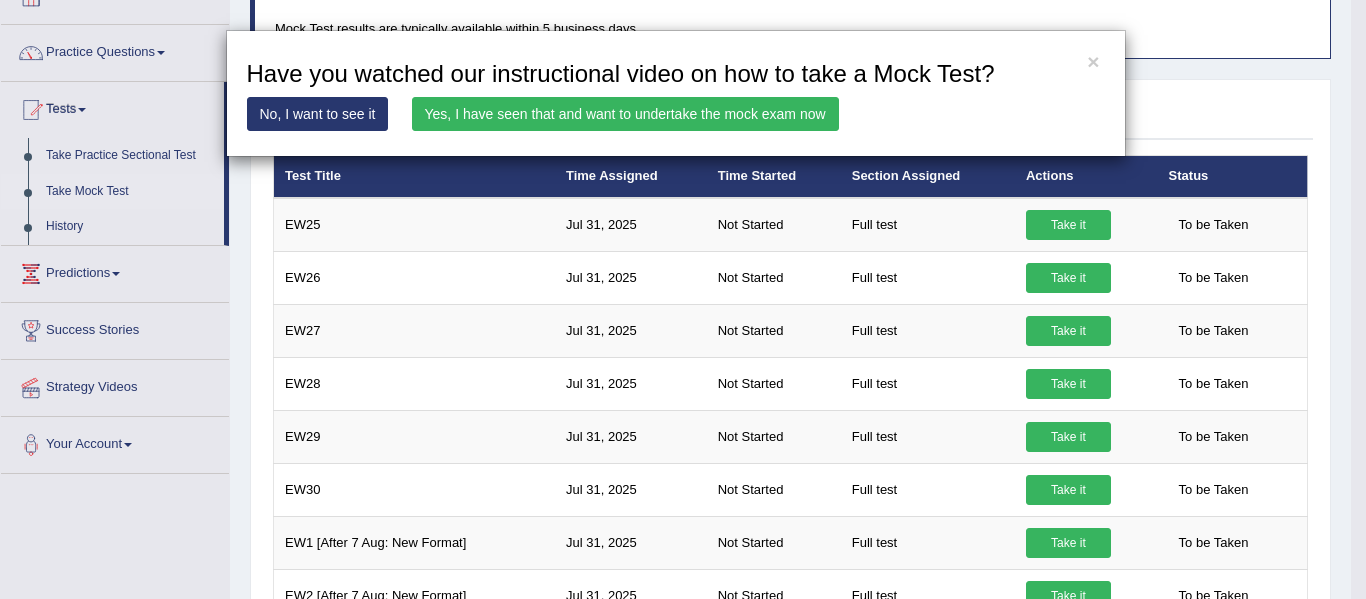 click on "No, I want to see it" at bounding box center (318, 114) 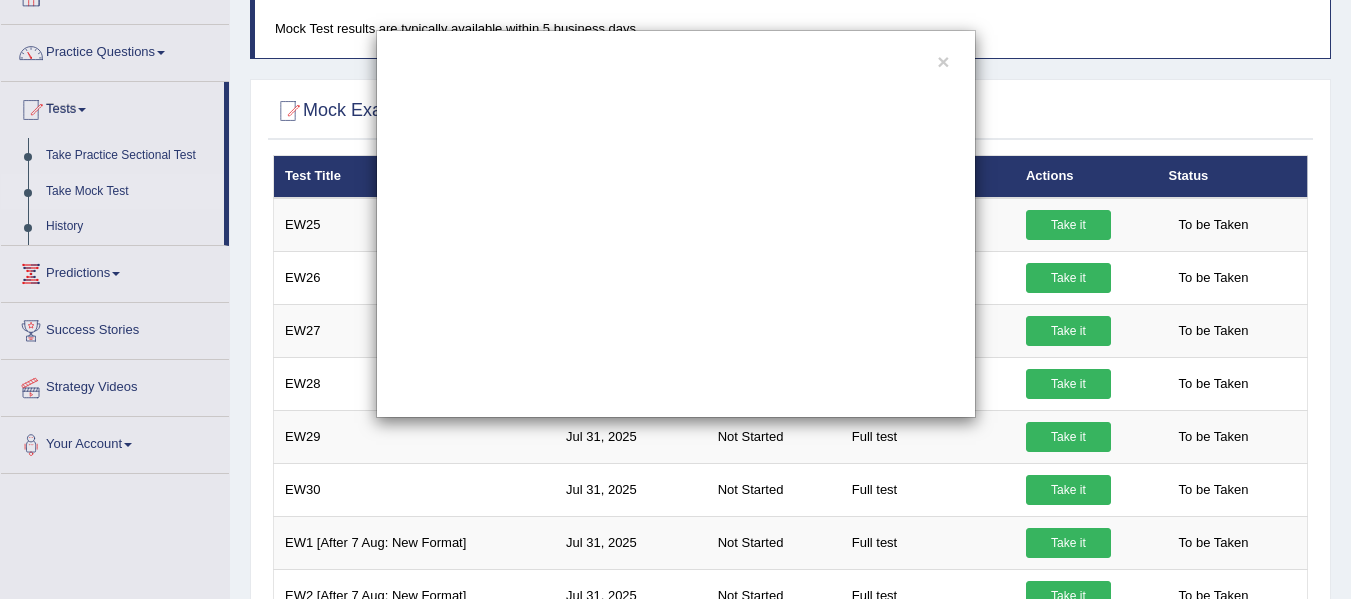 click on "×" at bounding box center (675, 224) 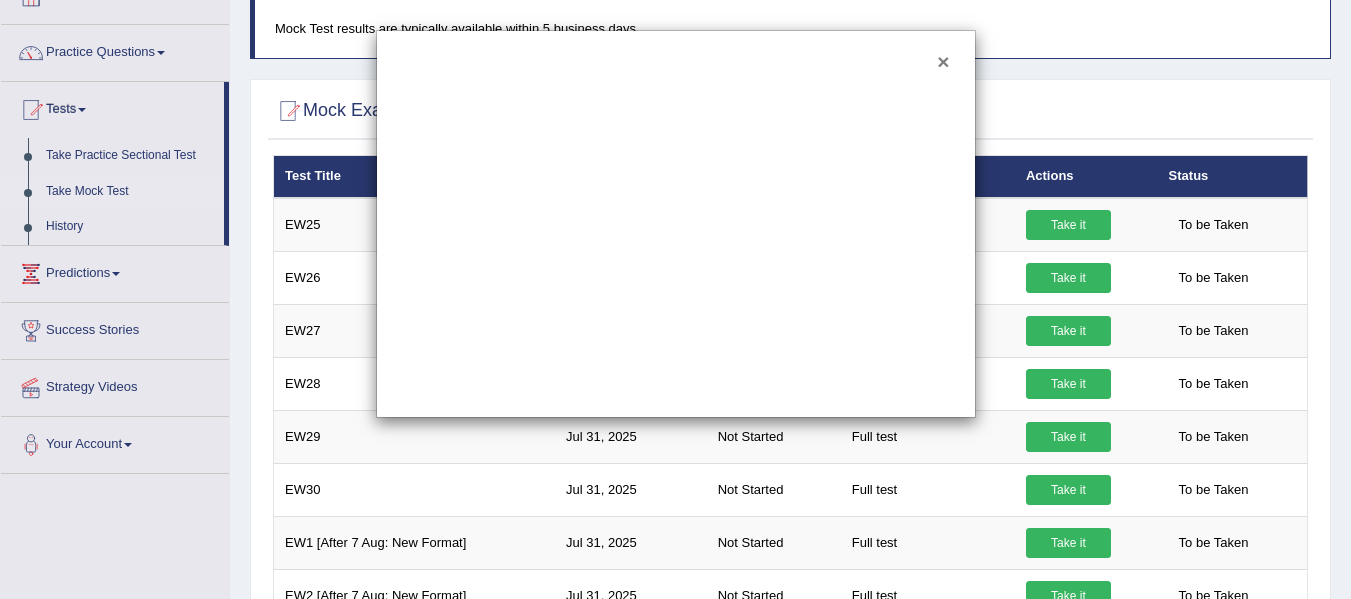 click on "×" at bounding box center [943, 61] 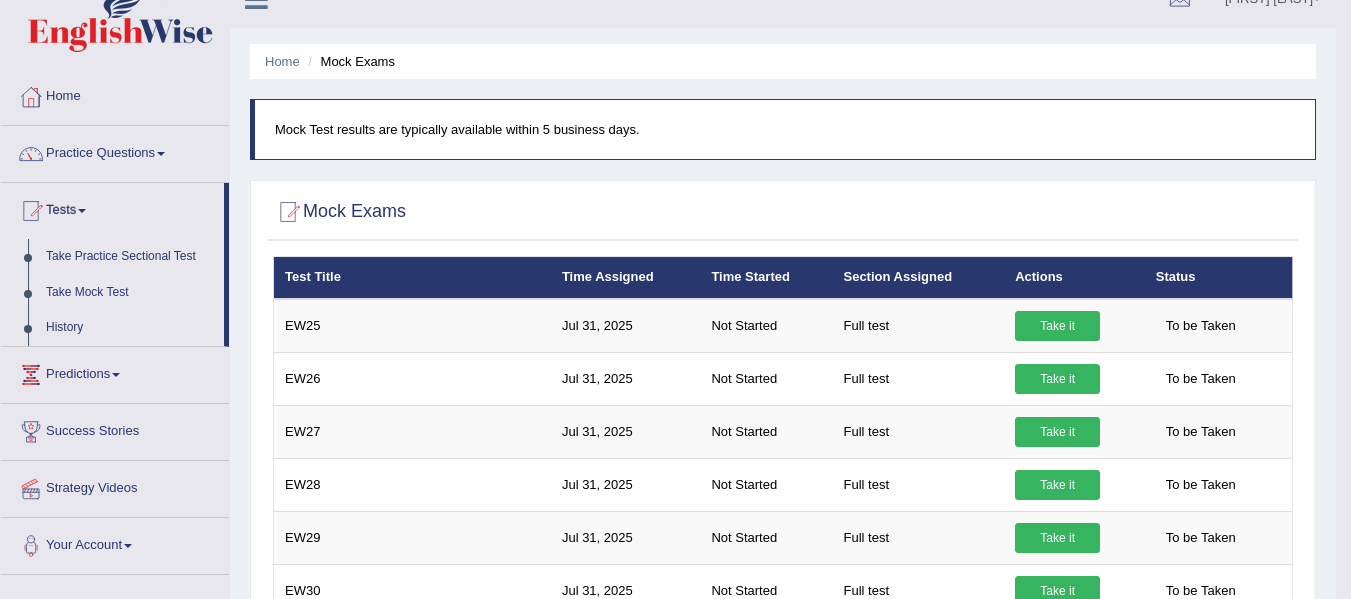 scroll, scrollTop: 0, scrollLeft: 0, axis: both 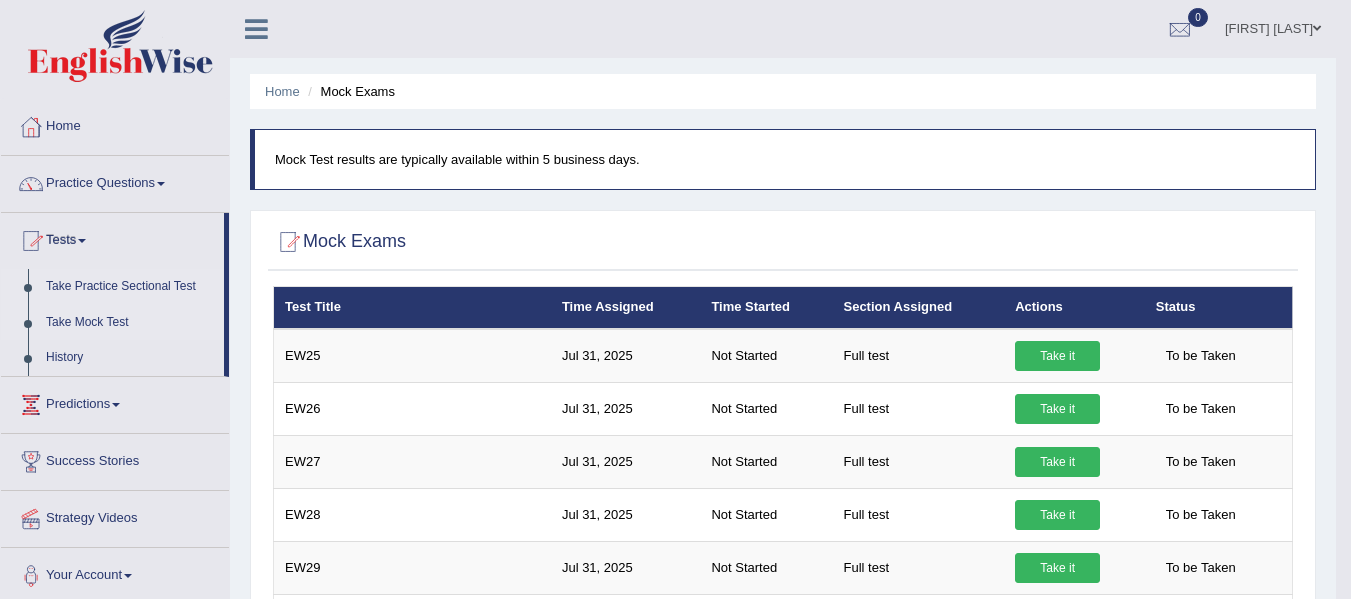 click on "Take Practice Sectional Test" at bounding box center [130, 287] 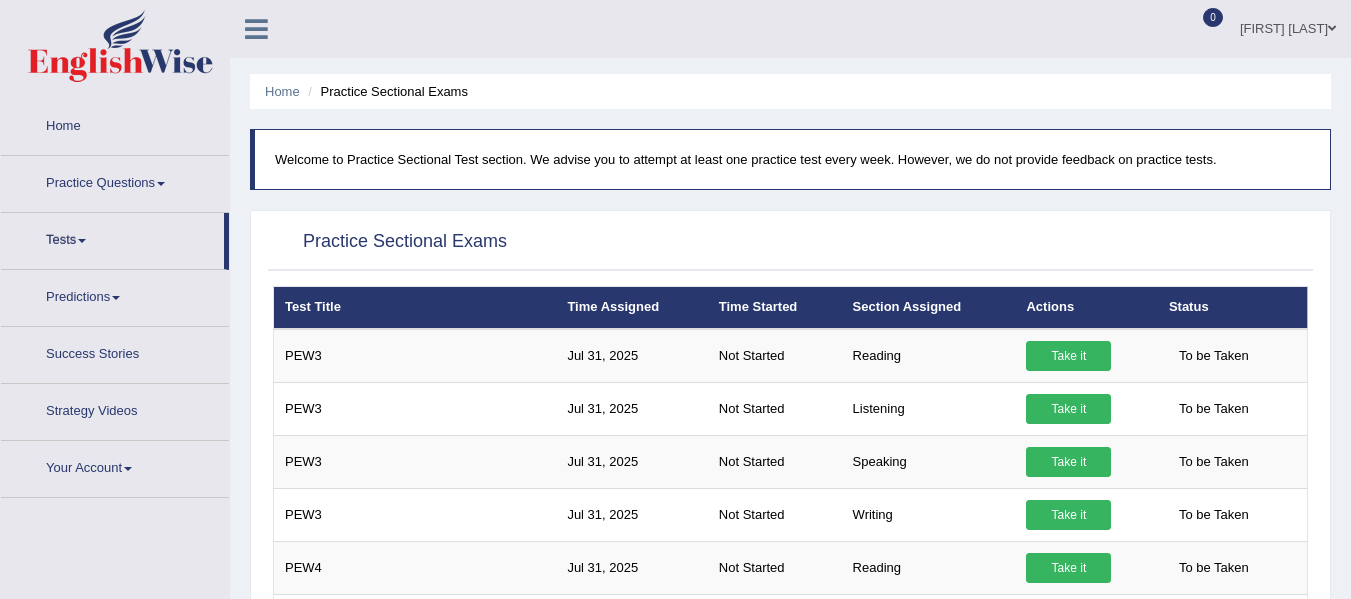 scroll, scrollTop: 0, scrollLeft: 0, axis: both 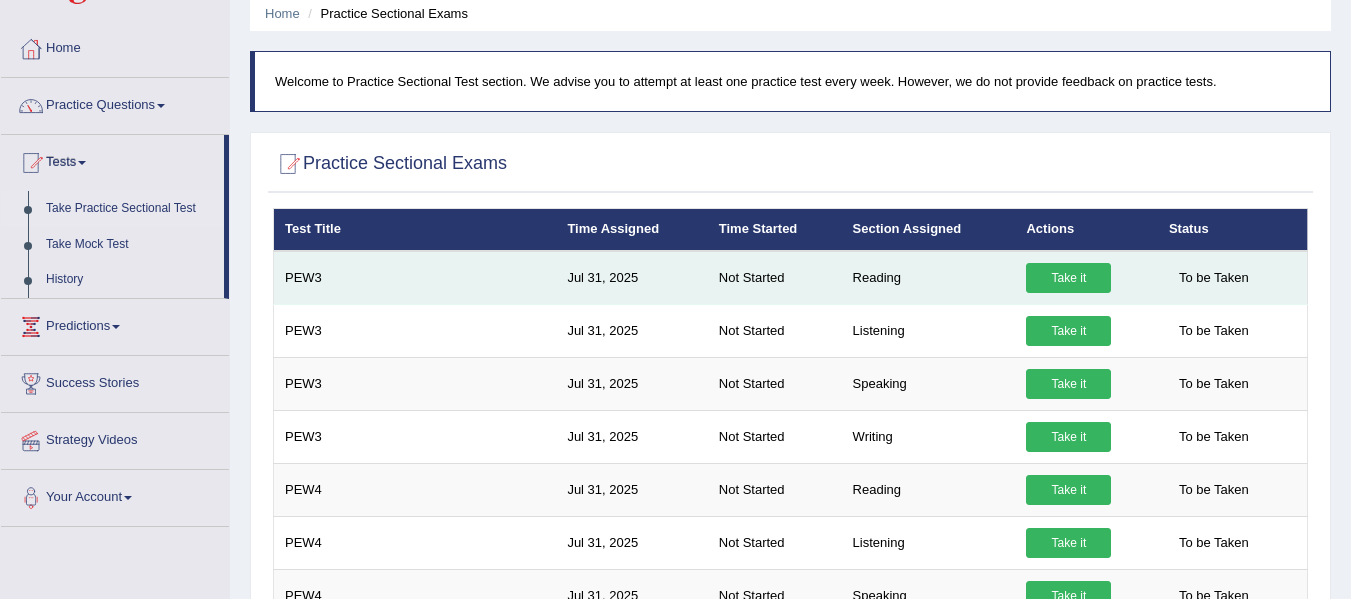 click on "Take it" at bounding box center (1068, 278) 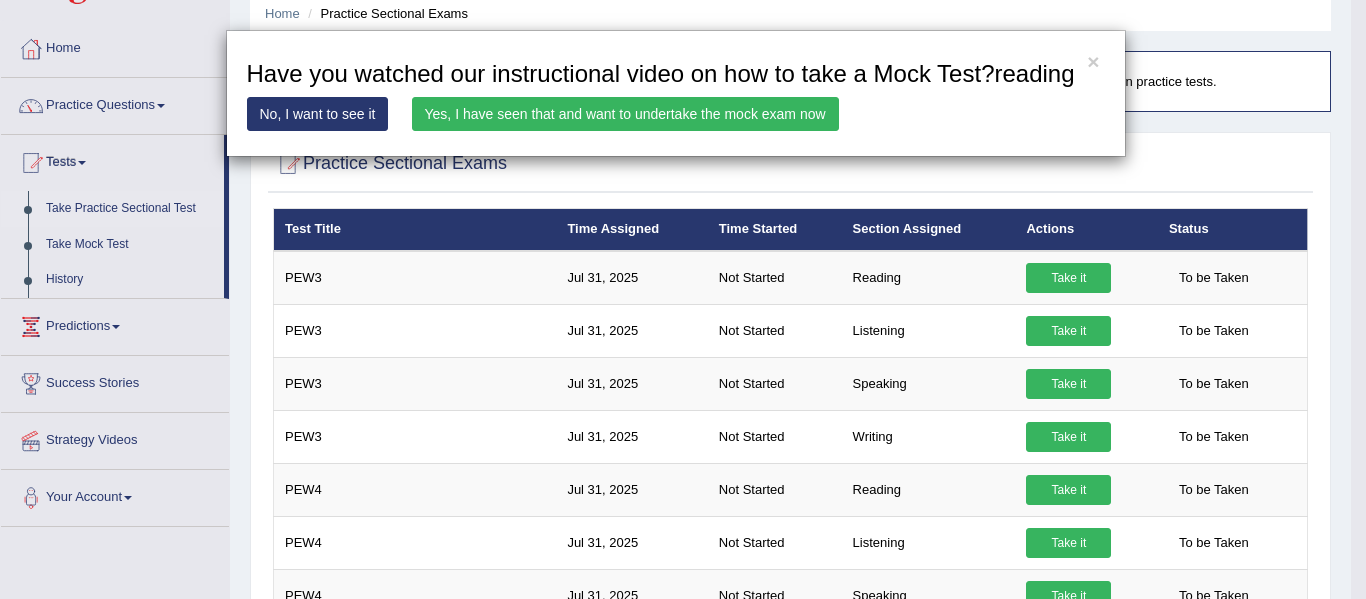 click on "Yes, I have seen that and want to undertake the mock exam now" at bounding box center (625, 114) 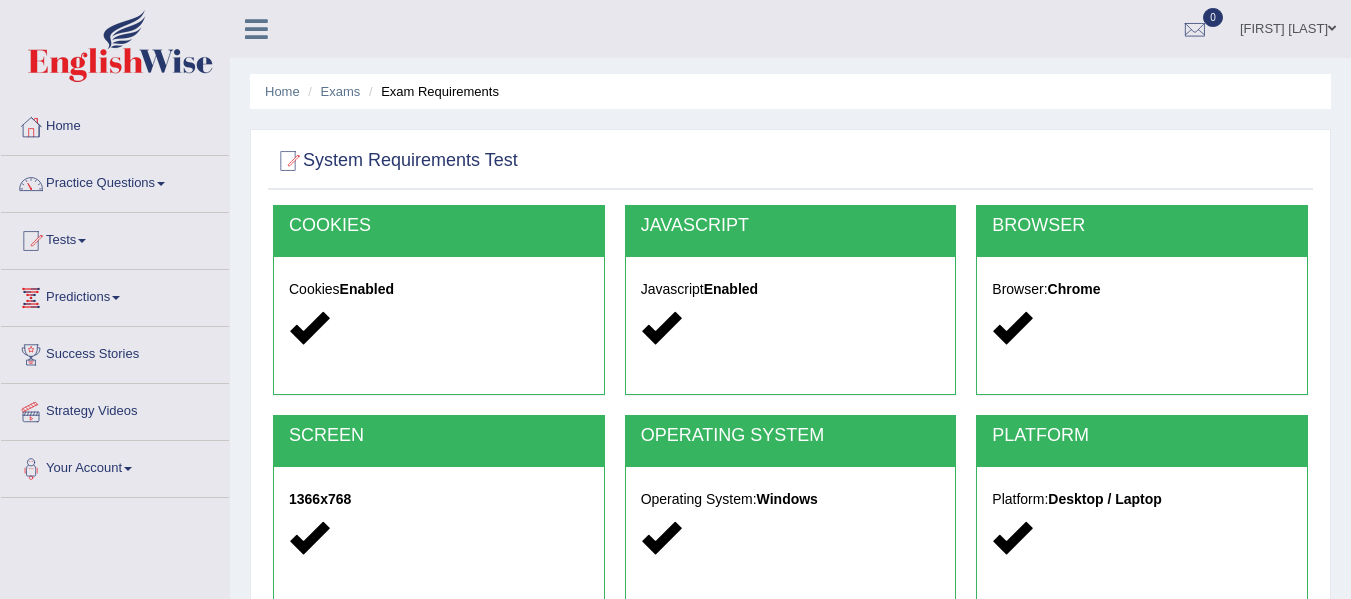 scroll, scrollTop: 0, scrollLeft: 0, axis: both 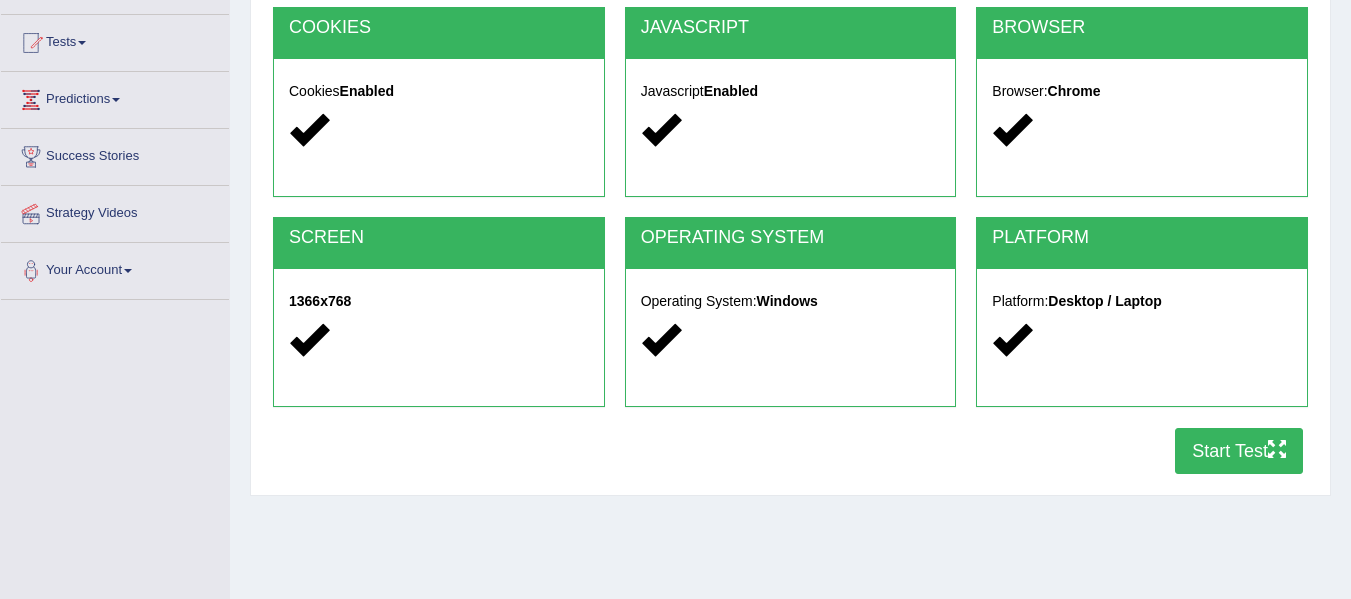 click on "Start Test" at bounding box center [1239, 451] 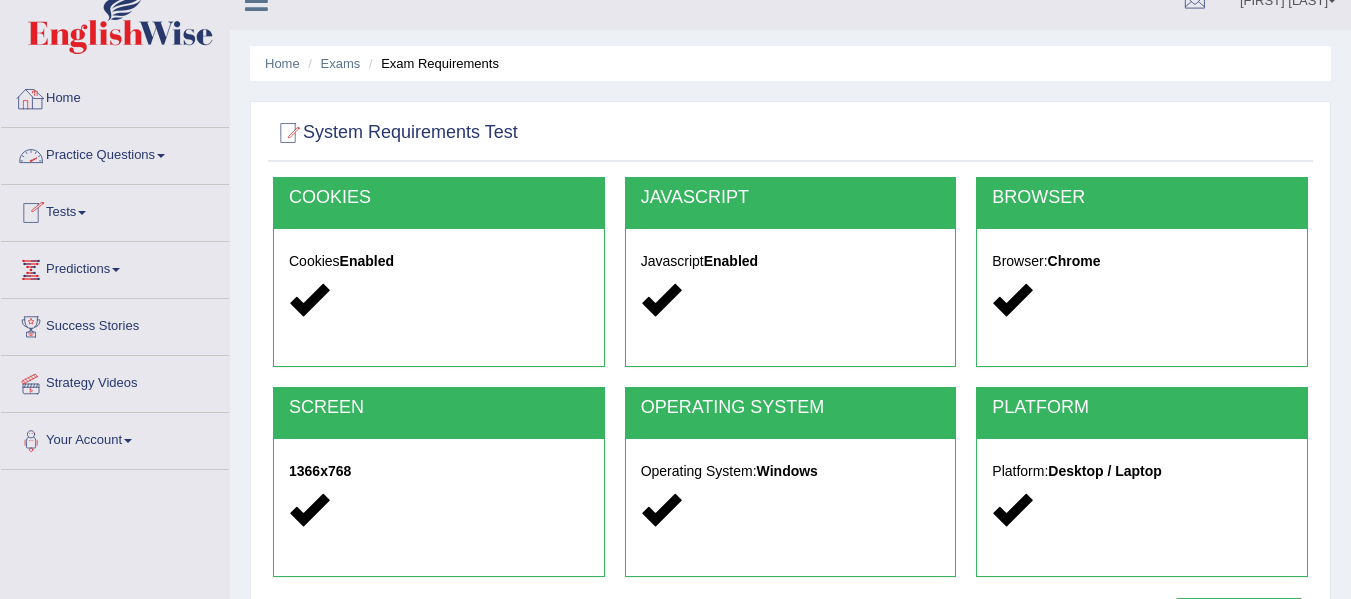 scroll, scrollTop: 27, scrollLeft: 0, axis: vertical 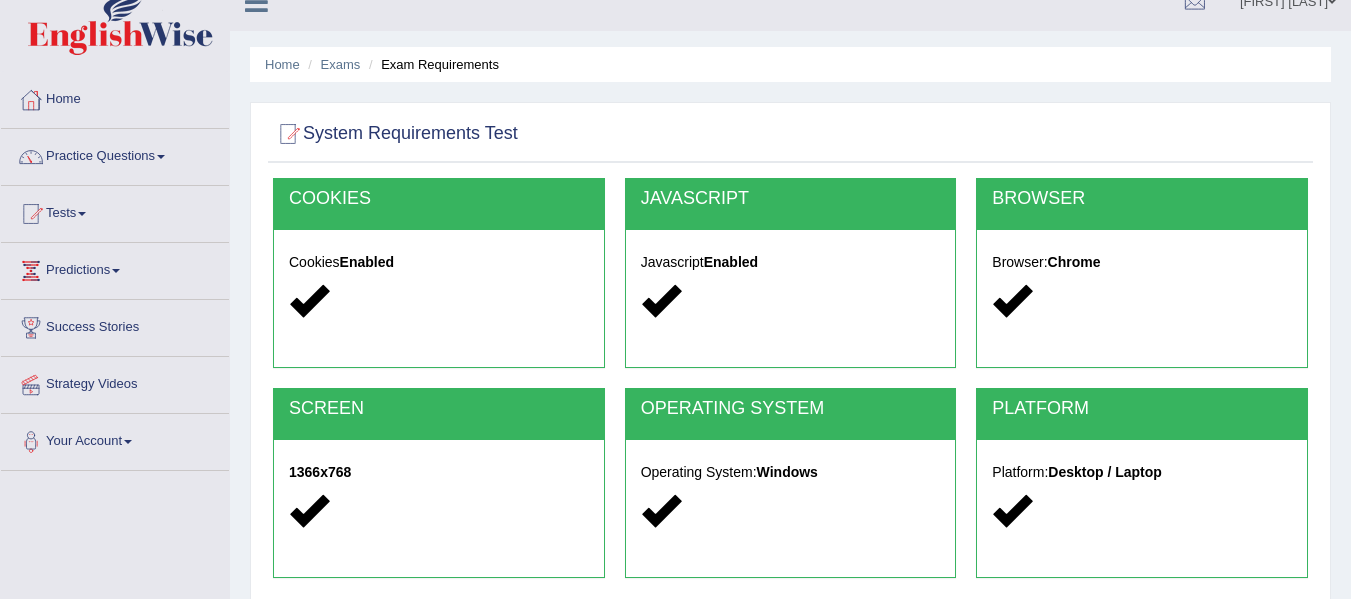 click on "Practice Questions" at bounding box center (115, 154) 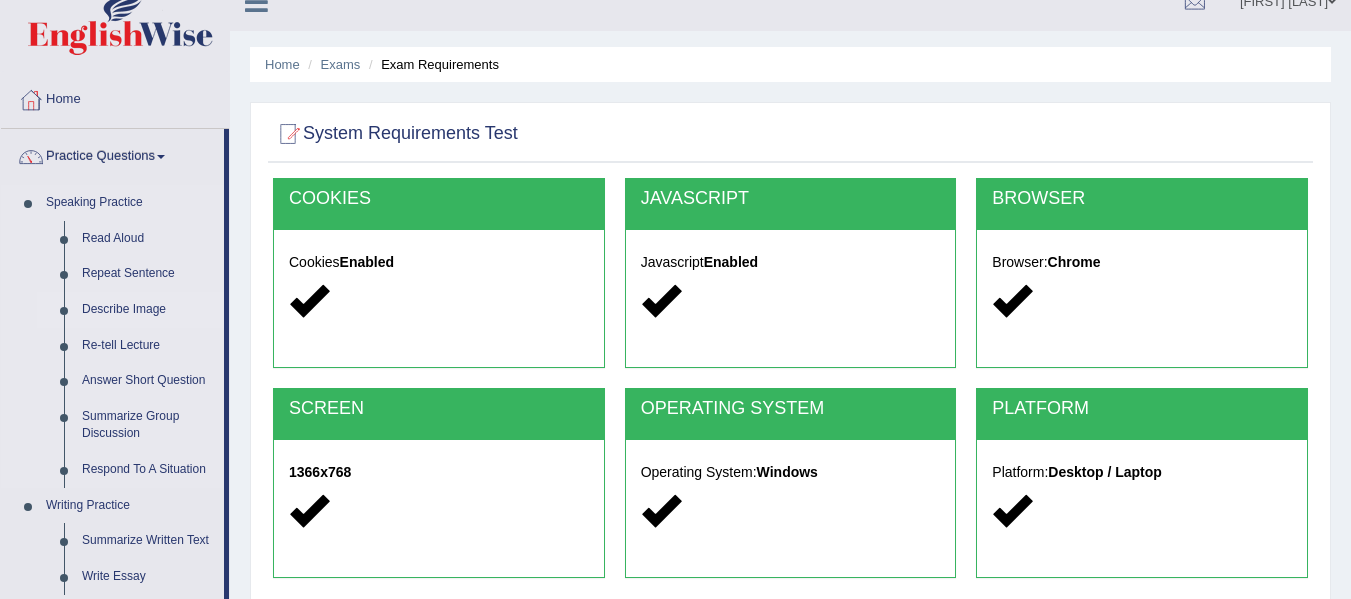click on "Describe Image" at bounding box center (148, 310) 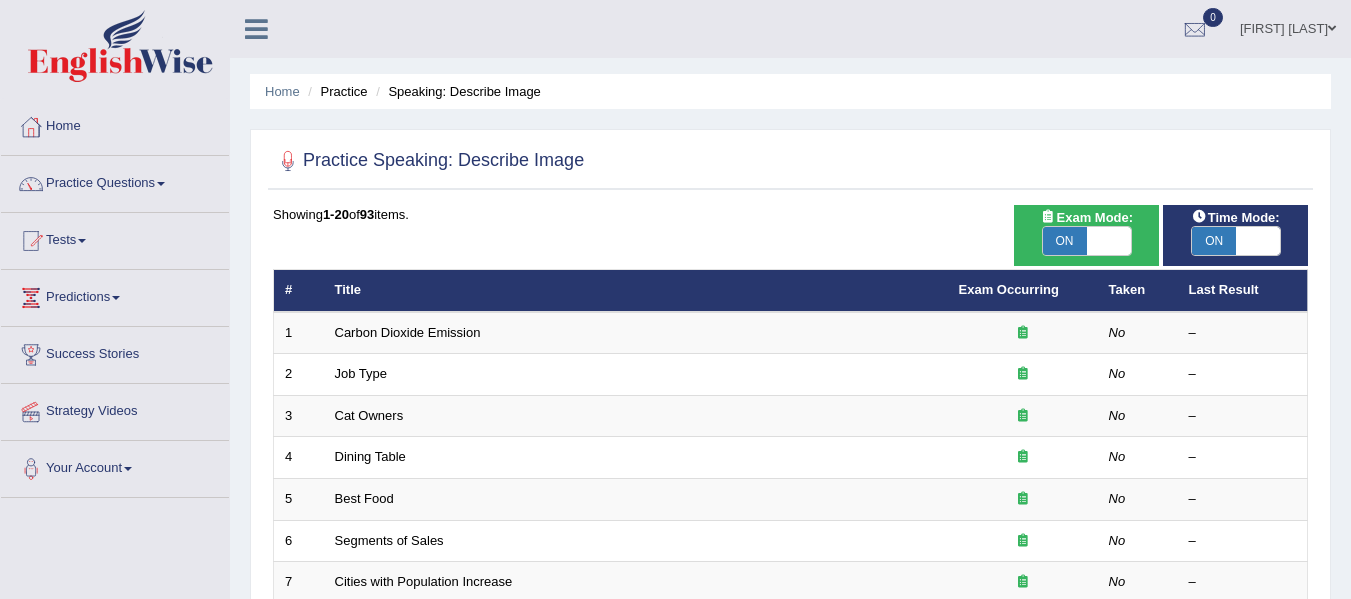 scroll, scrollTop: 182, scrollLeft: 0, axis: vertical 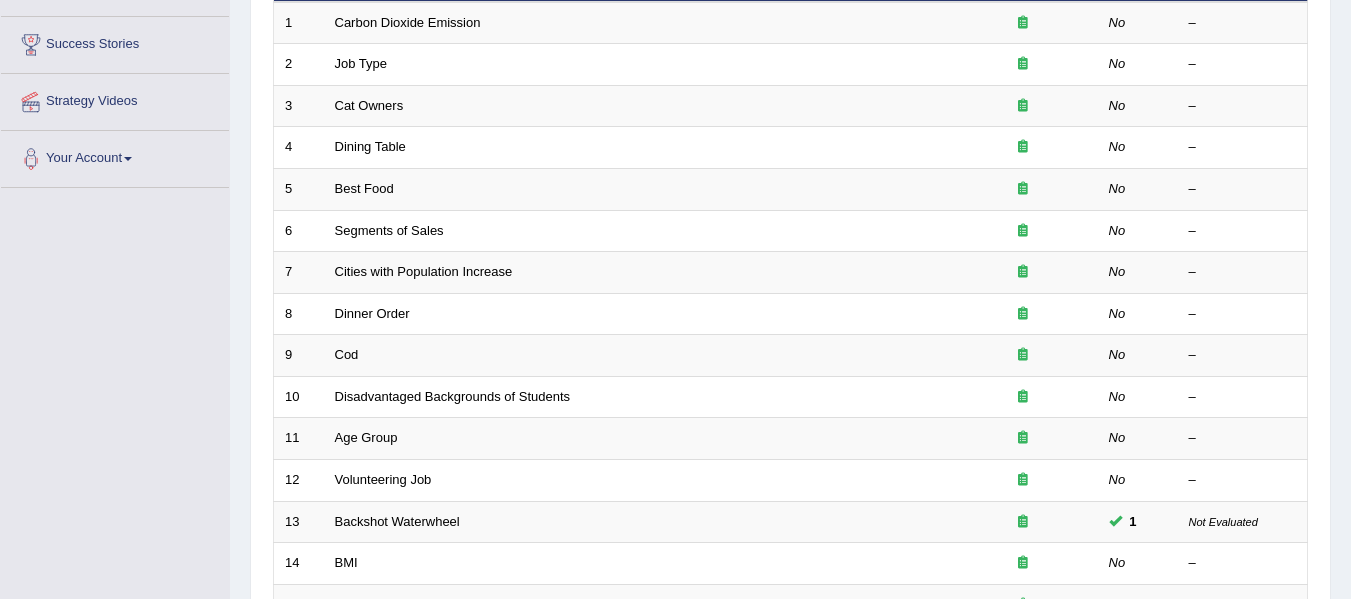click on "Cod" at bounding box center (636, 356) 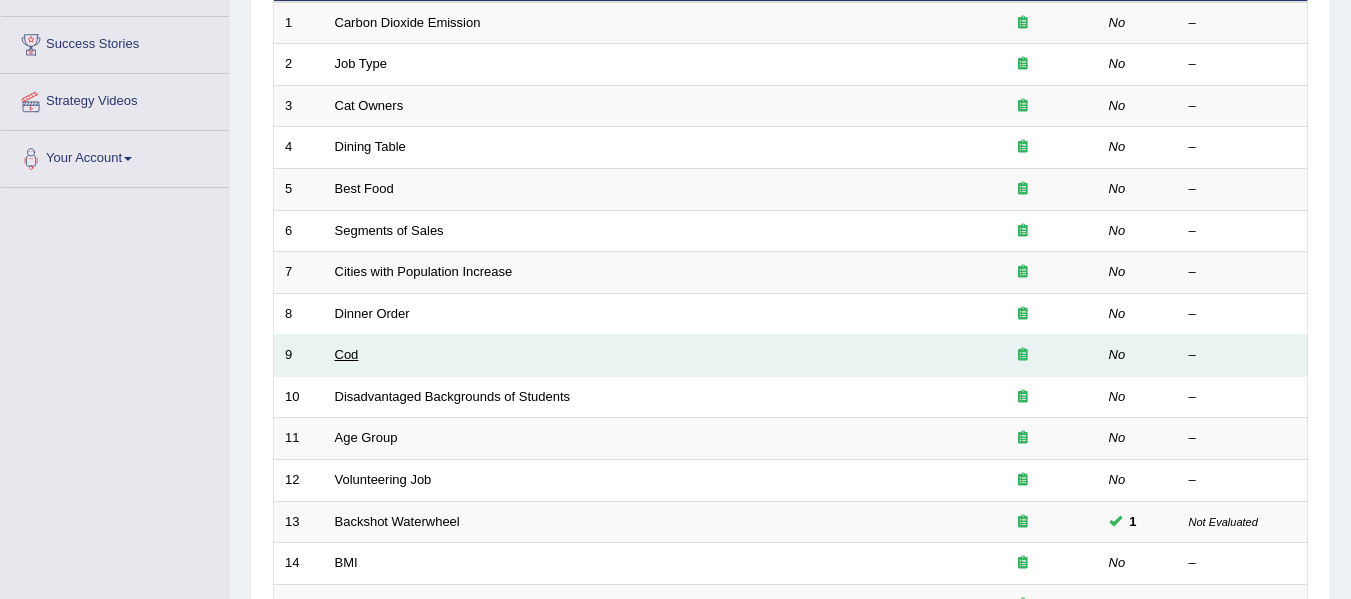 click on "Cod" at bounding box center [347, 354] 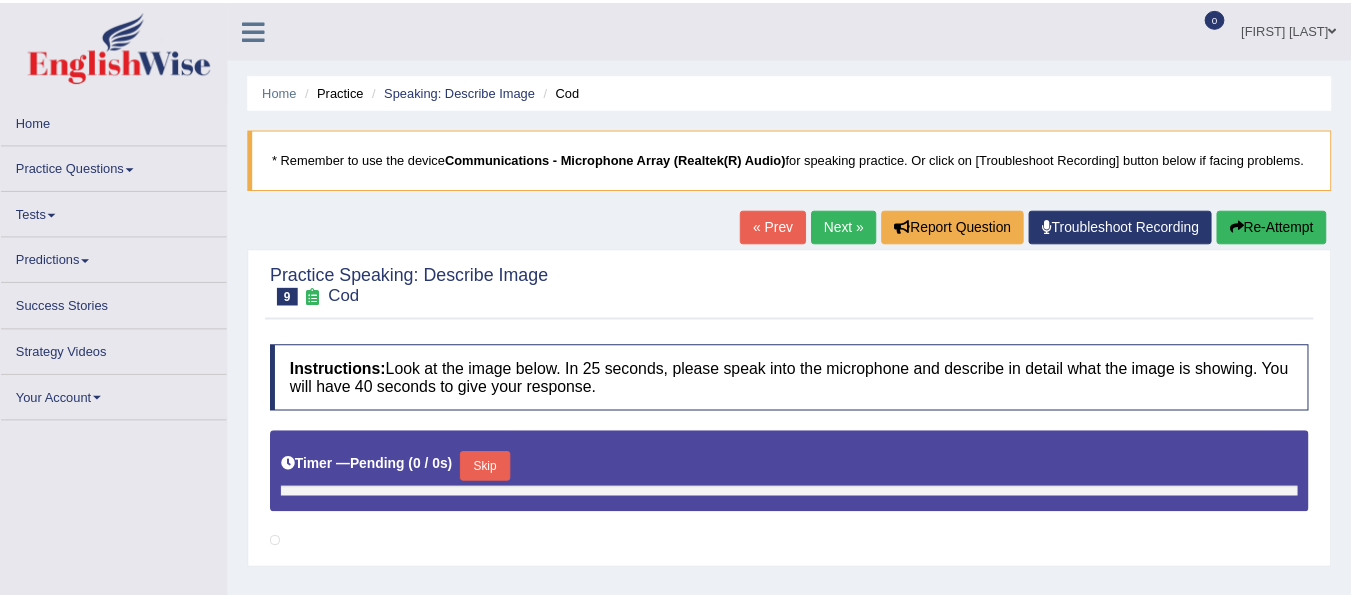 scroll, scrollTop: 0, scrollLeft: 0, axis: both 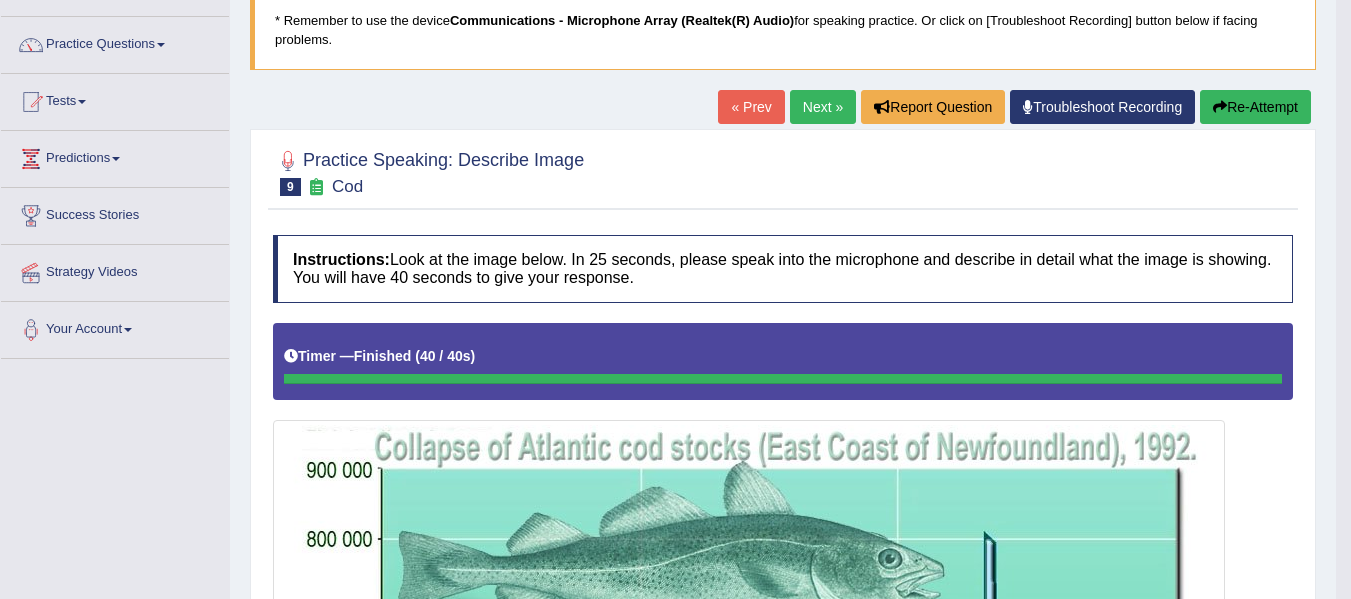 click on "Next »" at bounding box center (823, 107) 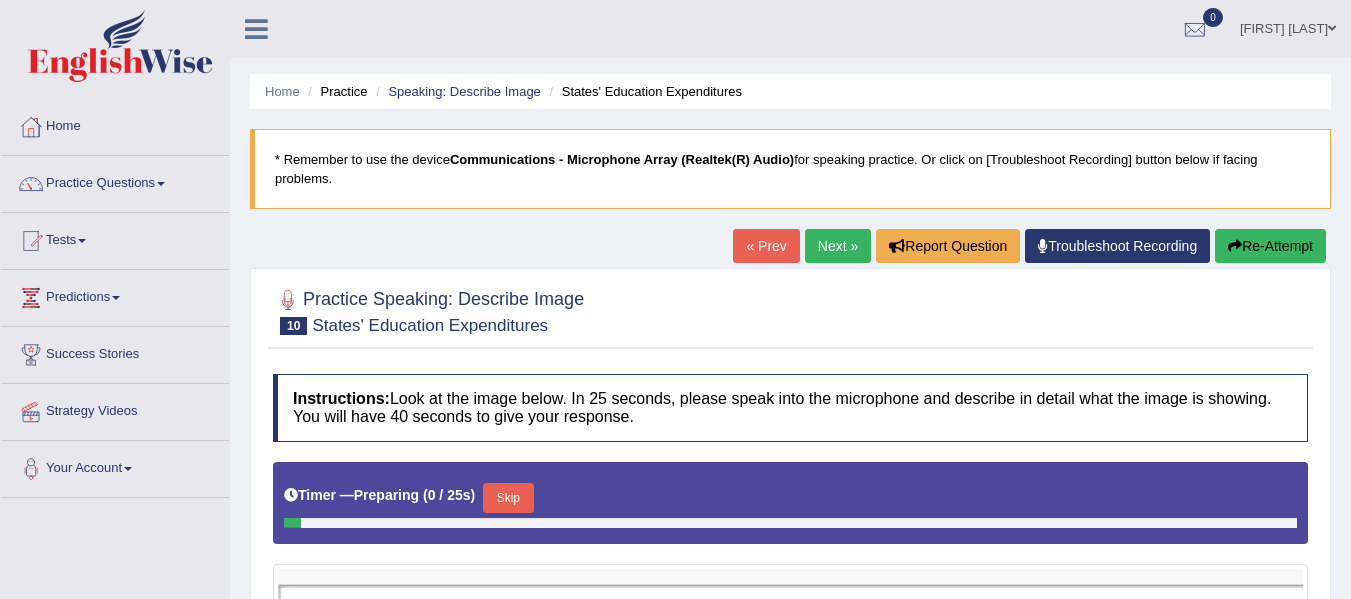 scroll, scrollTop: 0, scrollLeft: 0, axis: both 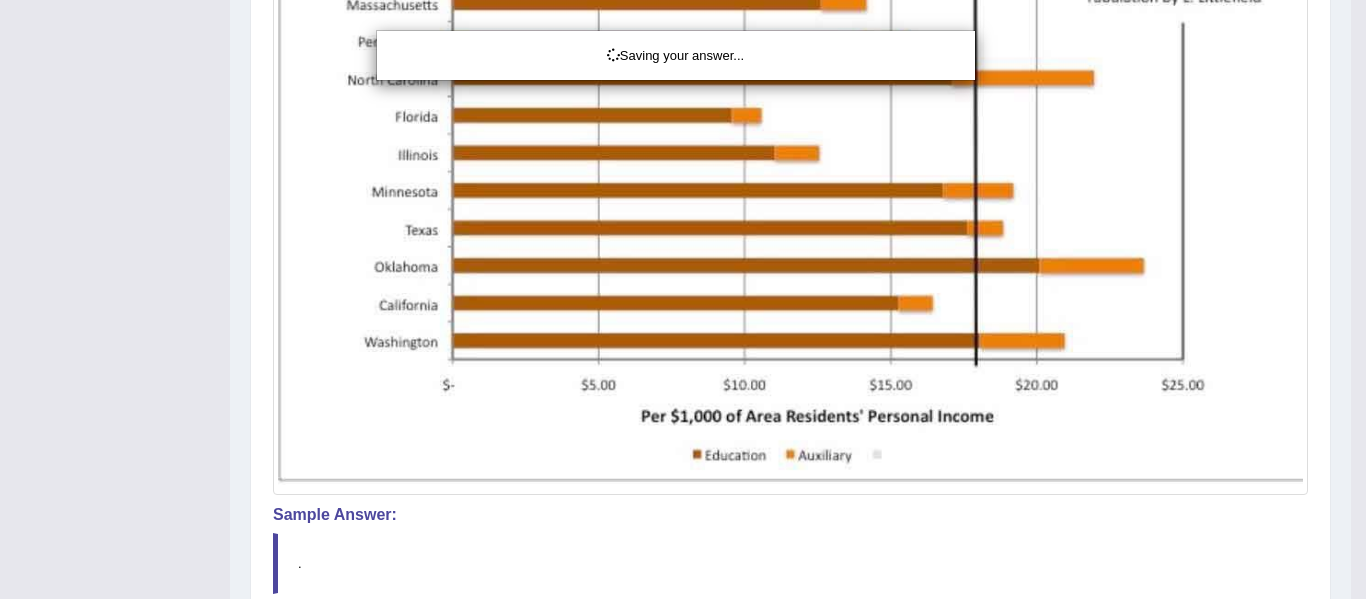 click on "Saving your answer..." at bounding box center [683, 299] 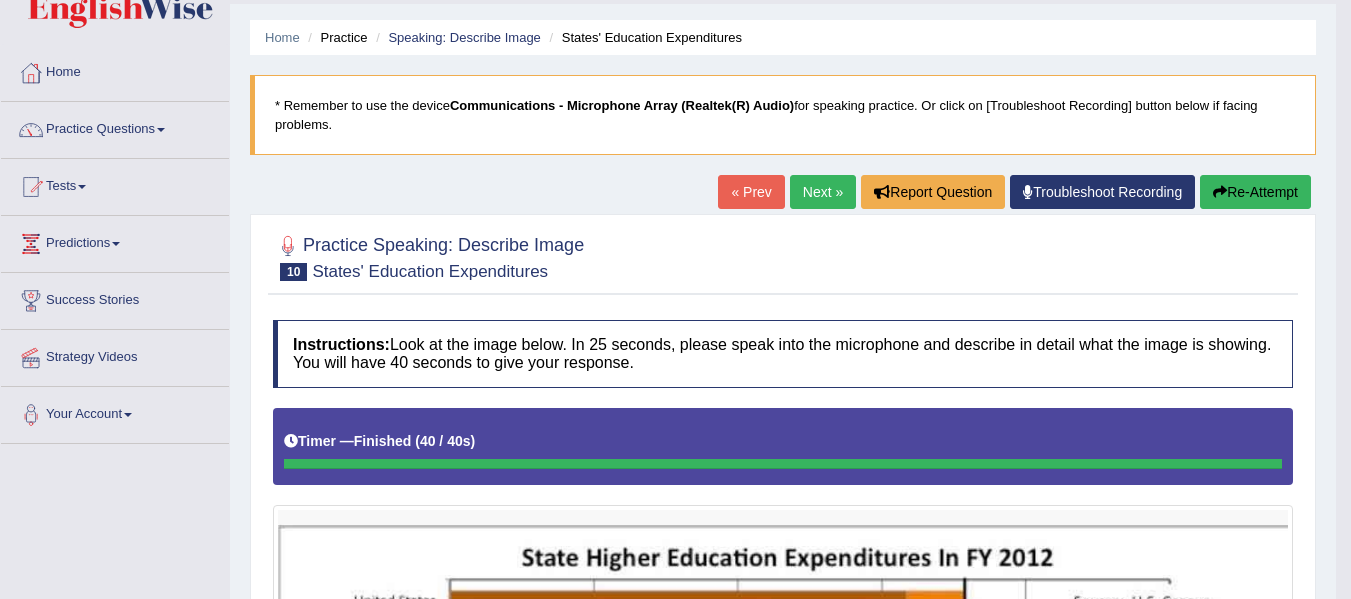 scroll, scrollTop: 0, scrollLeft: 0, axis: both 